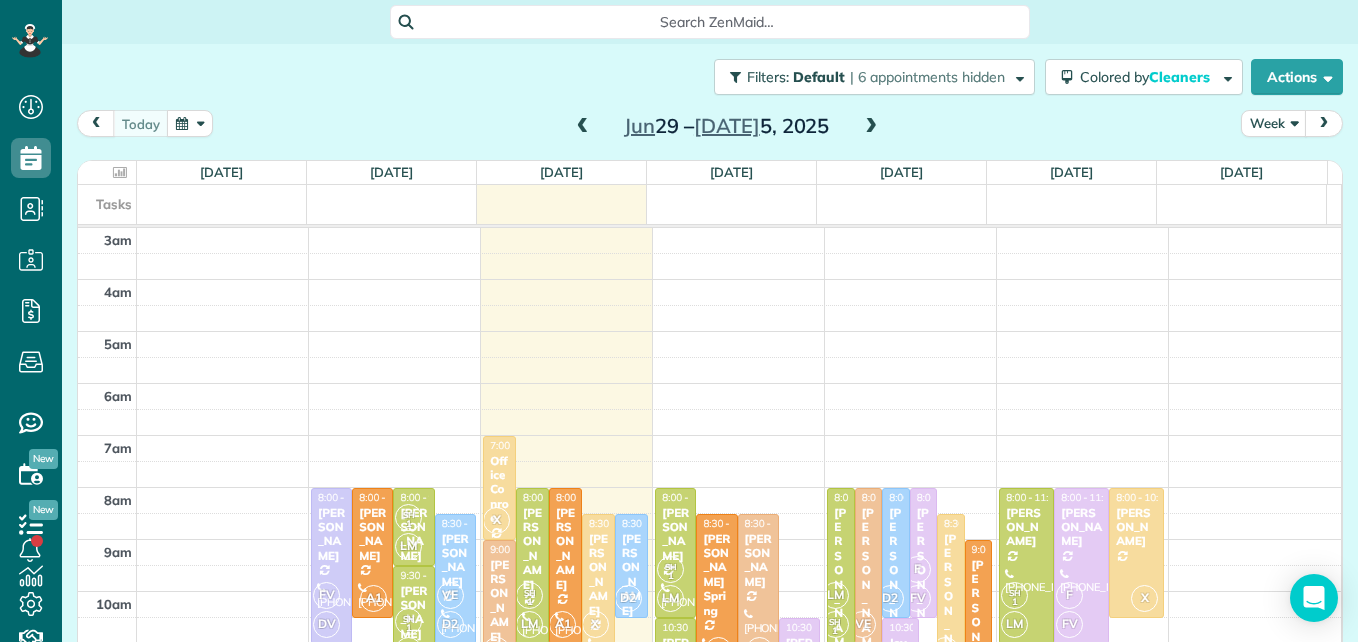 scroll, scrollTop: 0, scrollLeft: 0, axis: both 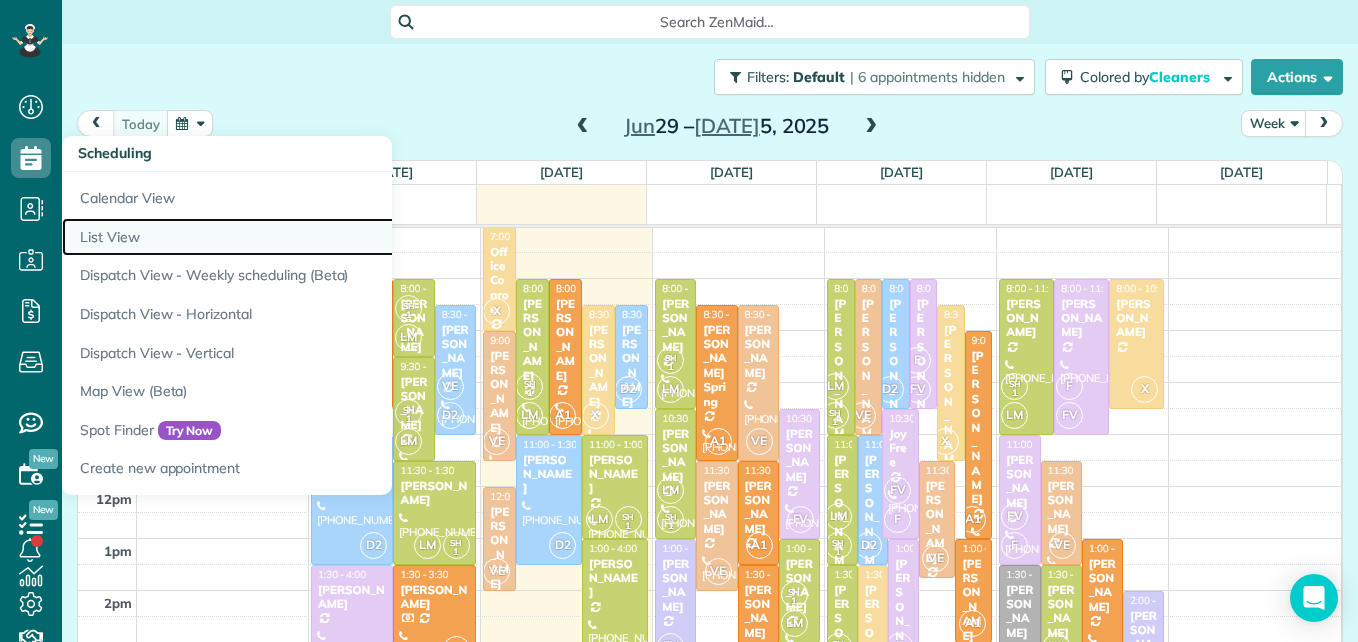 click on "List View" at bounding box center [312, 237] 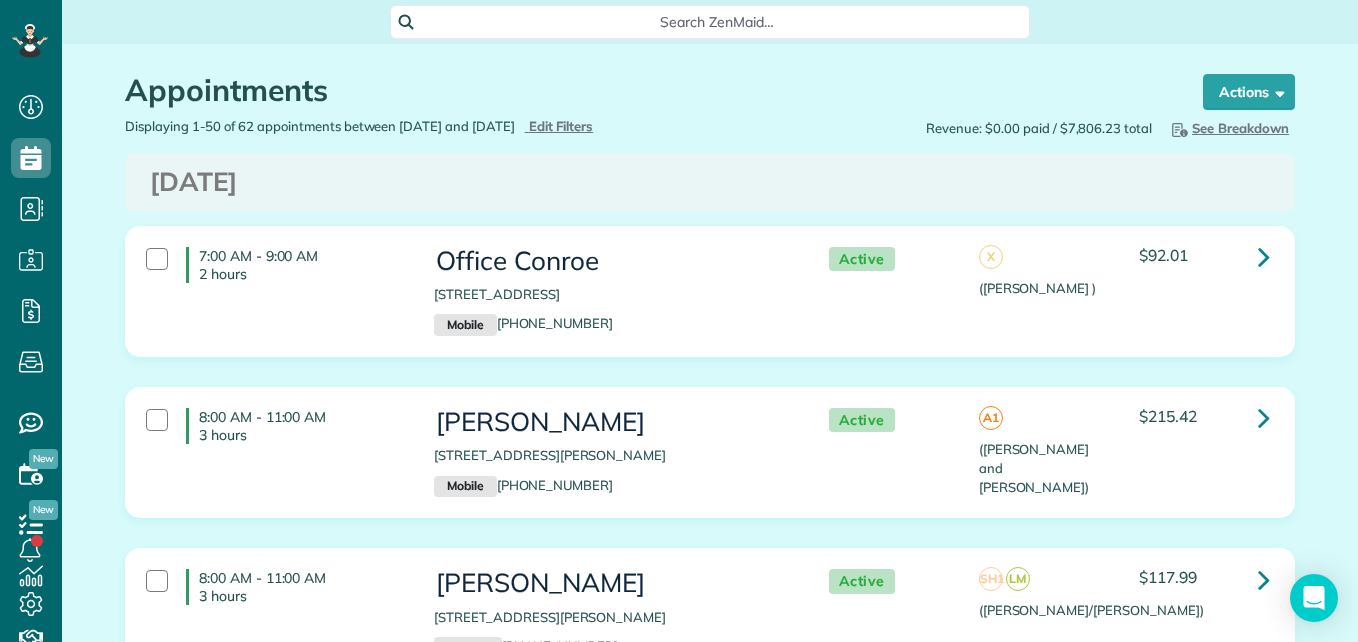 scroll, scrollTop: 0, scrollLeft: 0, axis: both 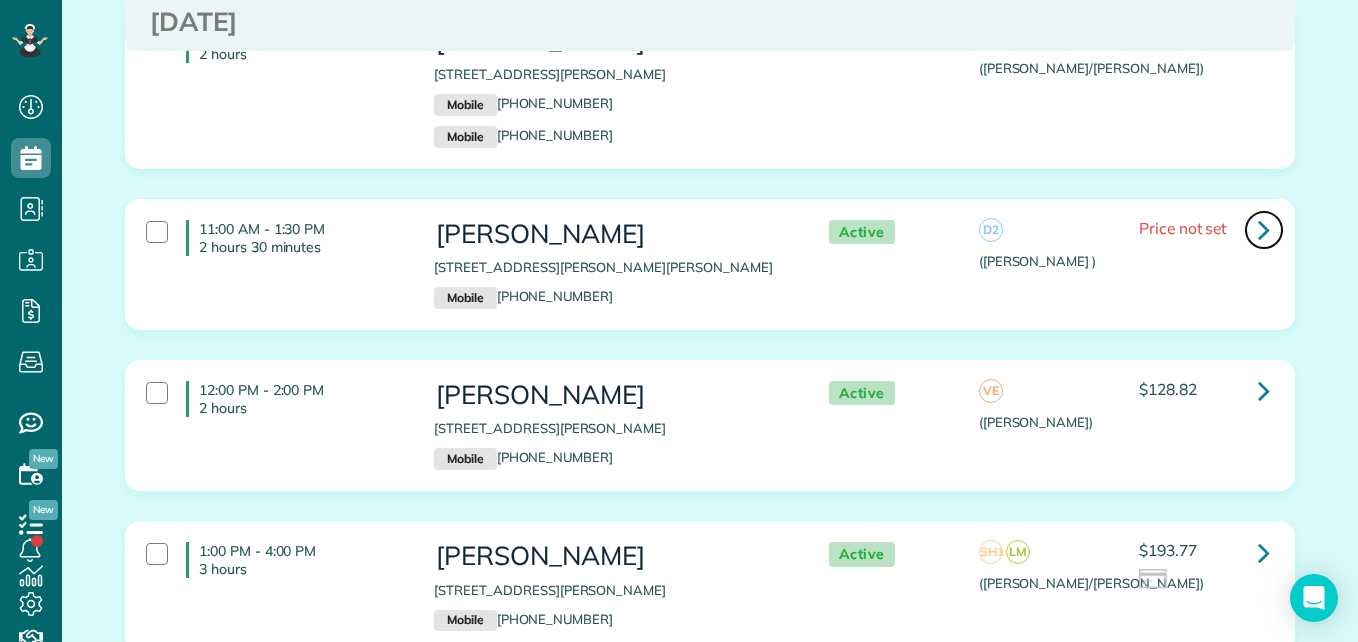 click at bounding box center [1264, 229] 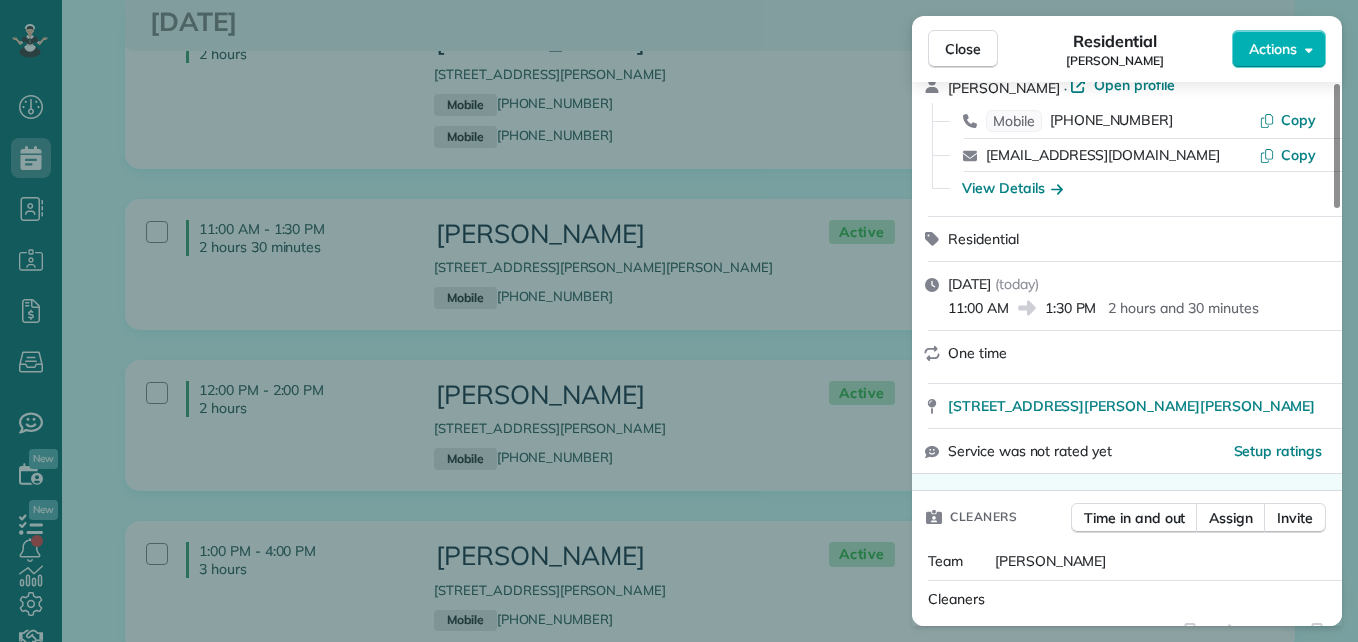 drag, startPoint x: 1335, startPoint y: 139, endPoint x: 1348, endPoint y: 160, distance: 24.698177 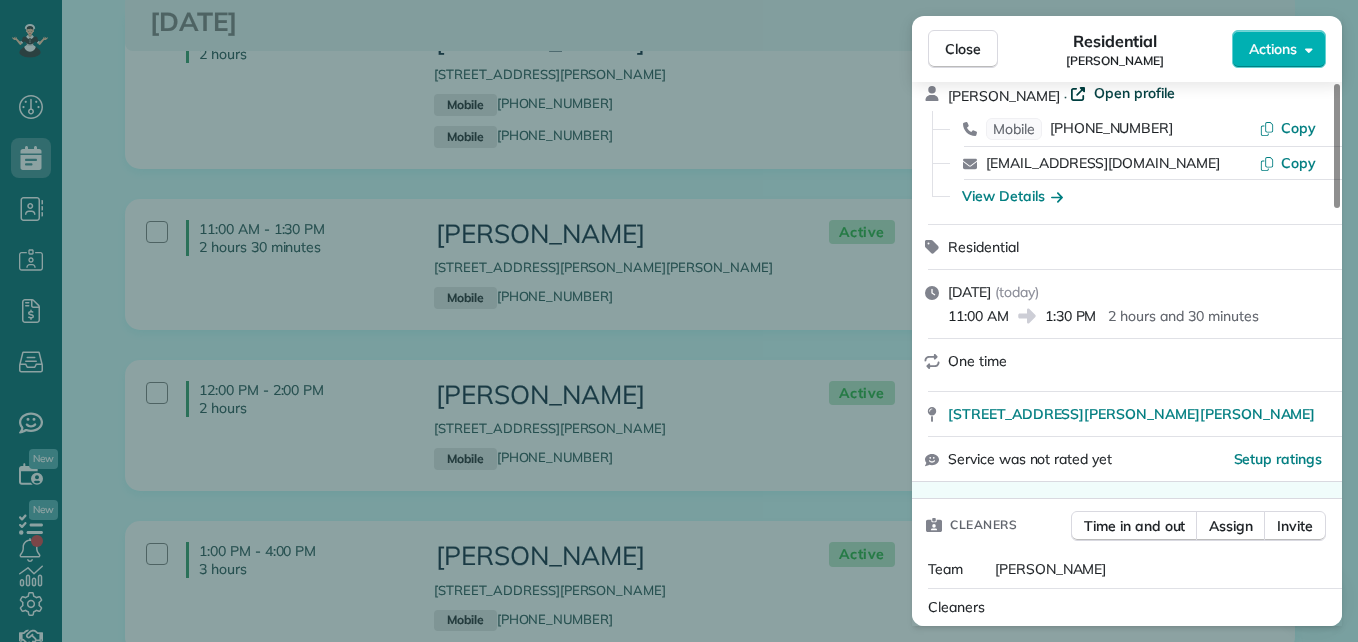 click on "Open profile" at bounding box center [1134, 93] 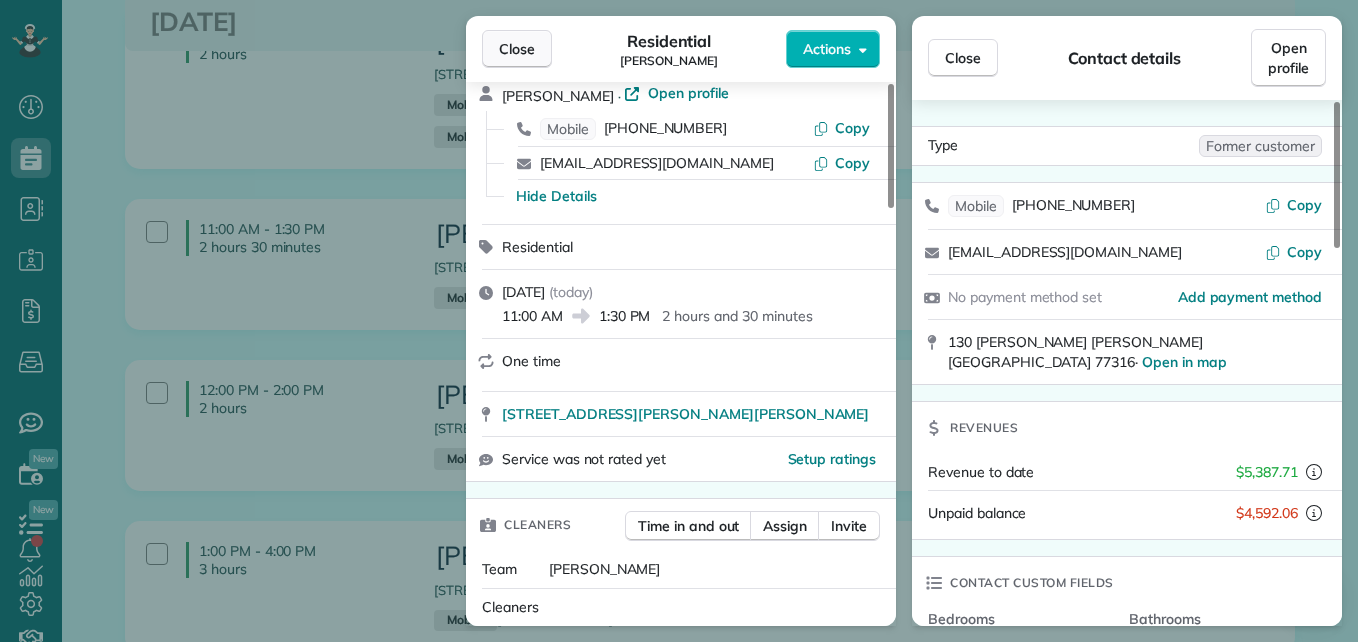 click on "Close" at bounding box center (517, 49) 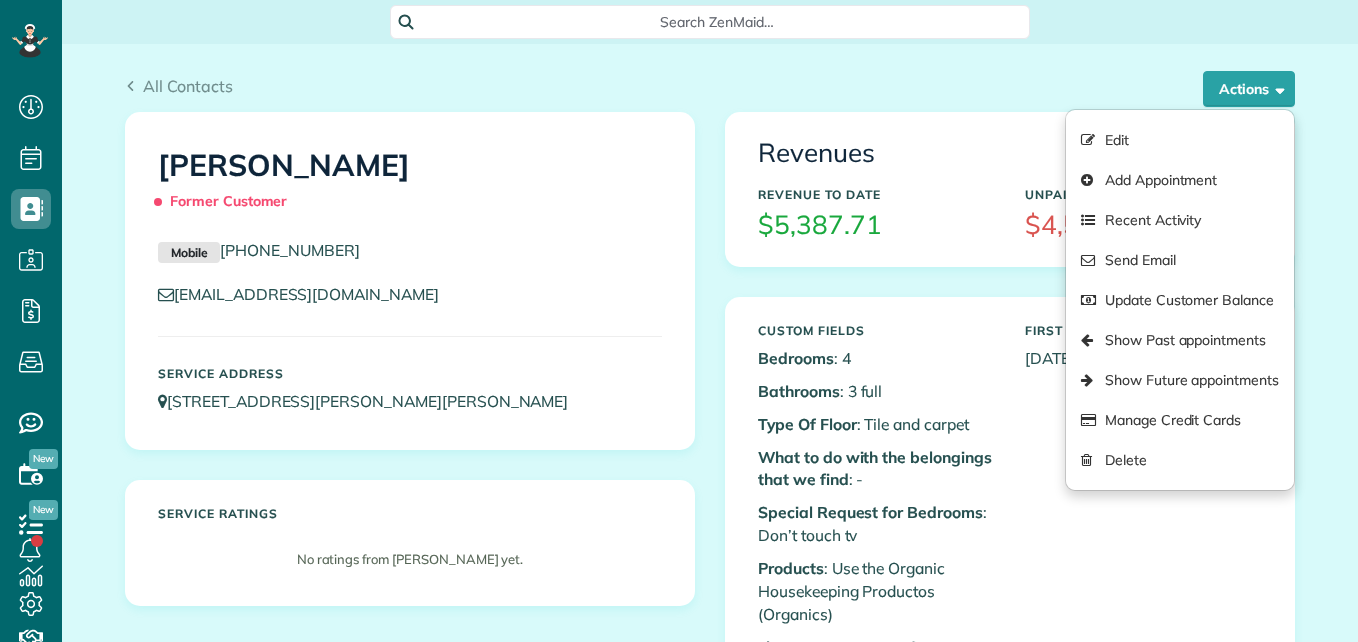 scroll, scrollTop: 0, scrollLeft: 0, axis: both 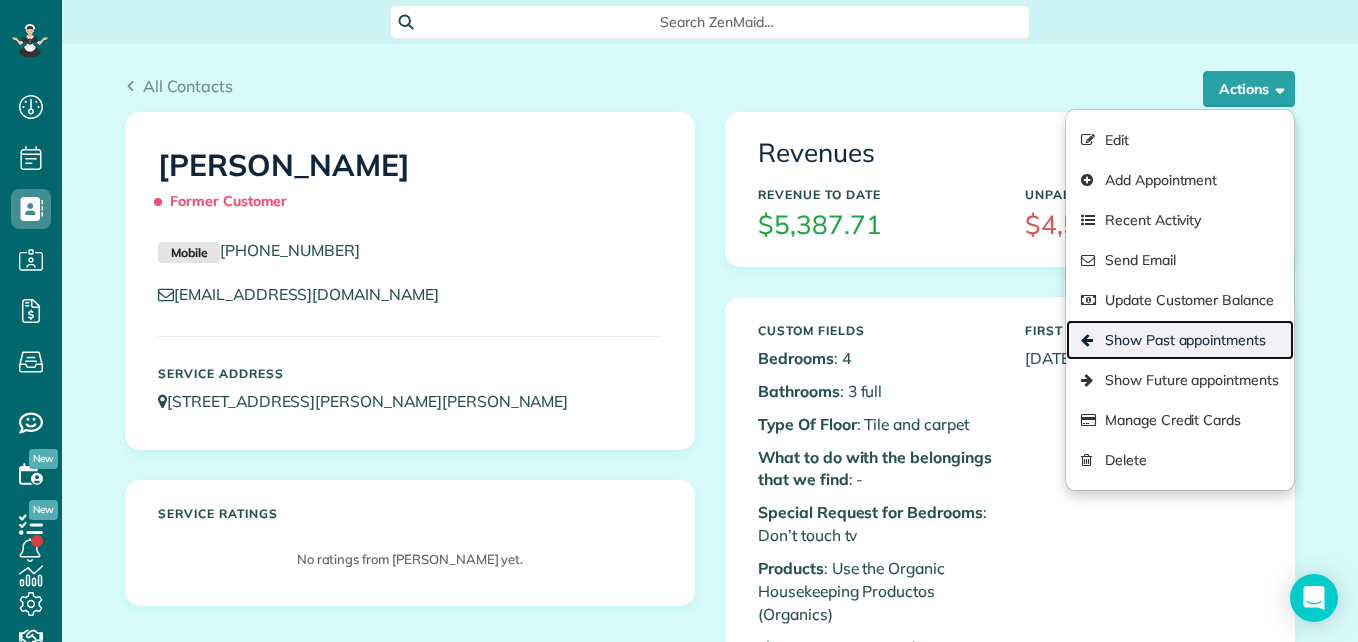 click on "Show Past appointments" at bounding box center [1180, 340] 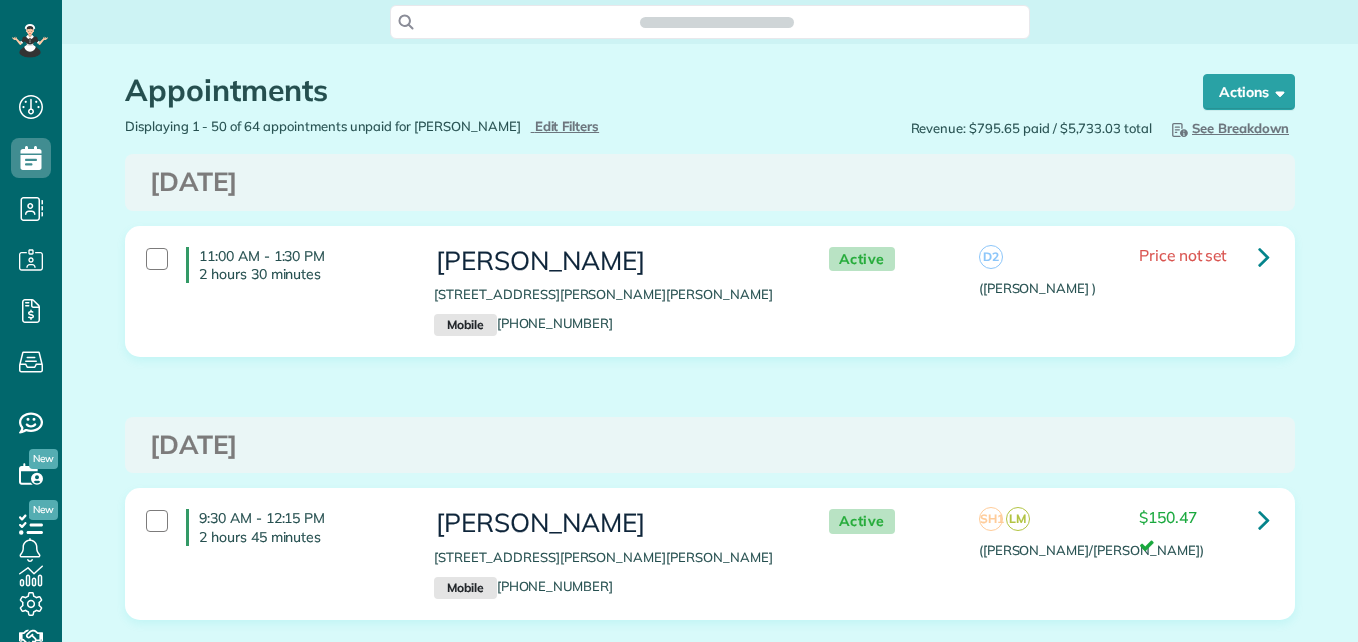 scroll, scrollTop: 0, scrollLeft: 0, axis: both 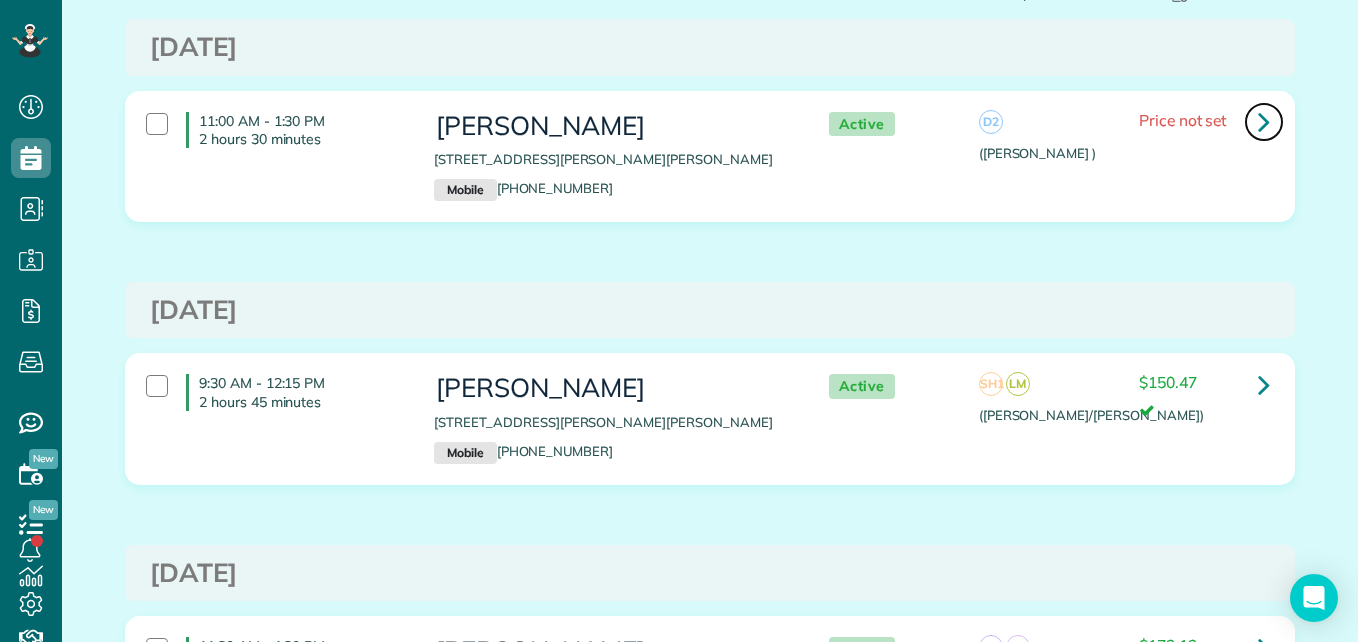 click at bounding box center [1264, 121] 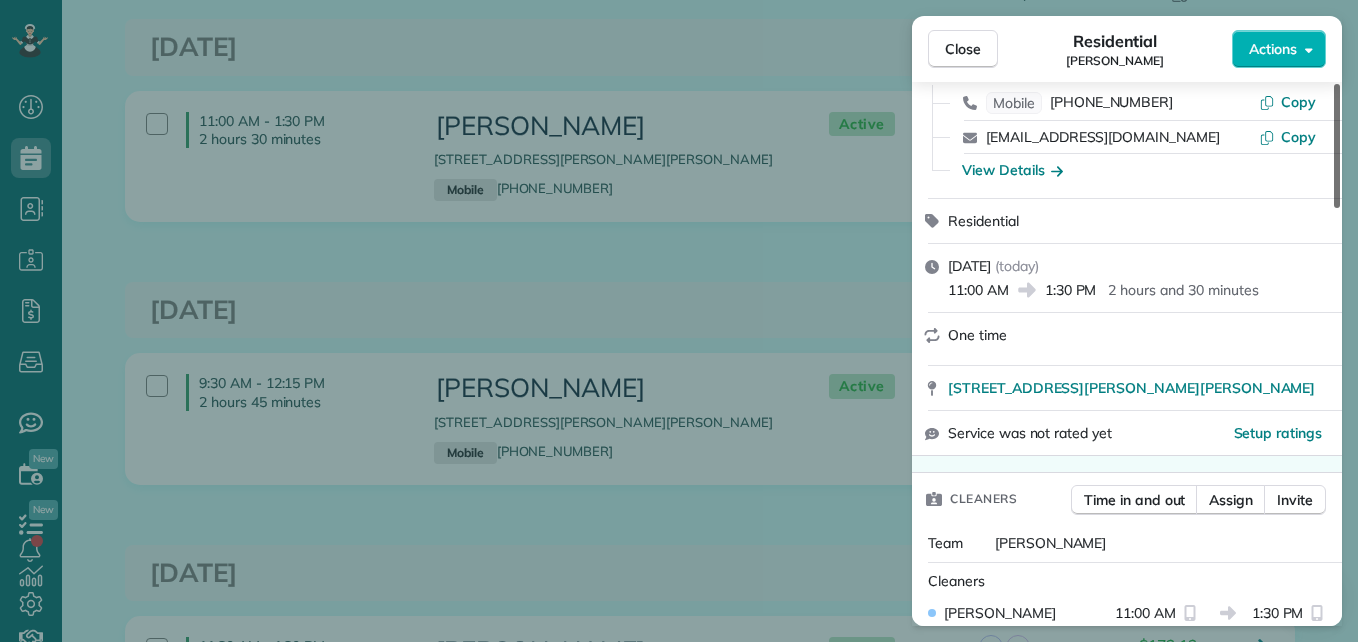 scroll, scrollTop: 127, scrollLeft: 0, axis: vertical 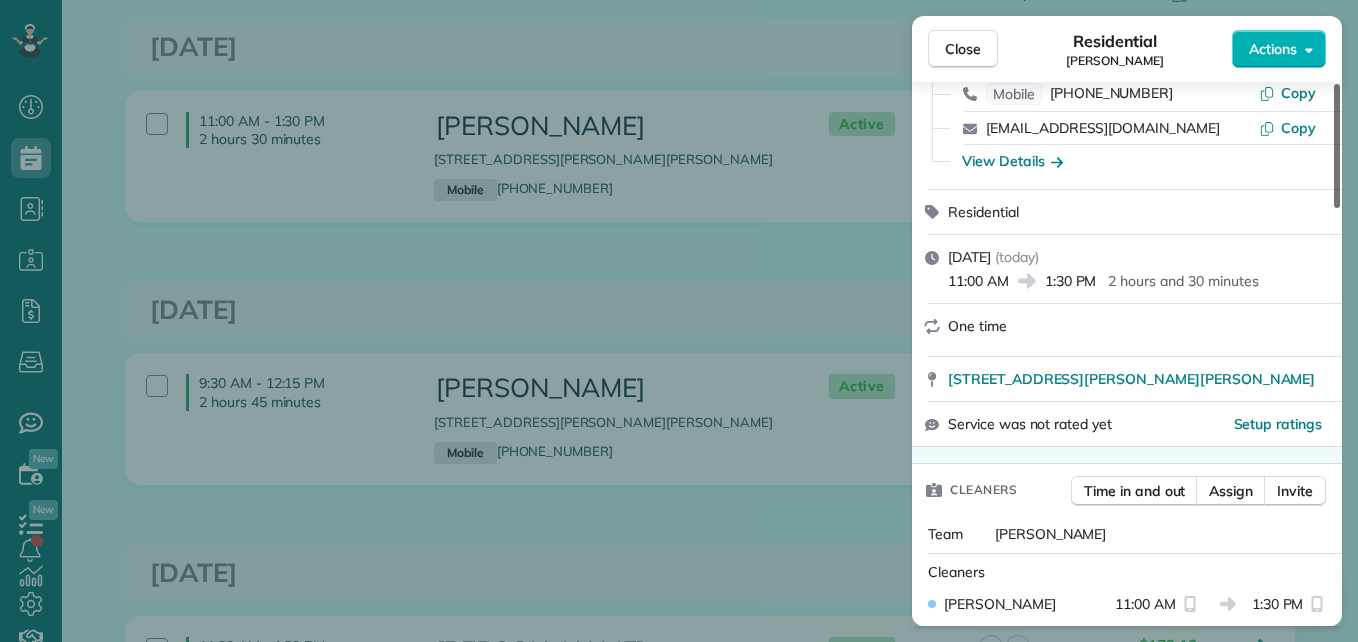 drag, startPoint x: 1336, startPoint y: 144, endPoint x: 1333, endPoint y: 173, distance: 29.15476 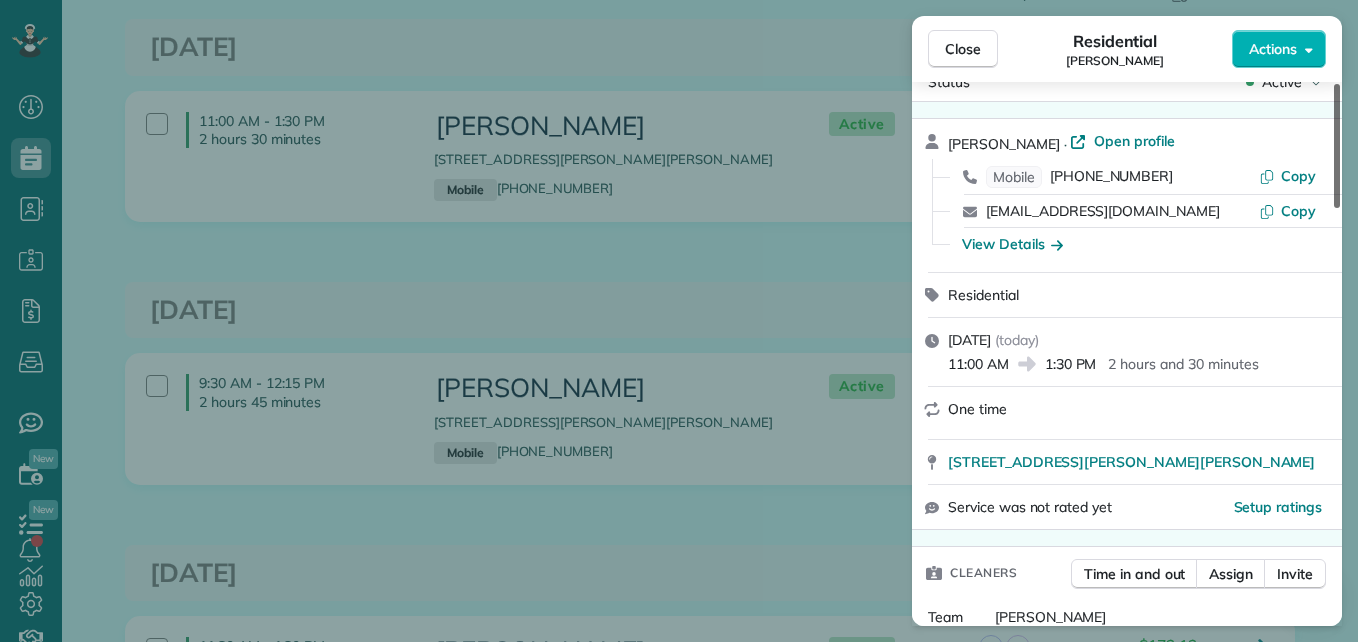 scroll, scrollTop: 0, scrollLeft: 0, axis: both 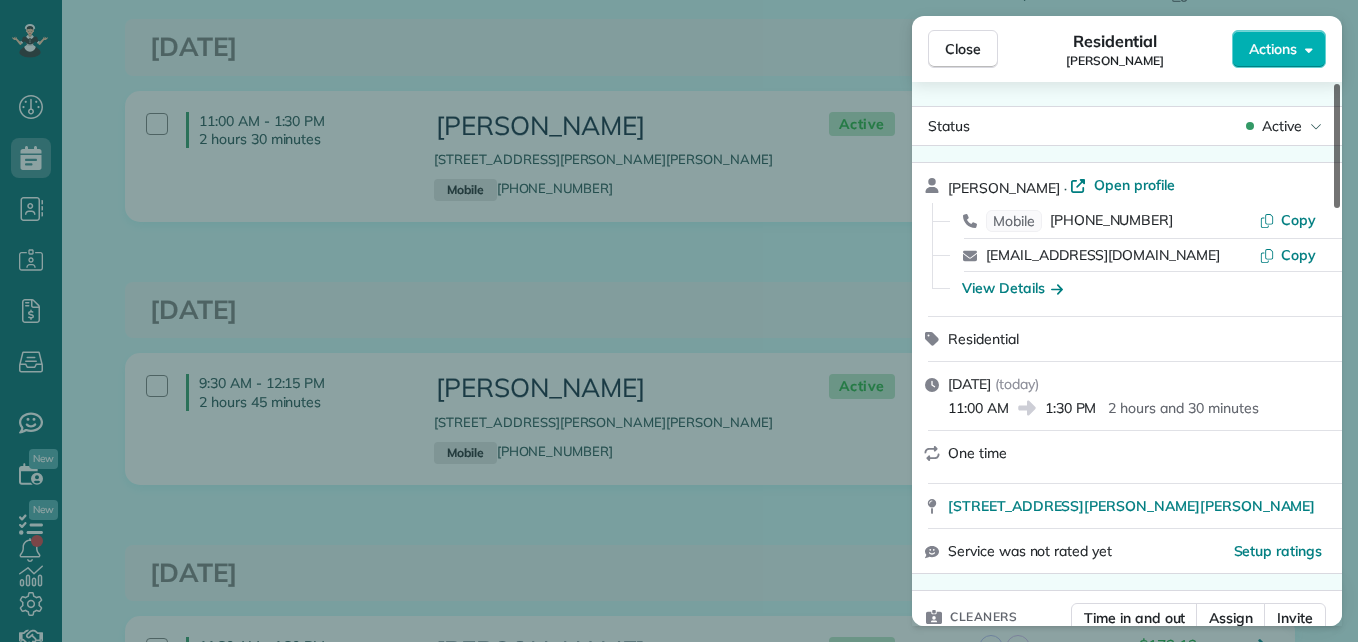 drag, startPoint x: 1333, startPoint y: 173, endPoint x: 1361, endPoint y: 105, distance: 73.53911 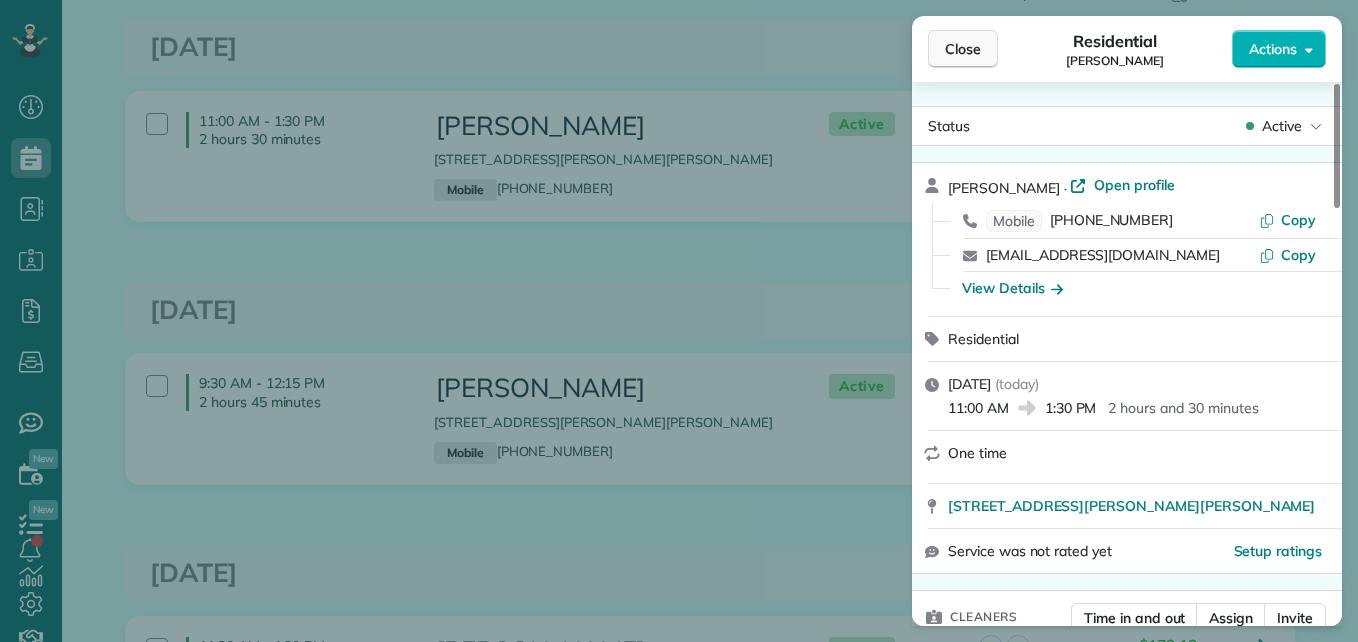 click on "Close" at bounding box center (963, 49) 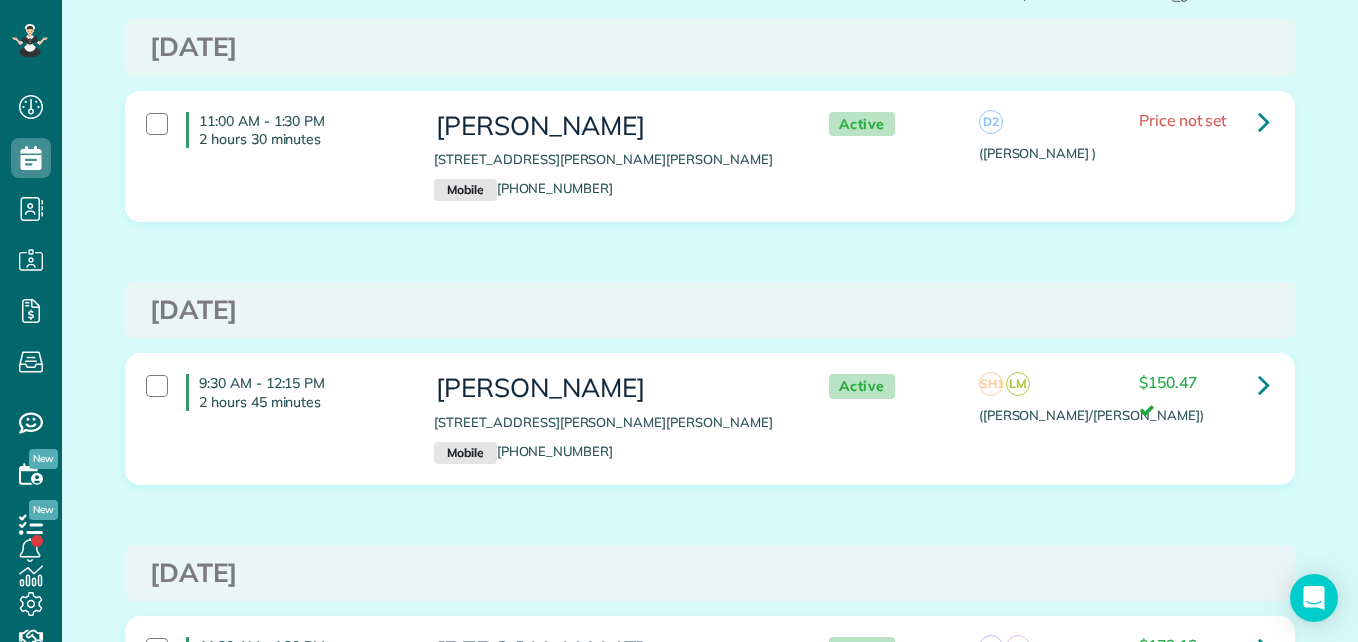 click on "[DATE]" at bounding box center [710, 47] 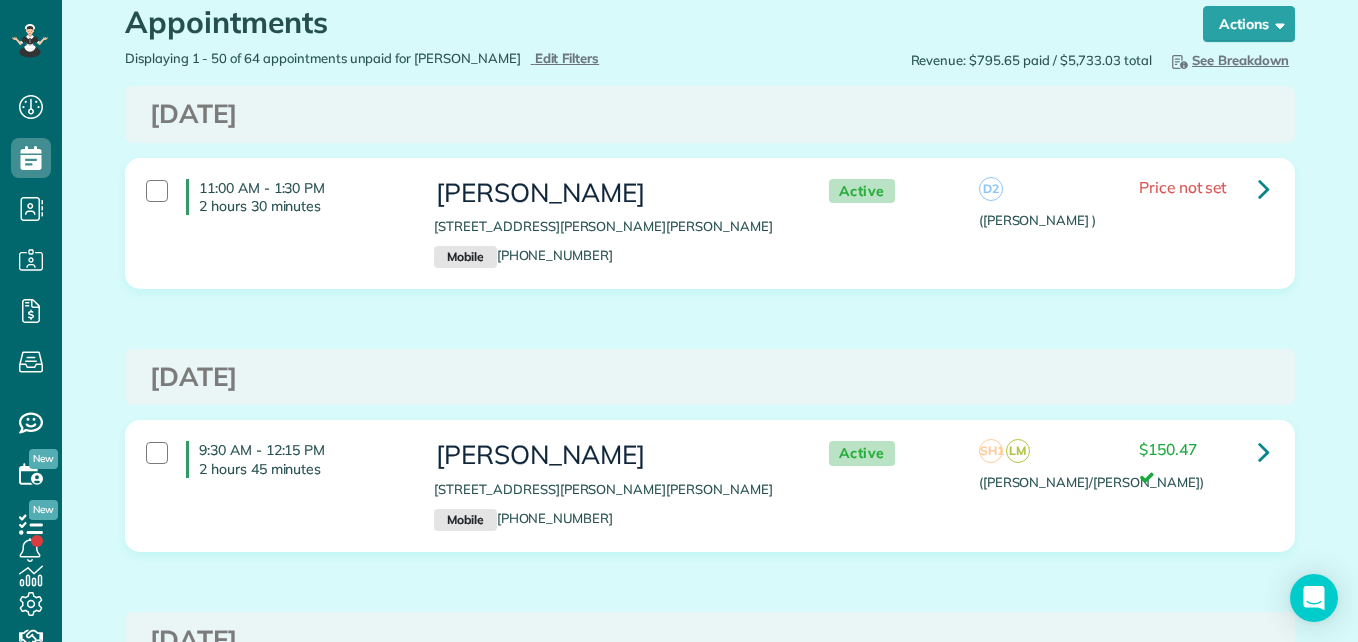 scroll, scrollTop: 45, scrollLeft: 0, axis: vertical 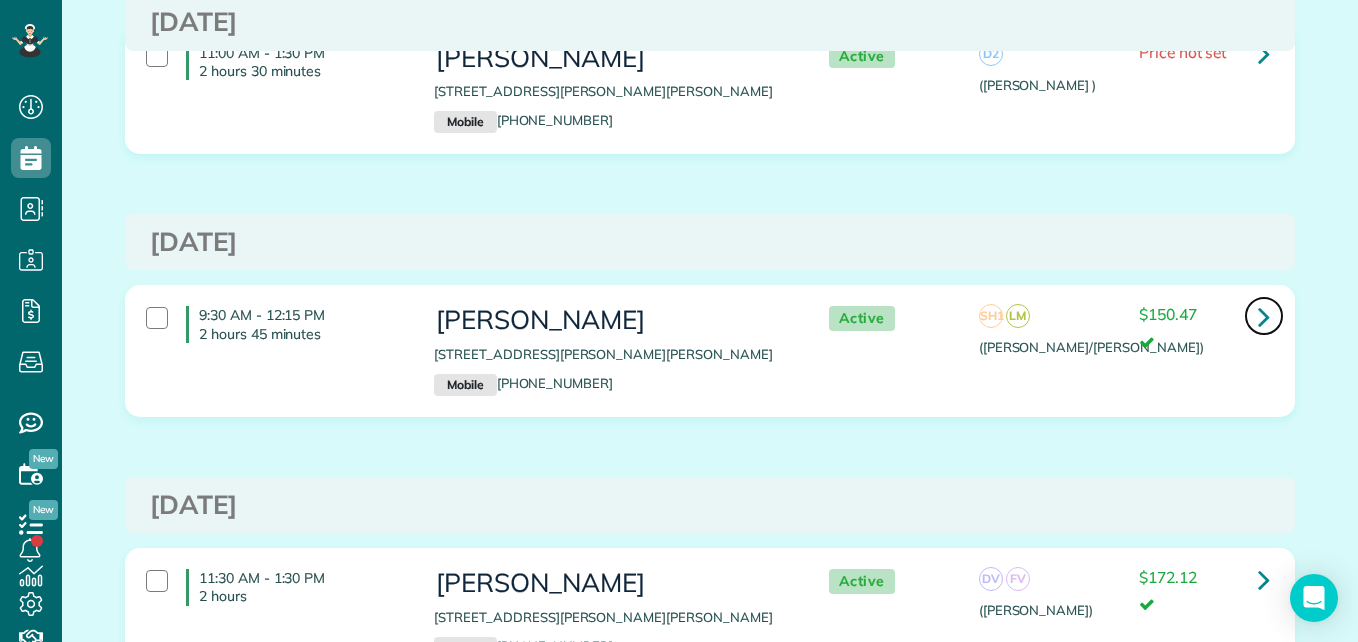 click at bounding box center [1264, 316] 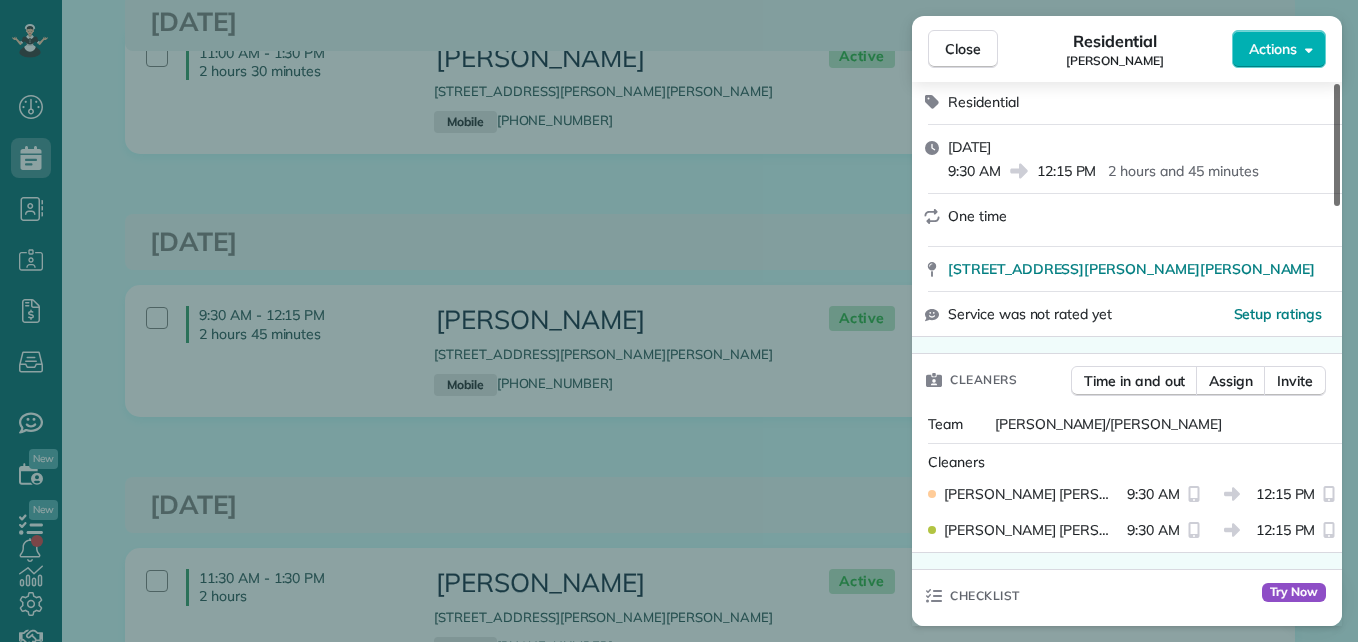 scroll, scrollTop: 0, scrollLeft: 0, axis: both 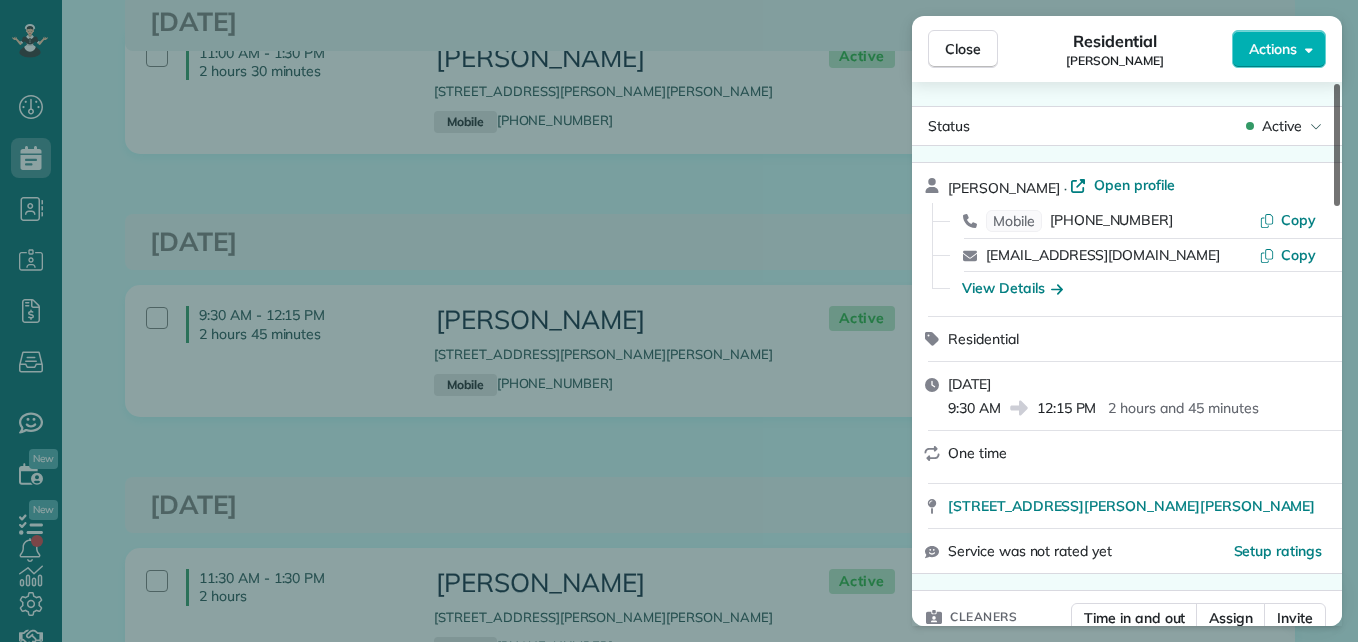 drag, startPoint x: 1333, startPoint y: 111, endPoint x: 1351, endPoint y: -18, distance: 130.24976 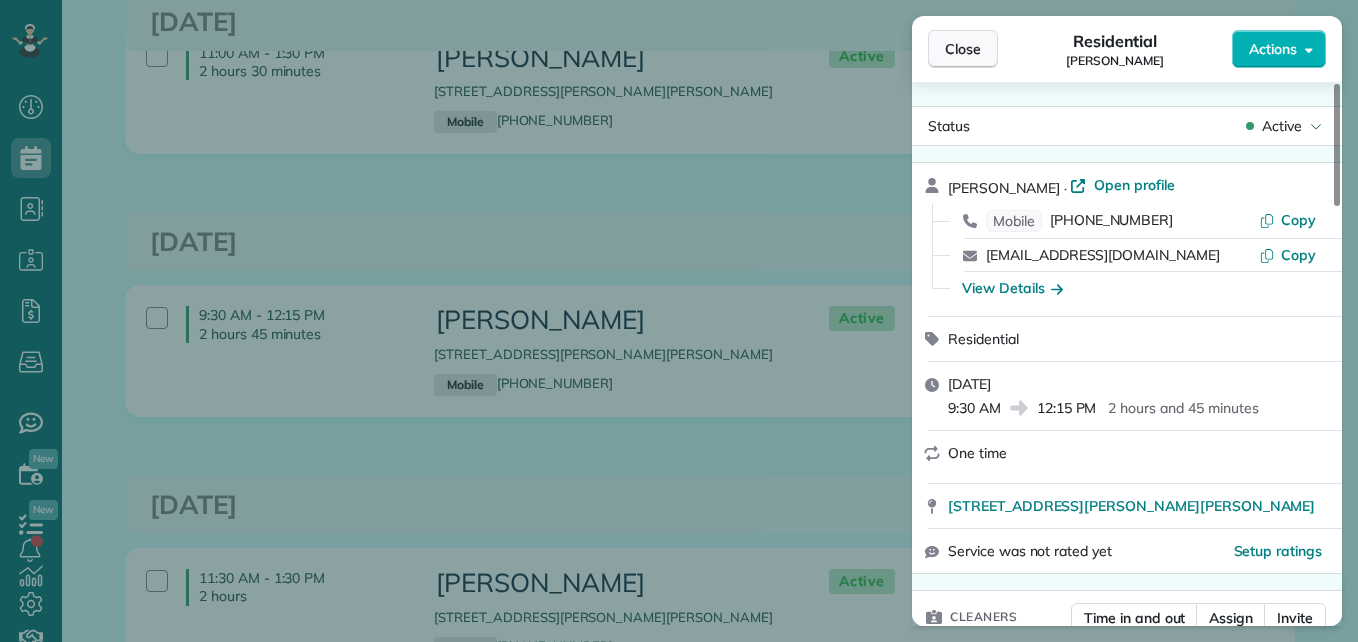click on "Close" at bounding box center [963, 49] 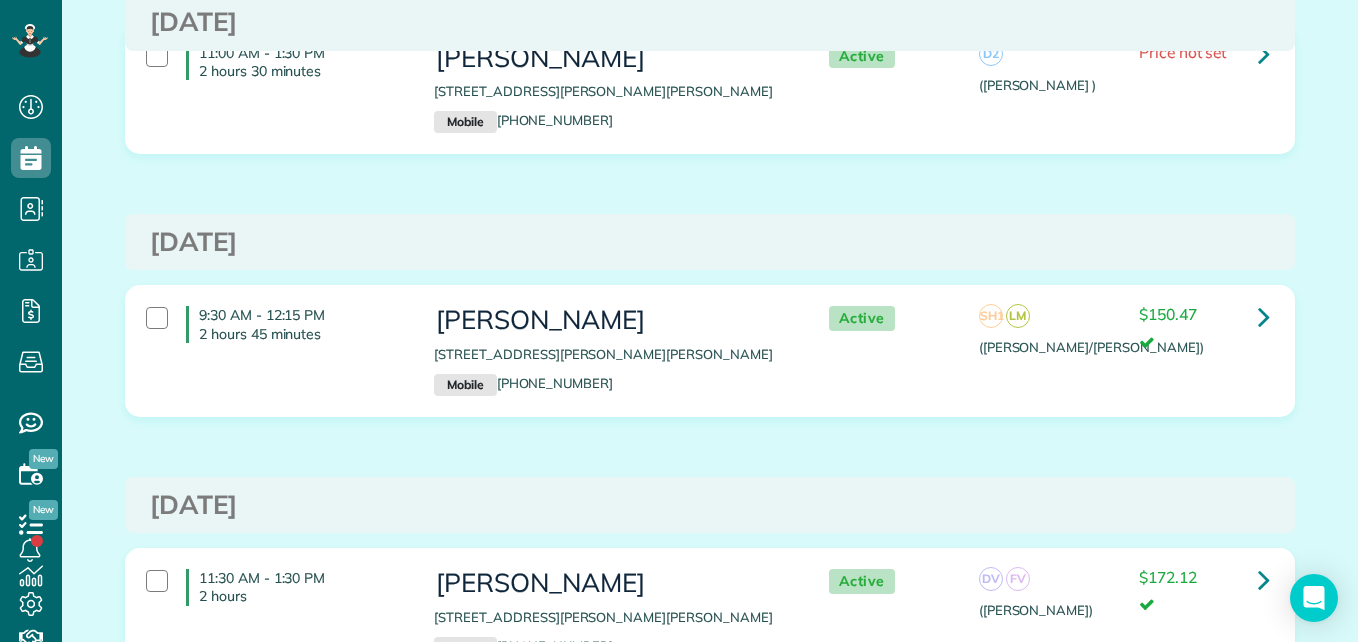 scroll, scrollTop: 0, scrollLeft: 0, axis: both 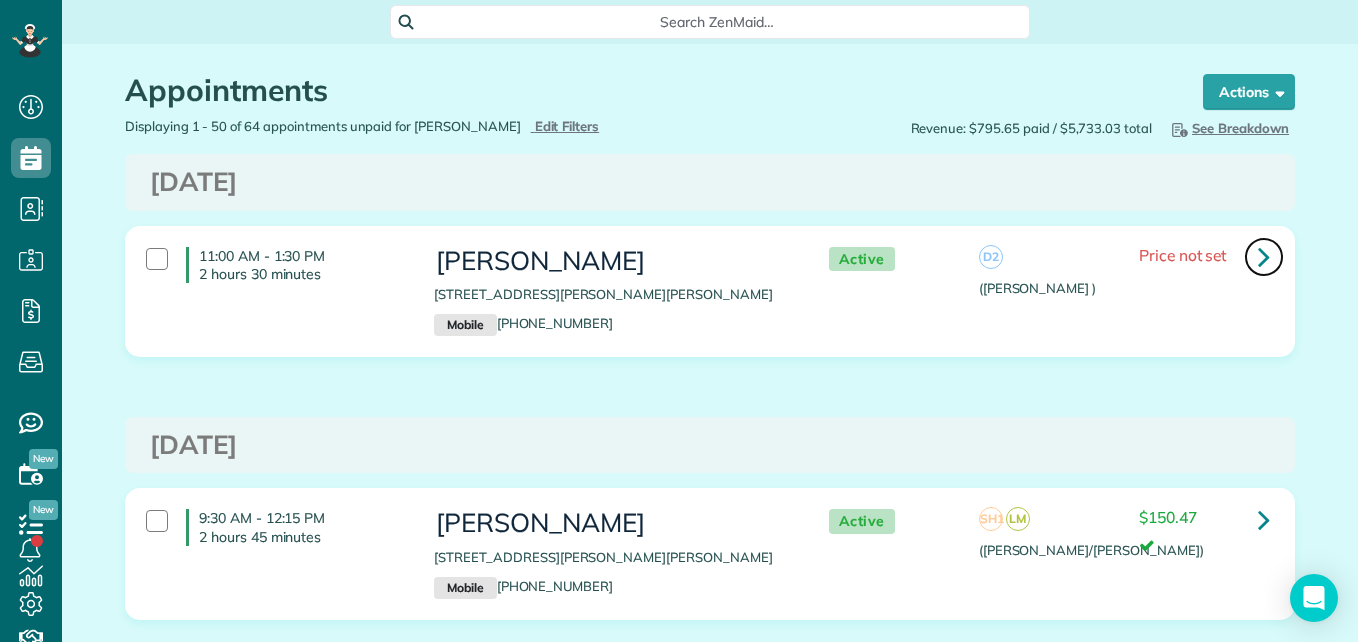 click at bounding box center [1264, 256] 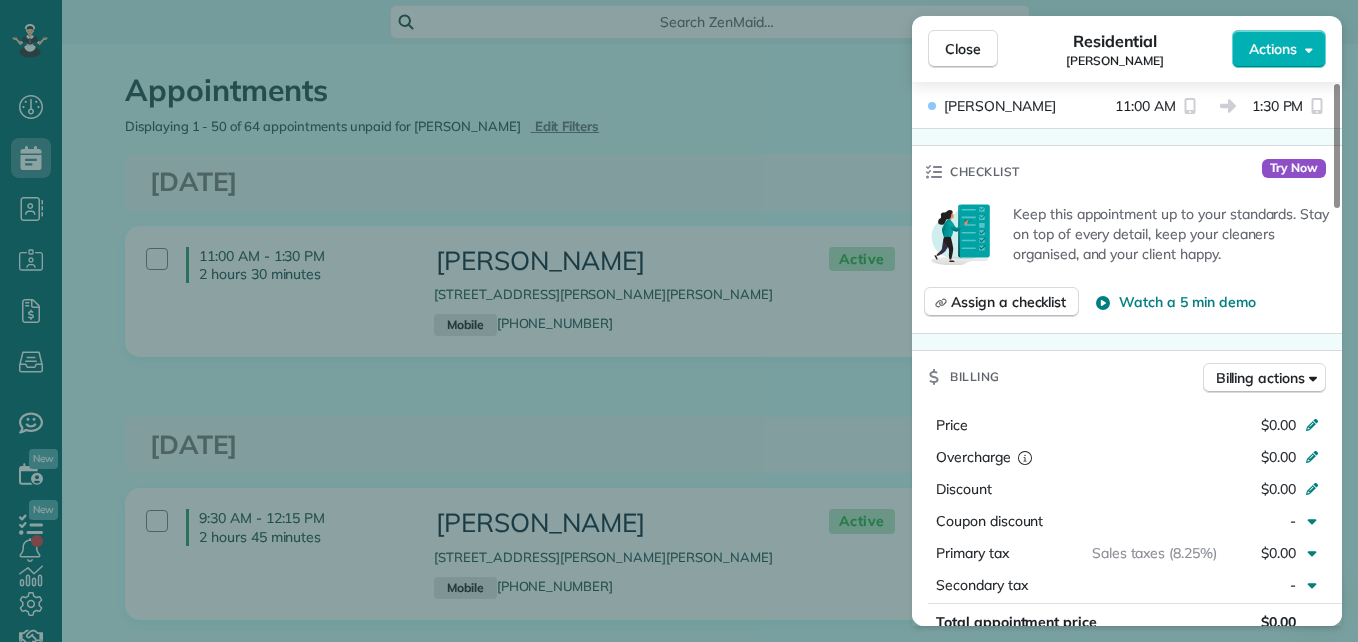 drag, startPoint x: 1336, startPoint y: 150, endPoint x: 1354, endPoint y: 291, distance: 142.14429 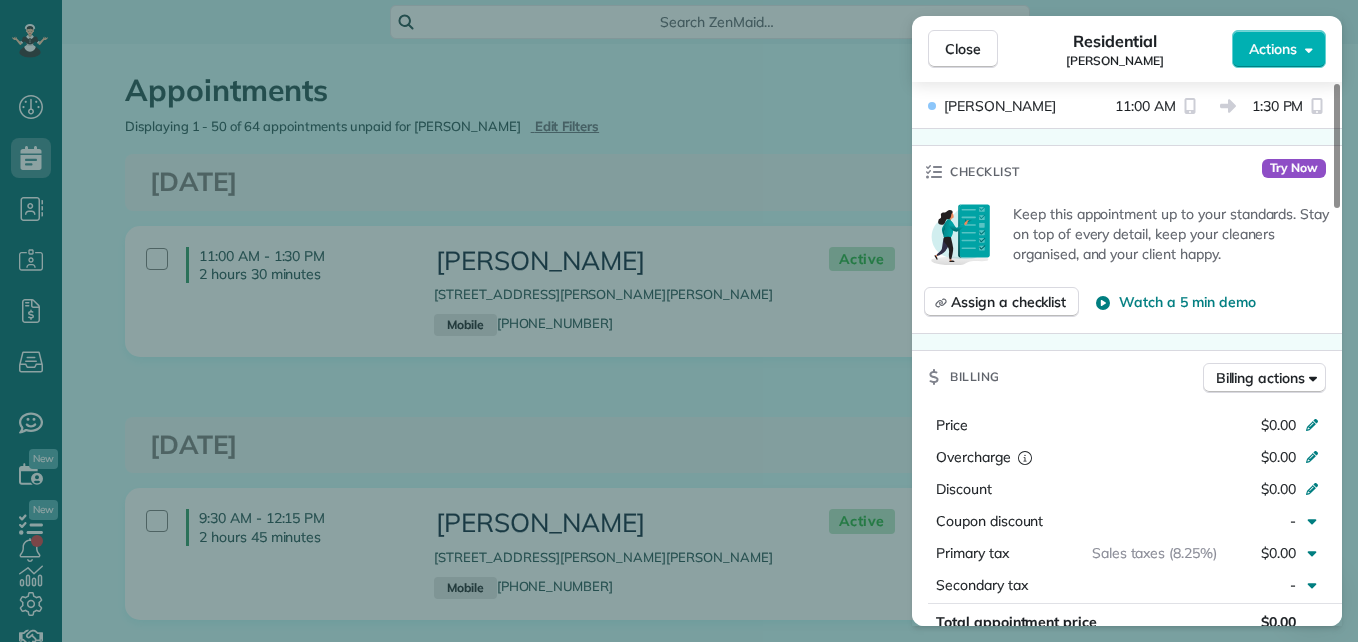 click at bounding box center [1337, 146] 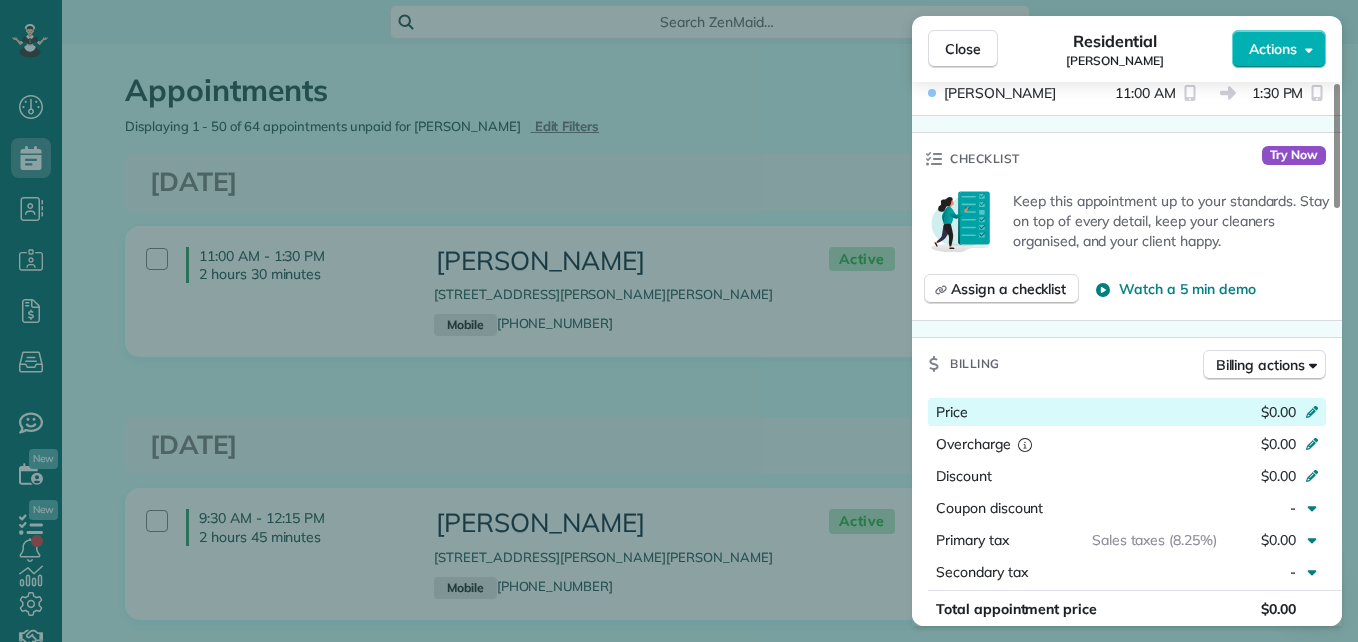 click on "$0.00" at bounding box center [1278, 412] 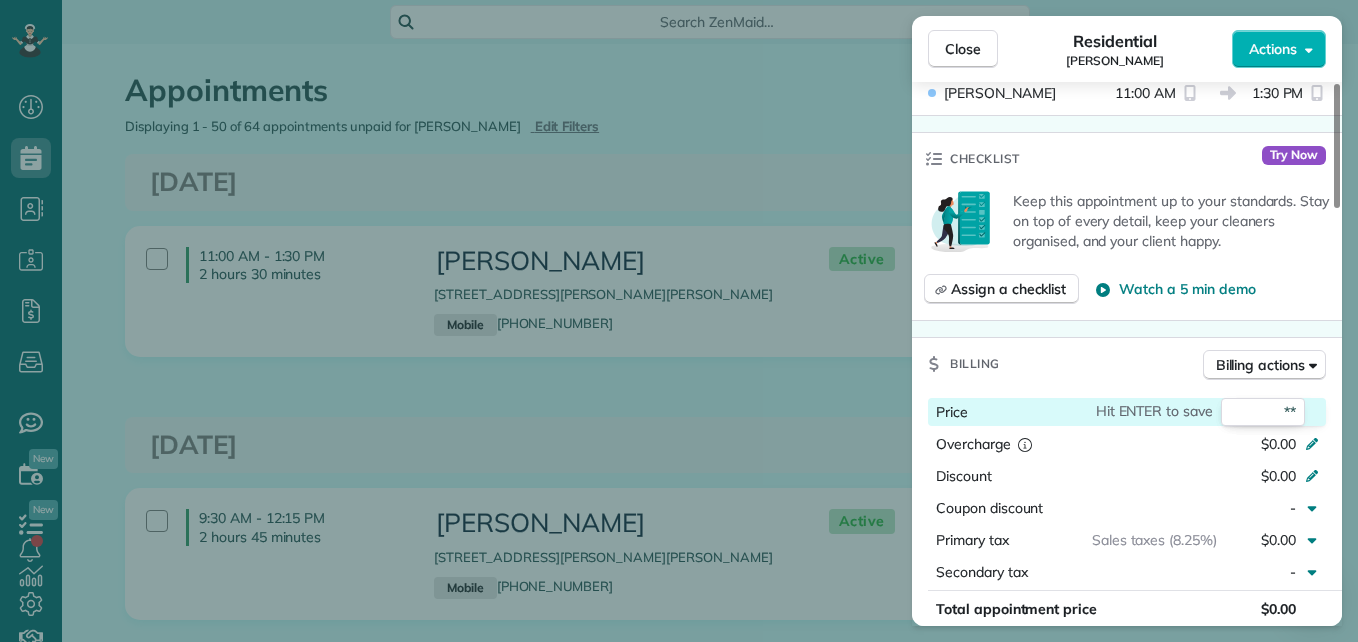 type on "***" 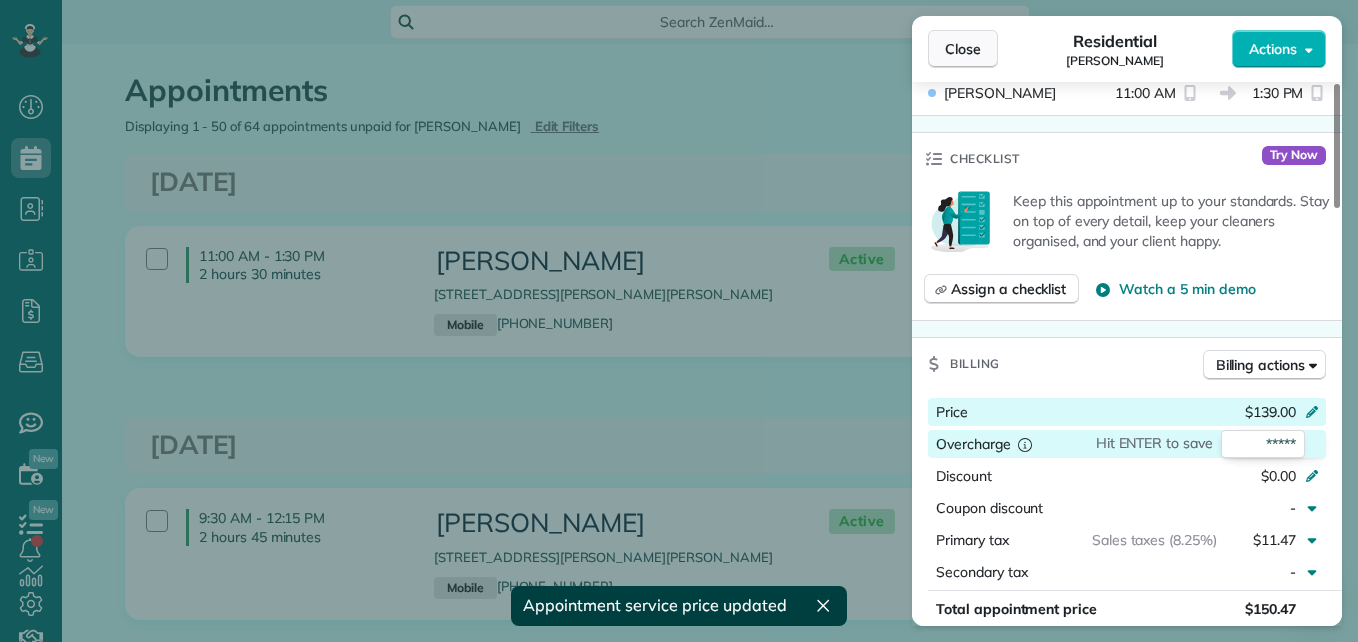 click on "Close" at bounding box center (963, 49) 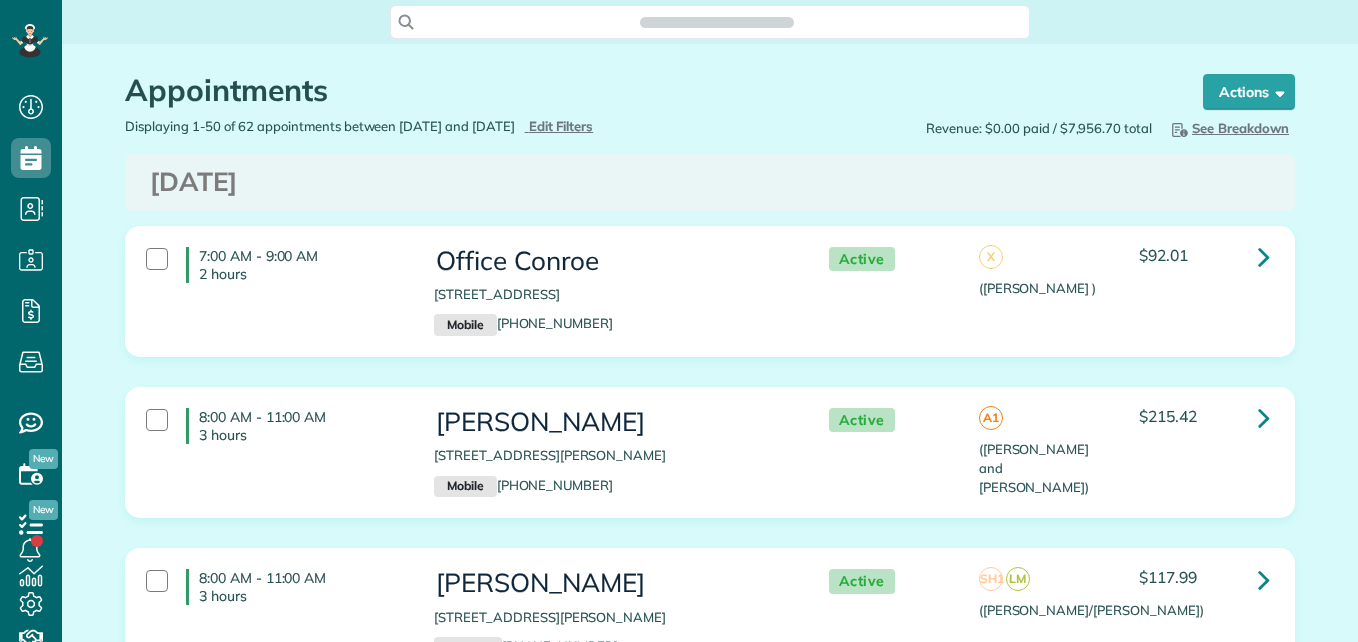 scroll, scrollTop: 0, scrollLeft: 0, axis: both 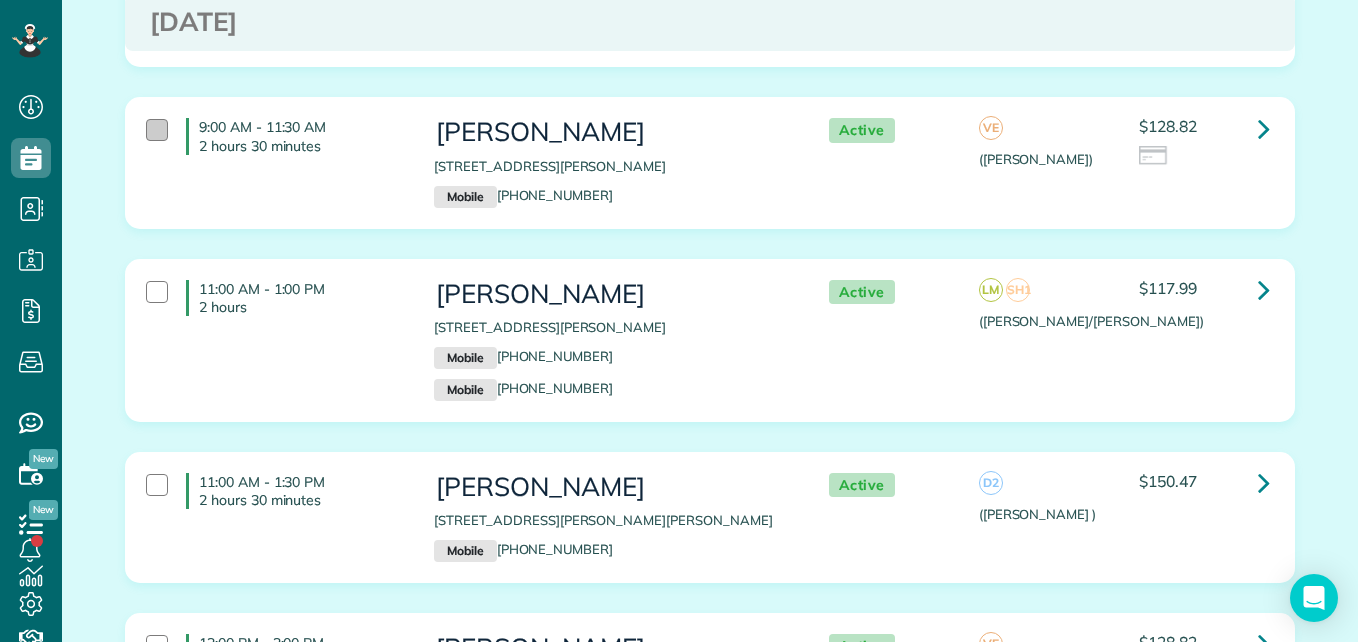 click at bounding box center (157, 130) 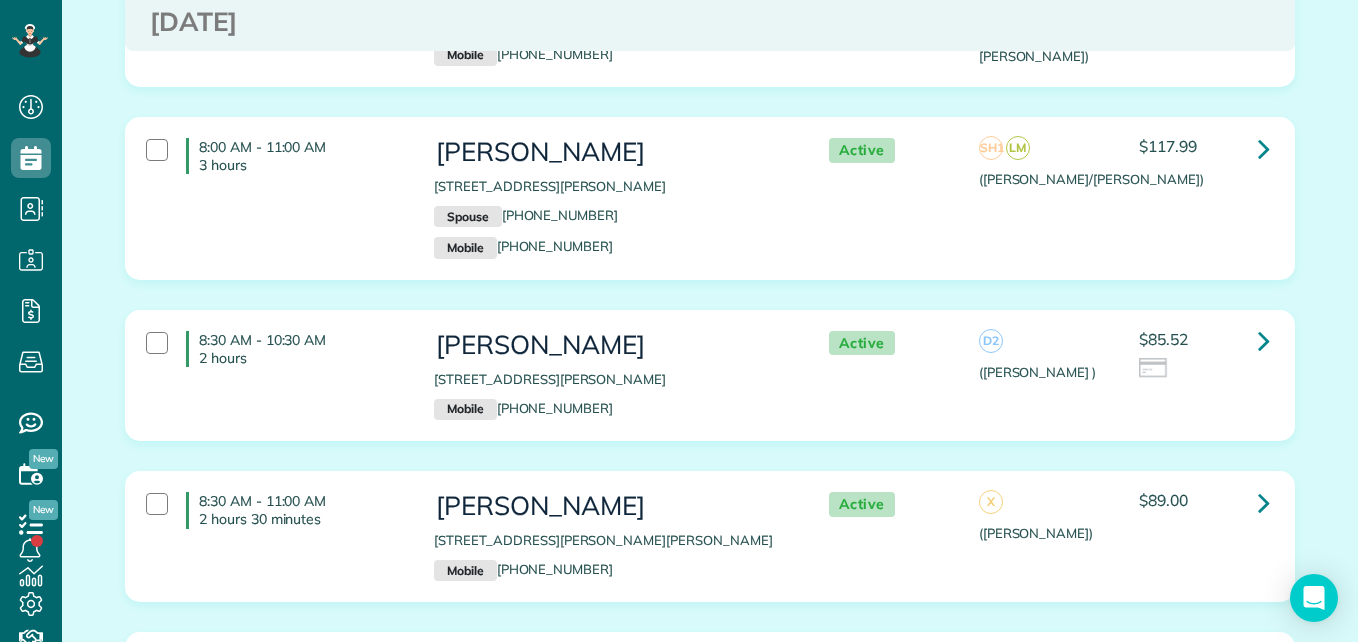 scroll, scrollTop: 401, scrollLeft: 0, axis: vertical 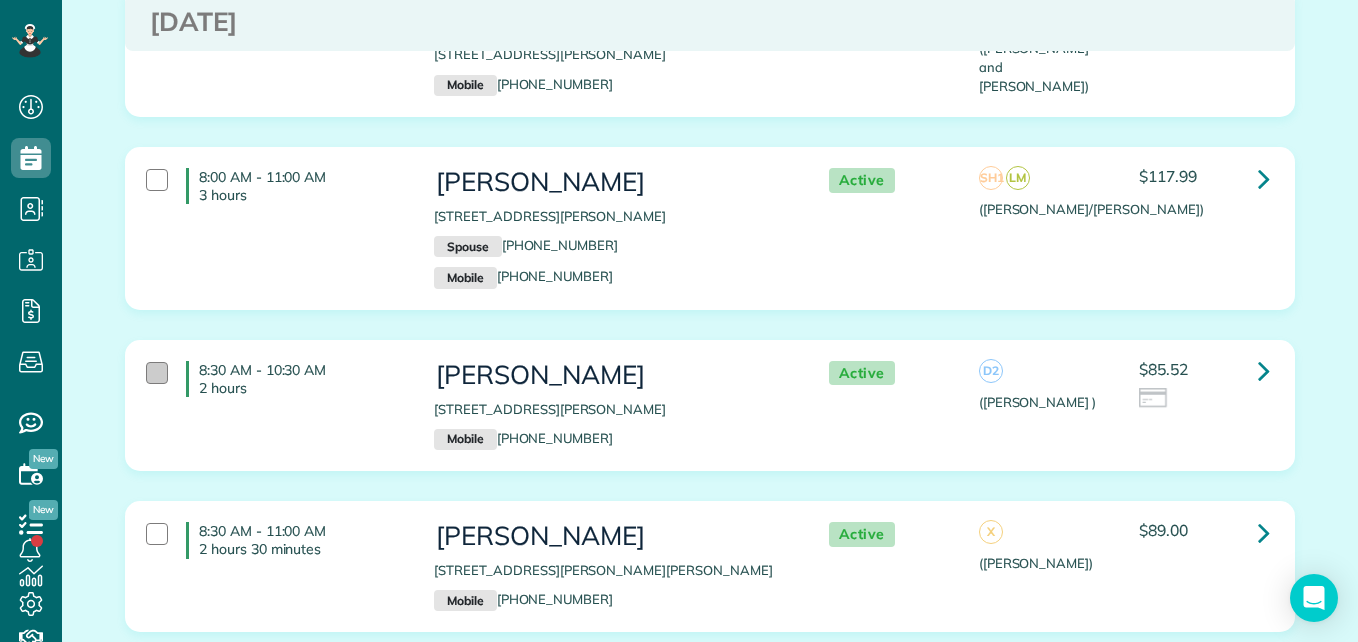 click at bounding box center [157, 373] 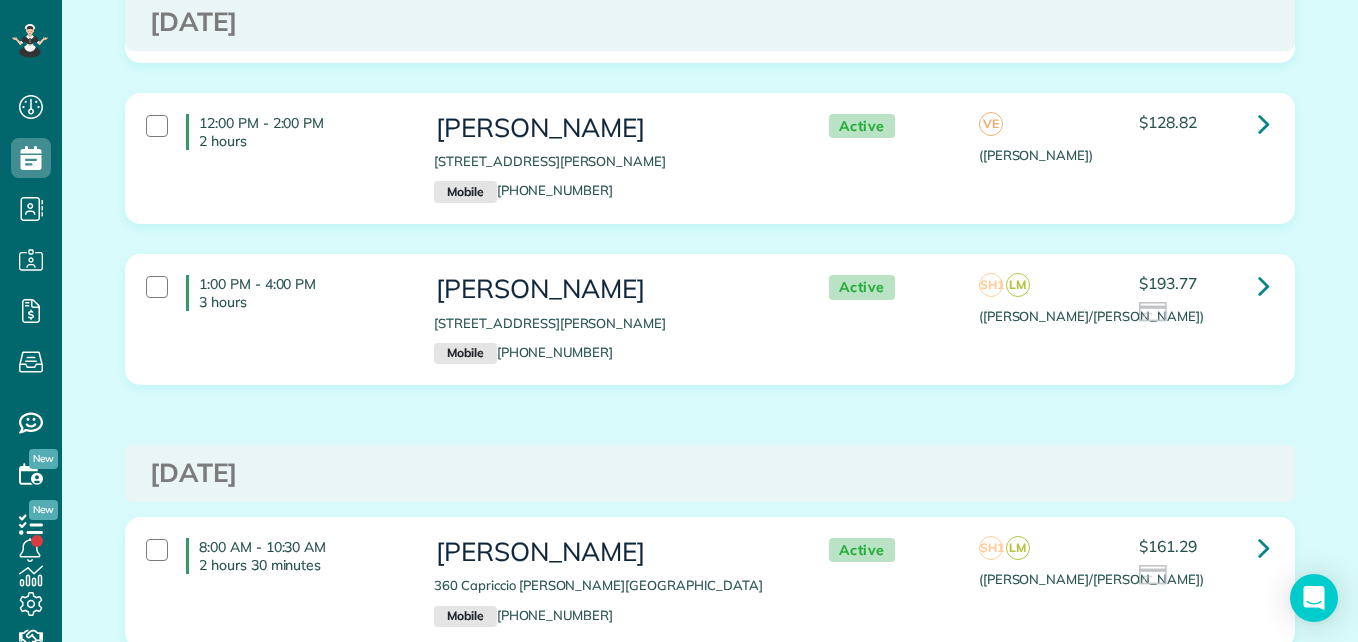 scroll, scrollTop: 1576, scrollLeft: 0, axis: vertical 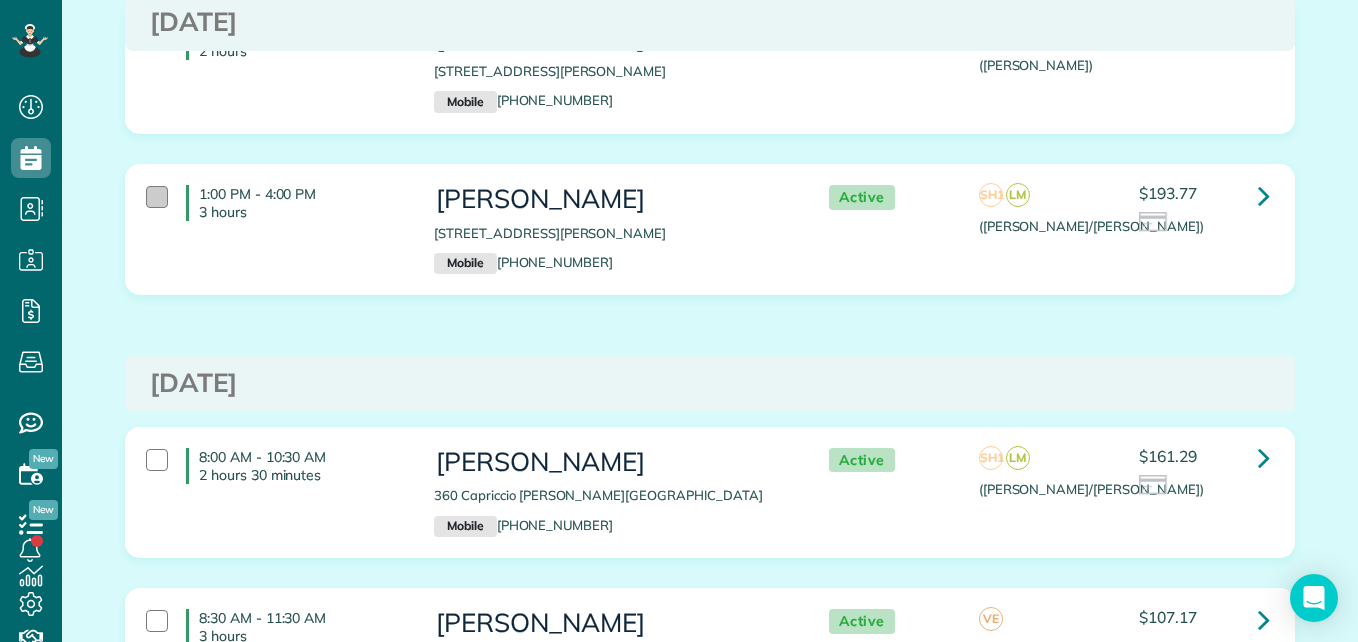 click at bounding box center [157, 197] 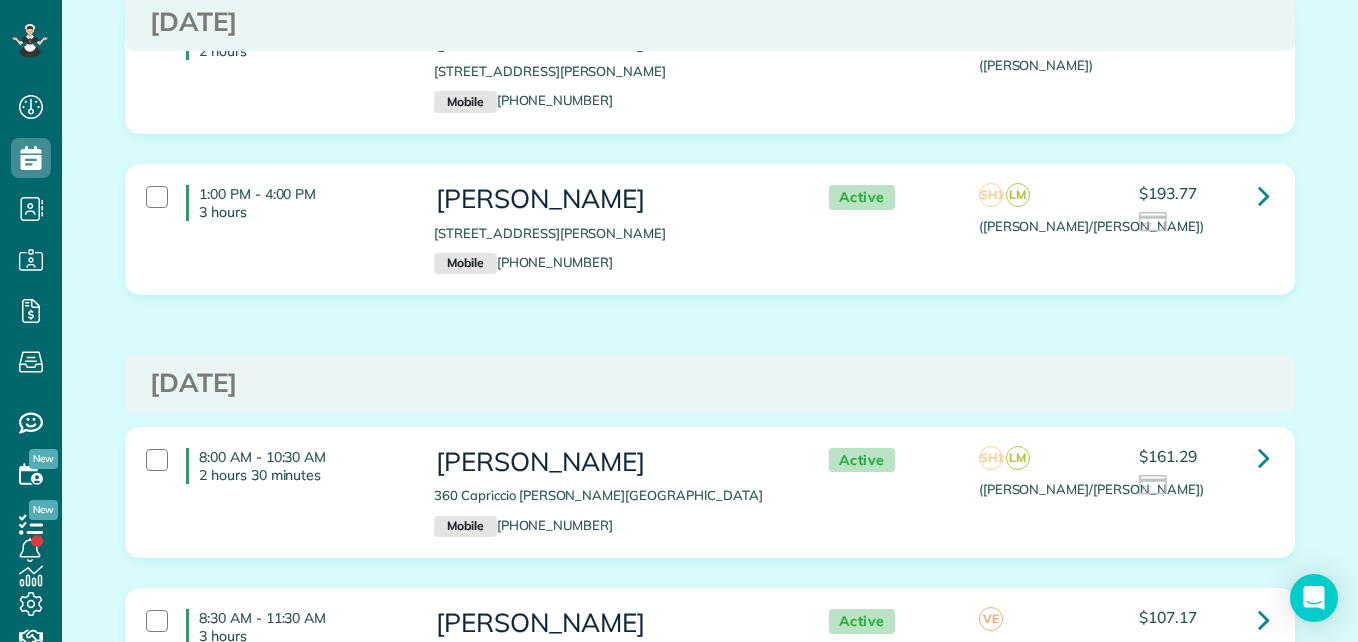 drag, startPoint x: 1342, startPoint y: 159, endPoint x: 1335, endPoint y: 59, distance: 100.2447 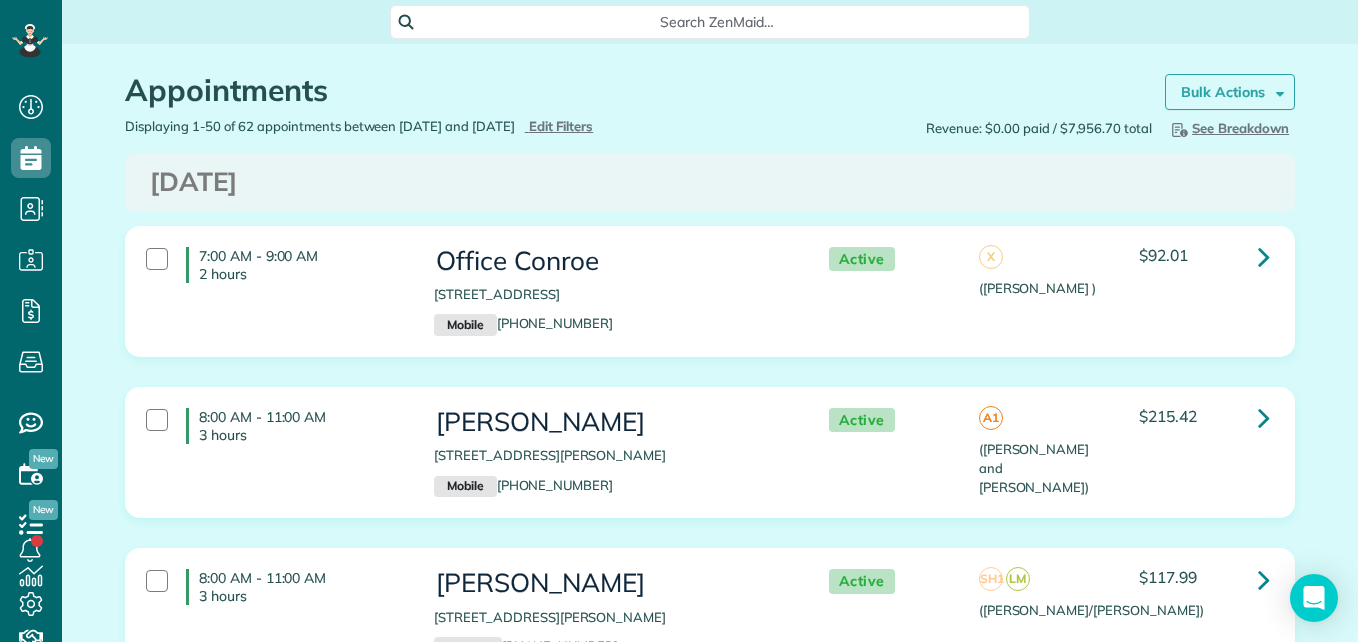 click on "Bulk Actions" at bounding box center [1230, 92] 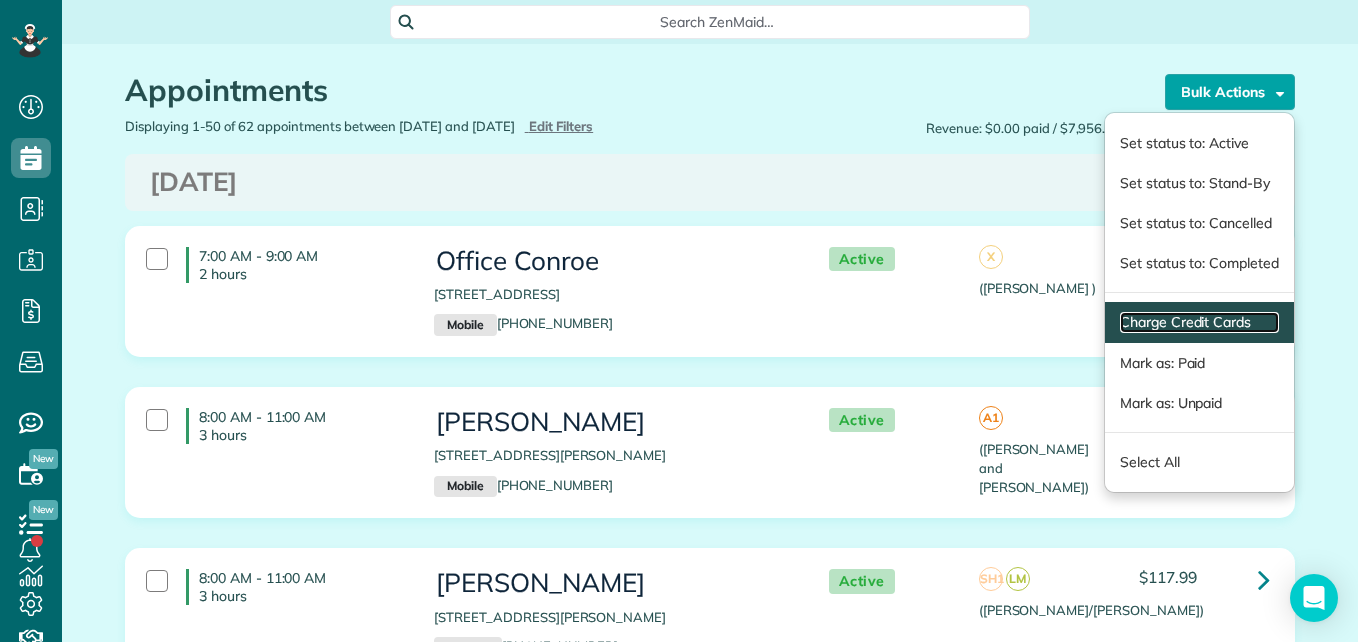 click on "Charge Credit Cards" at bounding box center (1199, 322) 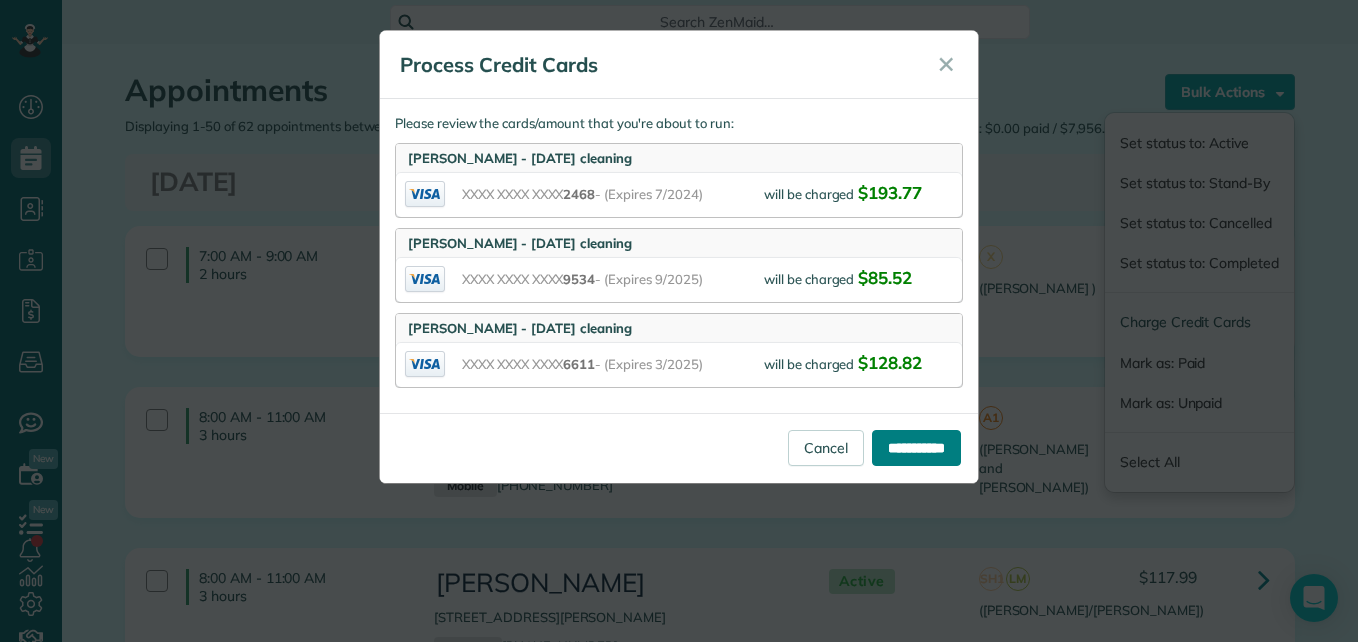 click on "**********" at bounding box center [916, 448] 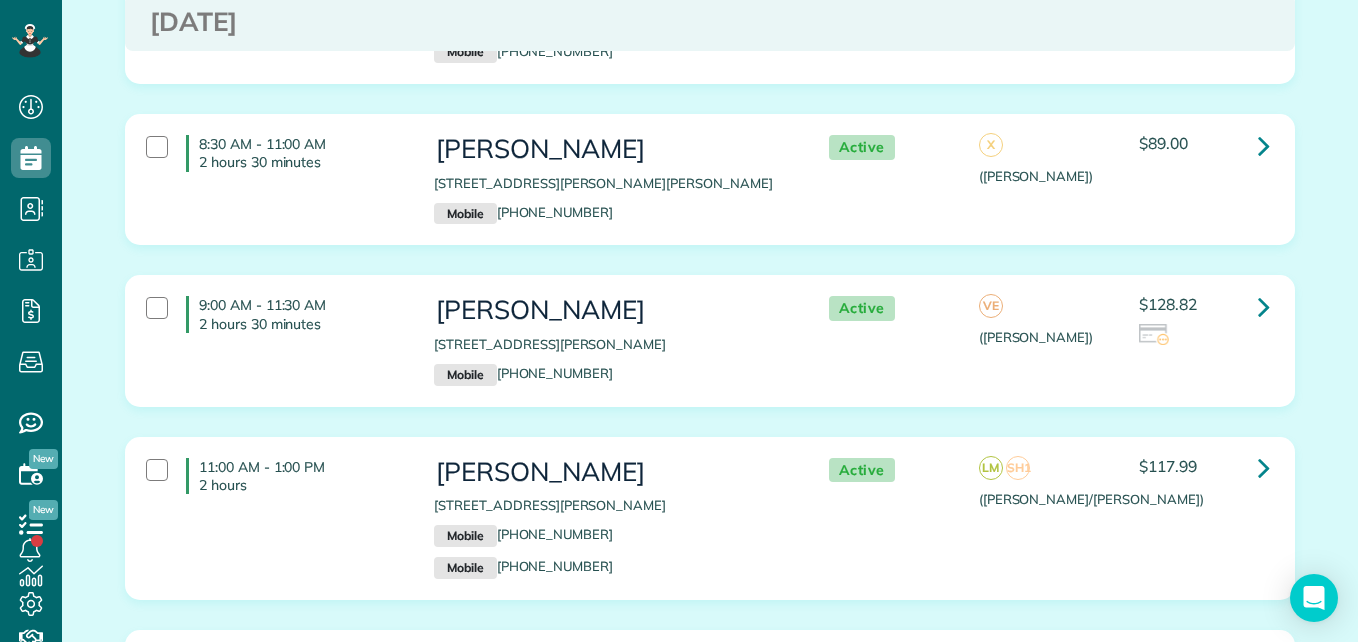 scroll, scrollTop: 0, scrollLeft: 0, axis: both 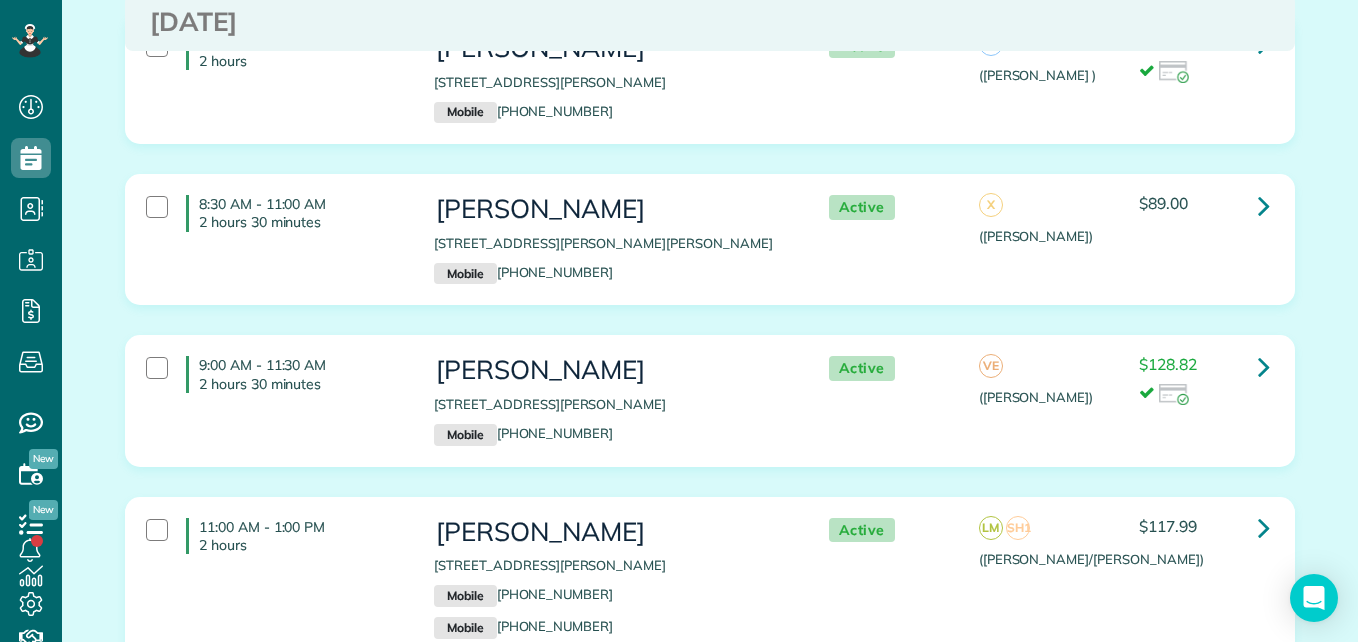 click on "11:00 AM -  1:00 PM
2 hours" at bounding box center (275, 536) 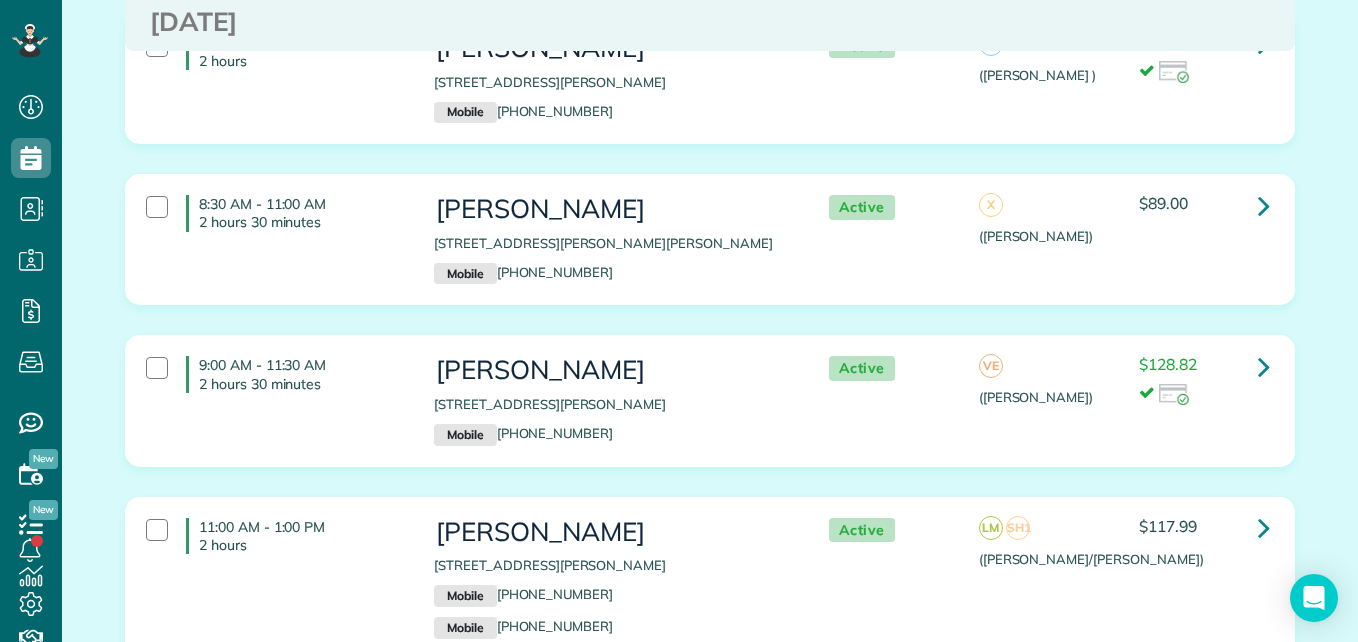 scroll, scrollTop: 0, scrollLeft: 0, axis: both 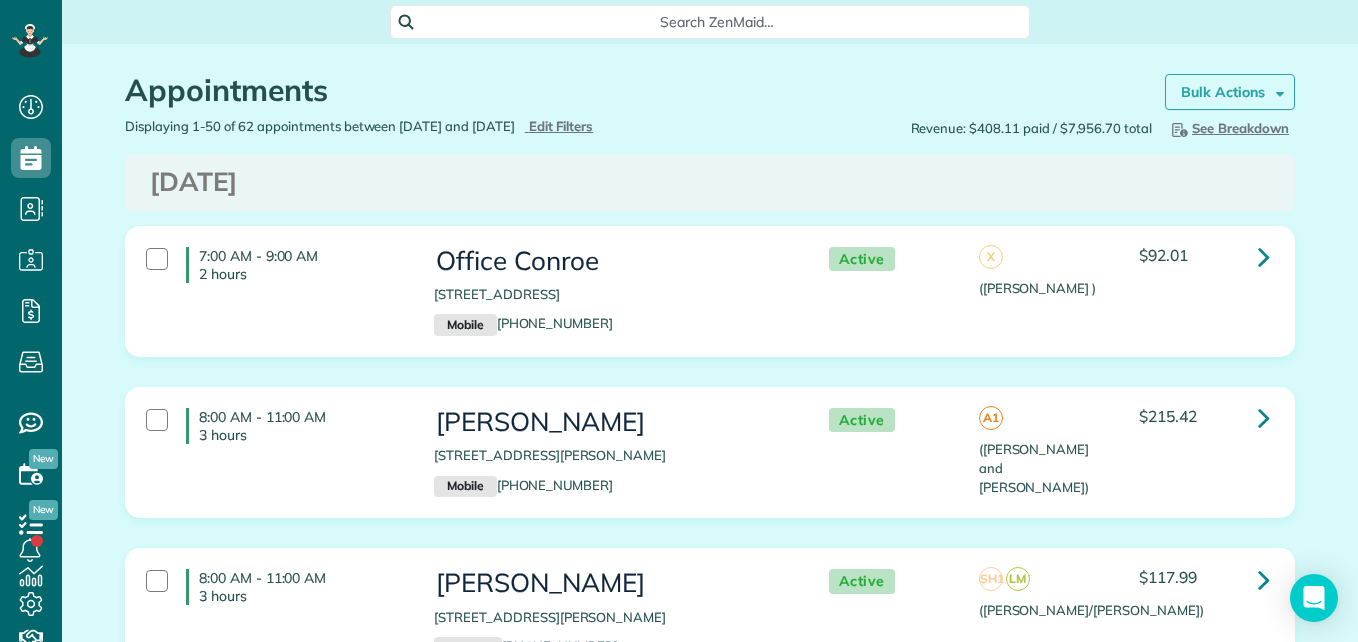 click on "Bulk Actions" at bounding box center (1230, 92) 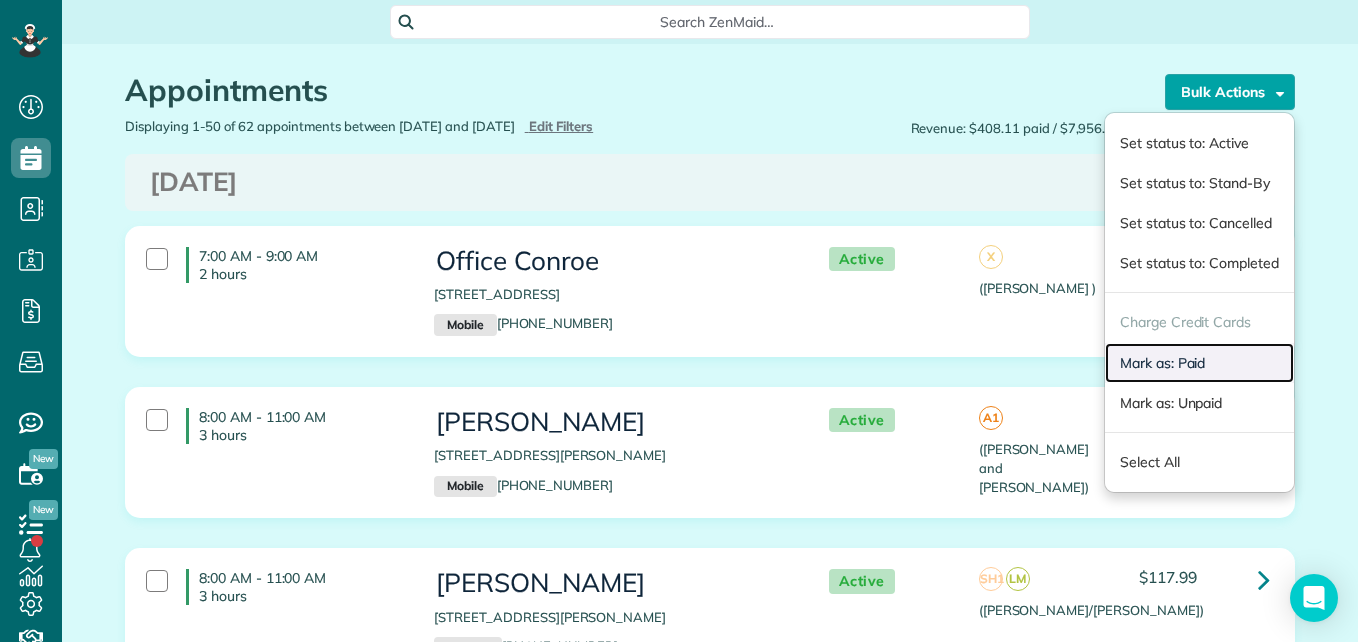 click on "Mark as: Paid" at bounding box center [1199, 363] 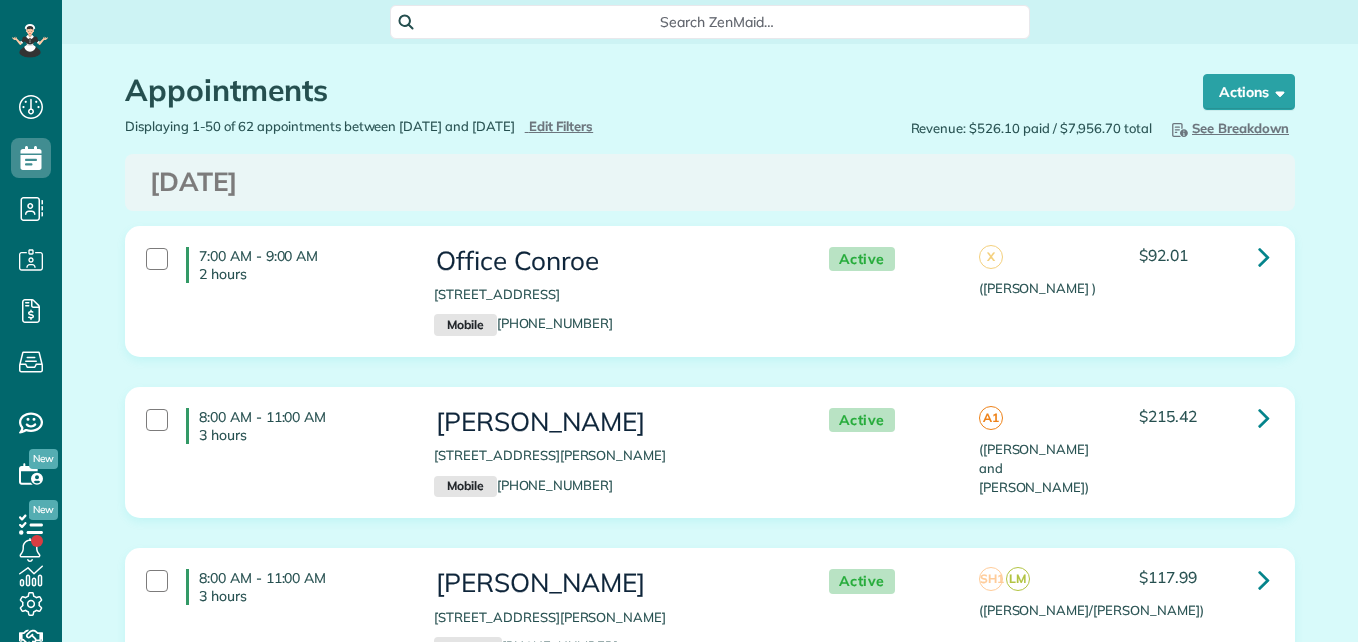 scroll, scrollTop: 0, scrollLeft: 0, axis: both 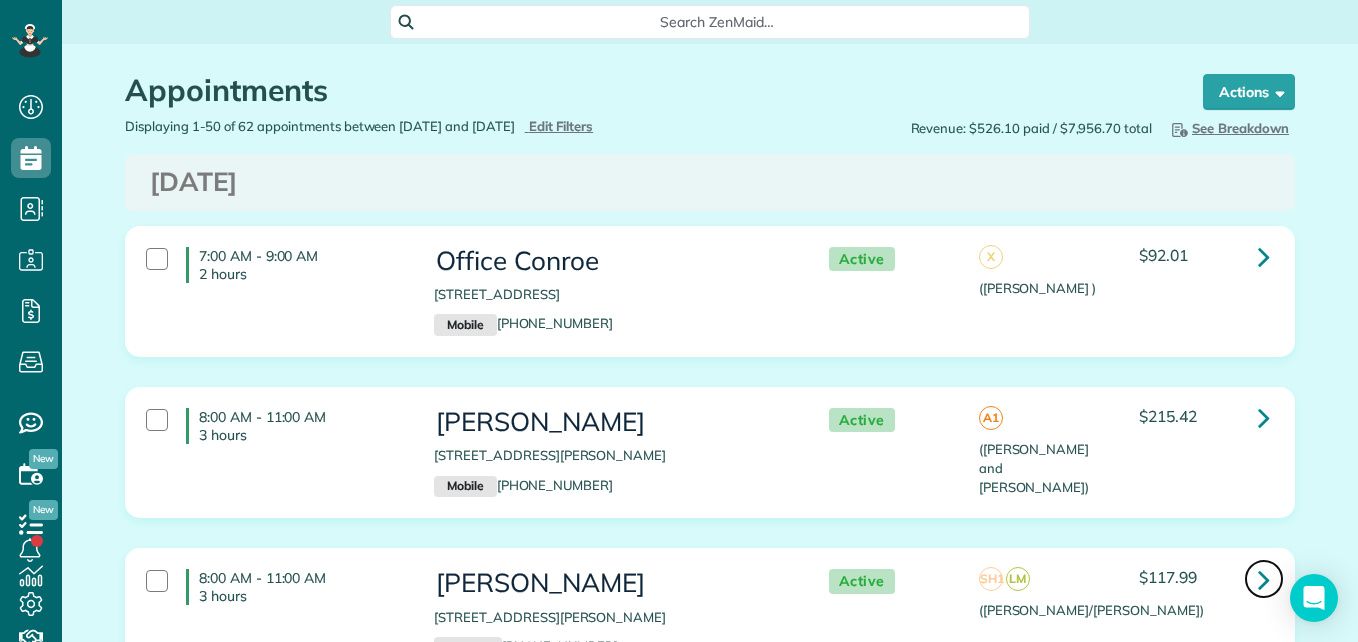 click at bounding box center [1264, 579] 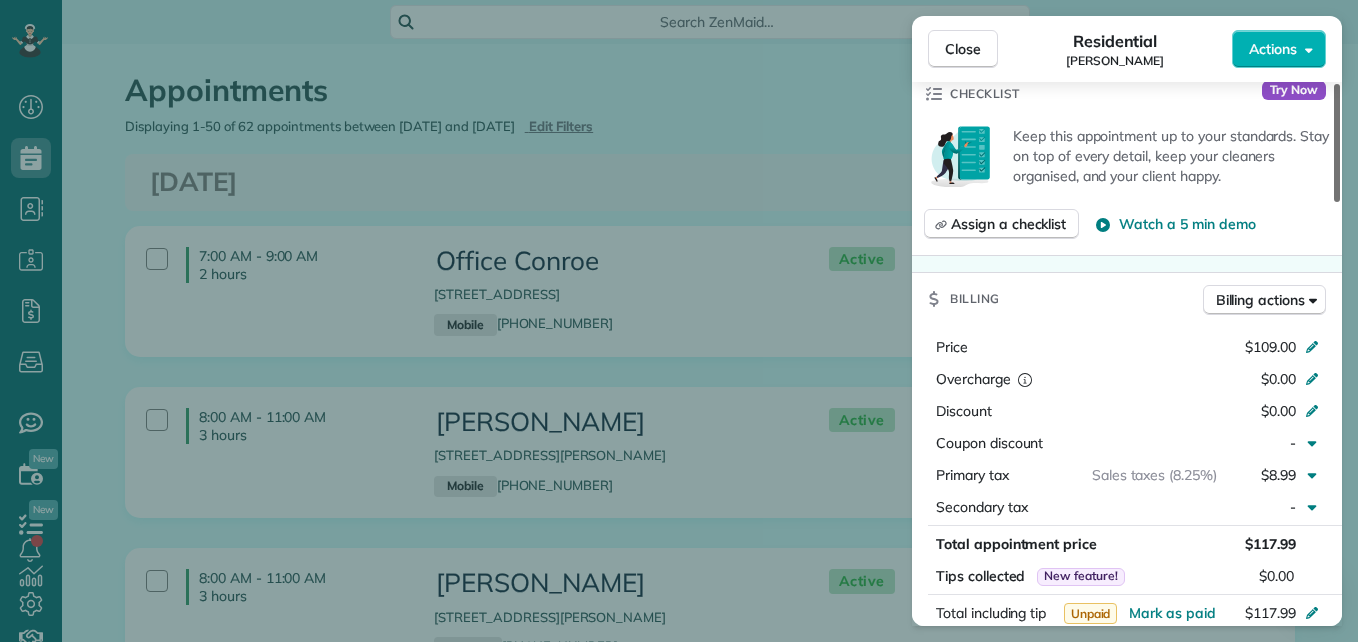 scroll, scrollTop: 822, scrollLeft: 0, axis: vertical 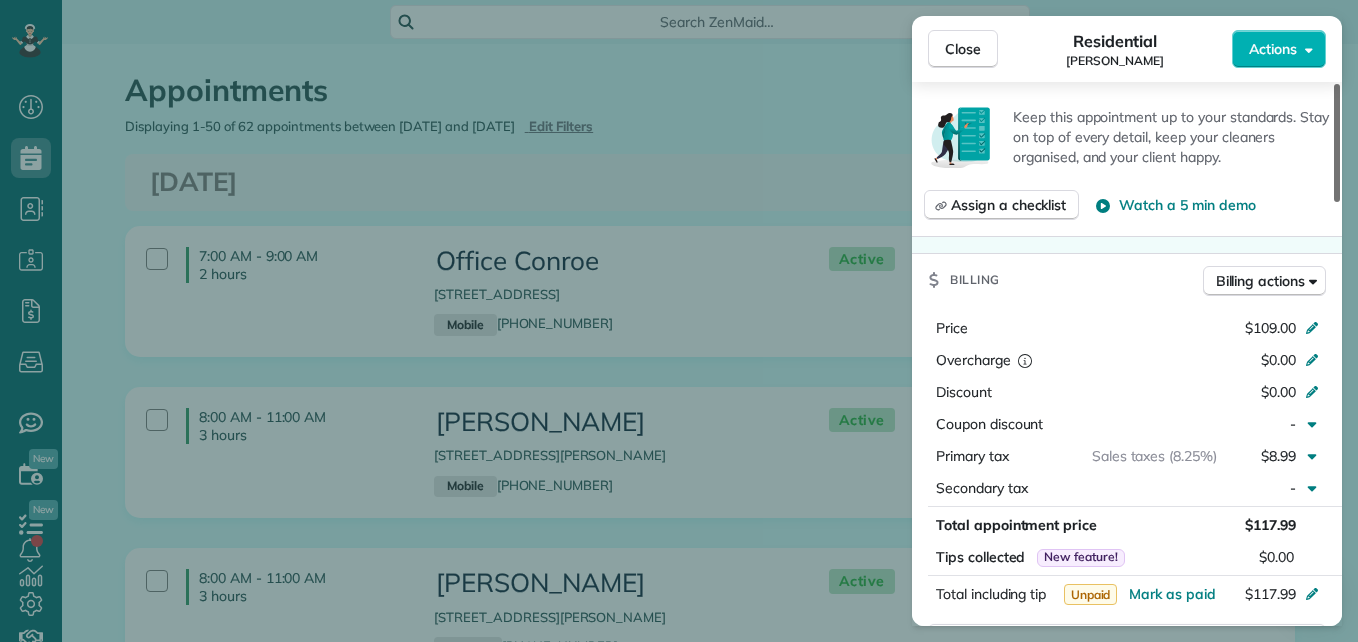 drag, startPoint x: 1335, startPoint y: 181, endPoint x: 1357, endPoint y: 360, distance: 180.3469 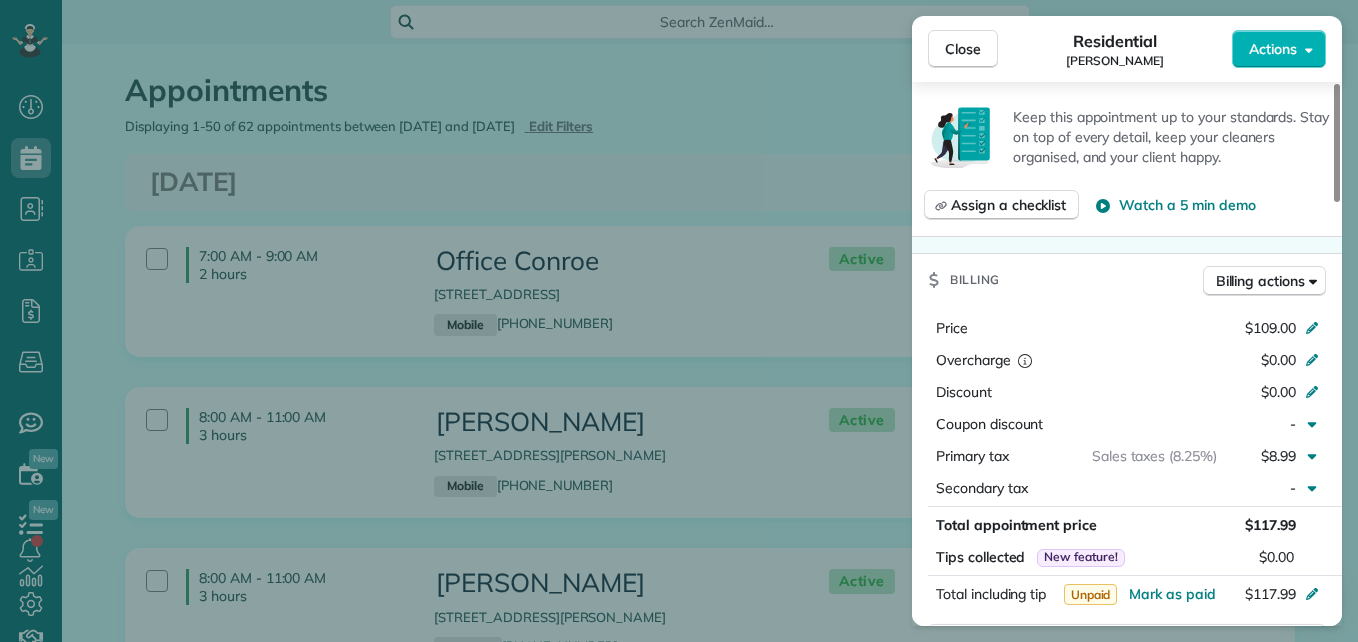 click on "Close" at bounding box center (963, 49) 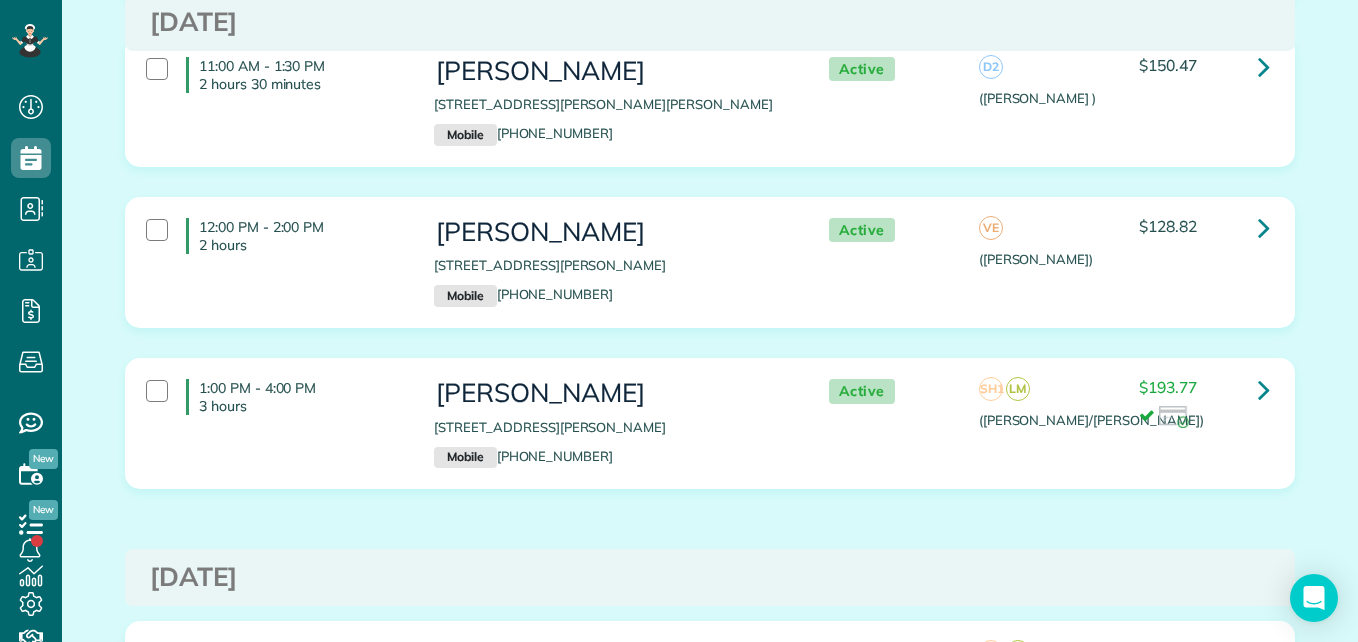 scroll, scrollTop: 1368, scrollLeft: 0, axis: vertical 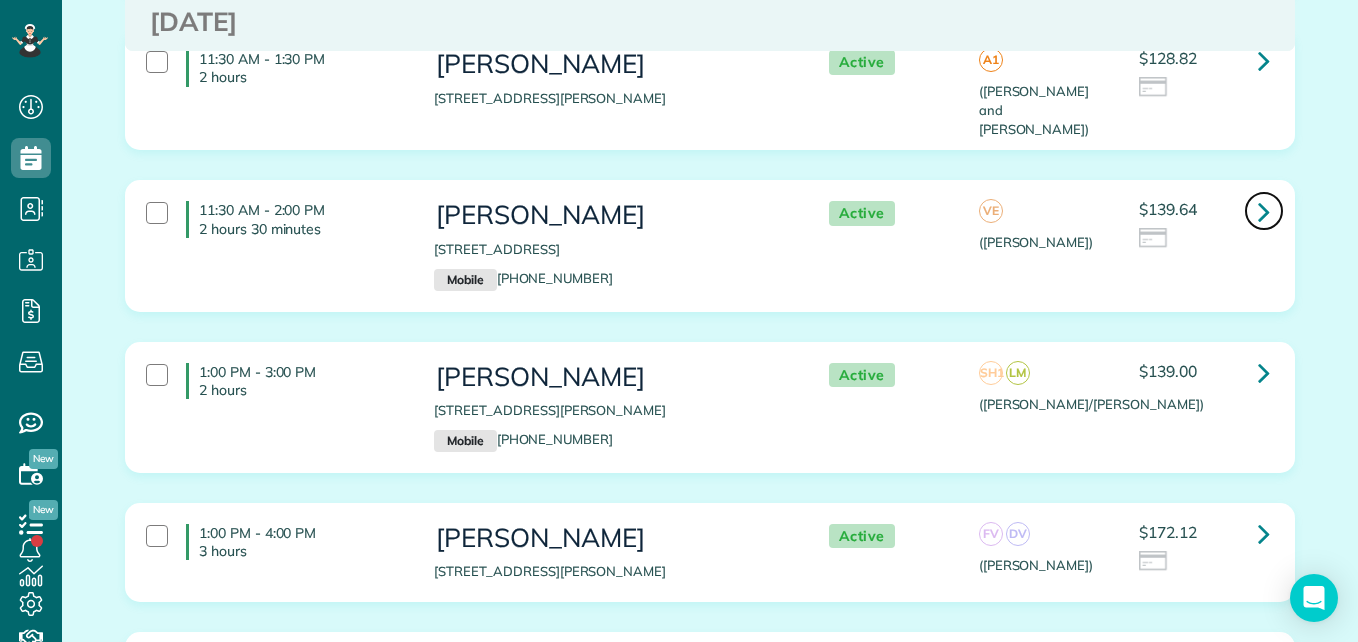 click at bounding box center [1264, 211] 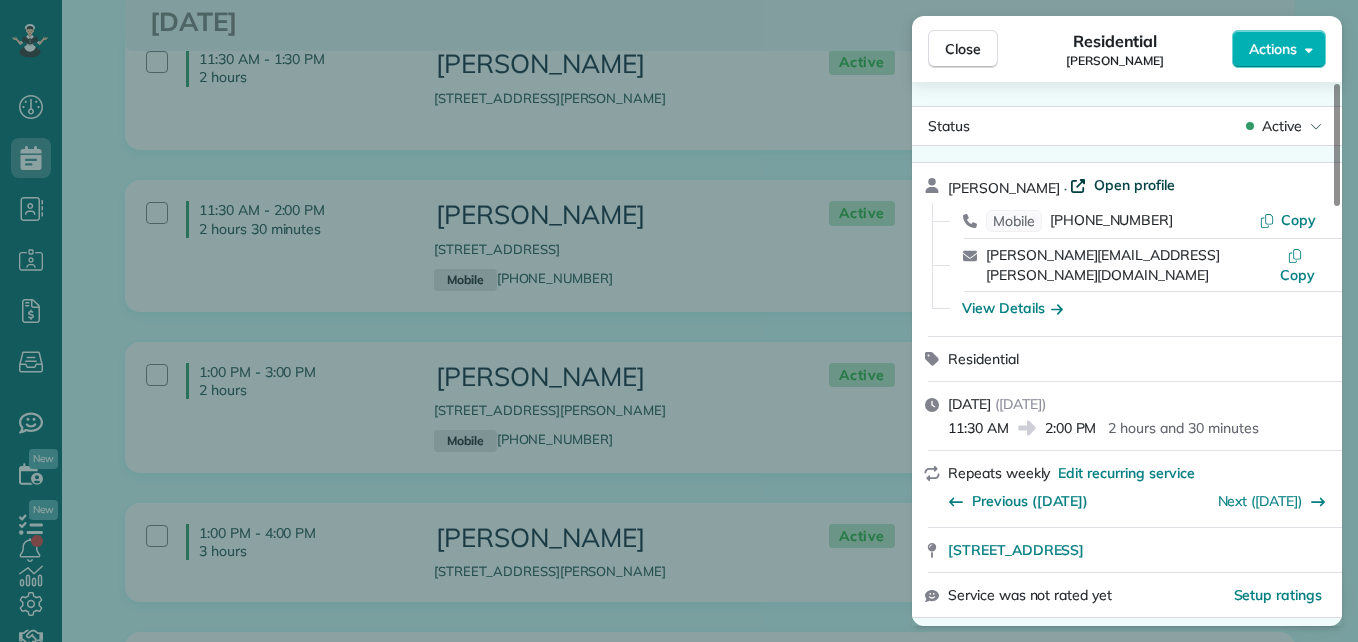 click on "Open profile" at bounding box center (1134, 185) 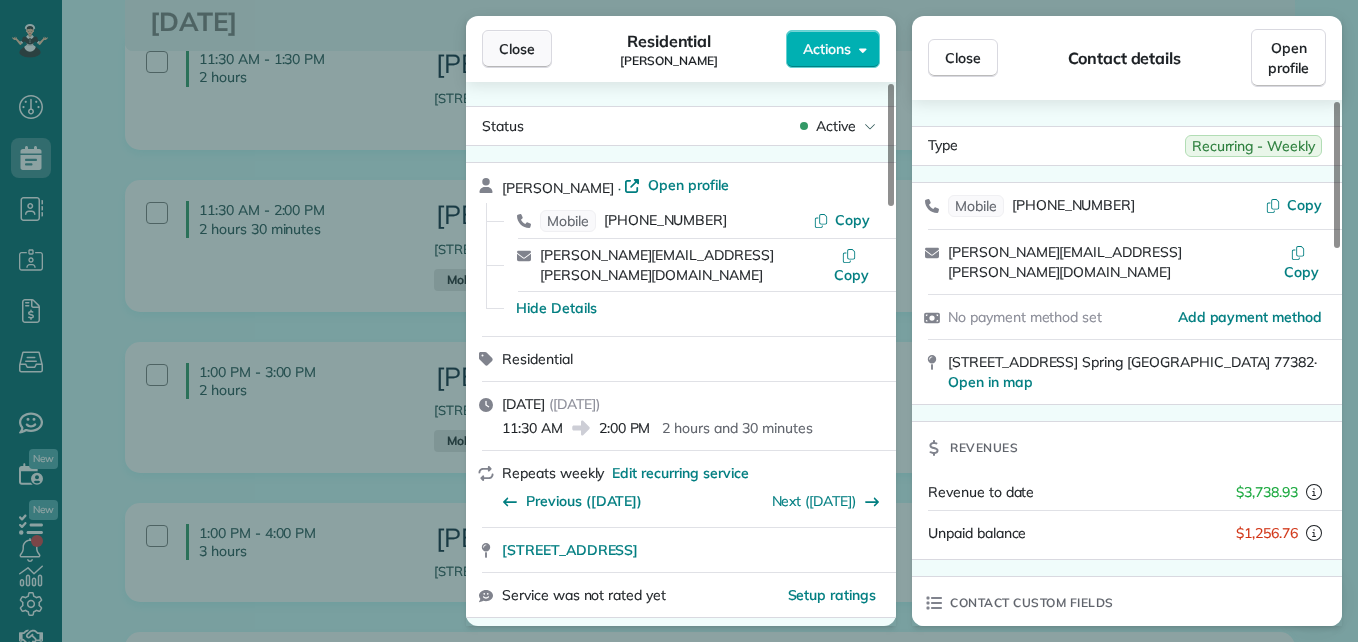 click on "Close" at bounding box center [517, 49] 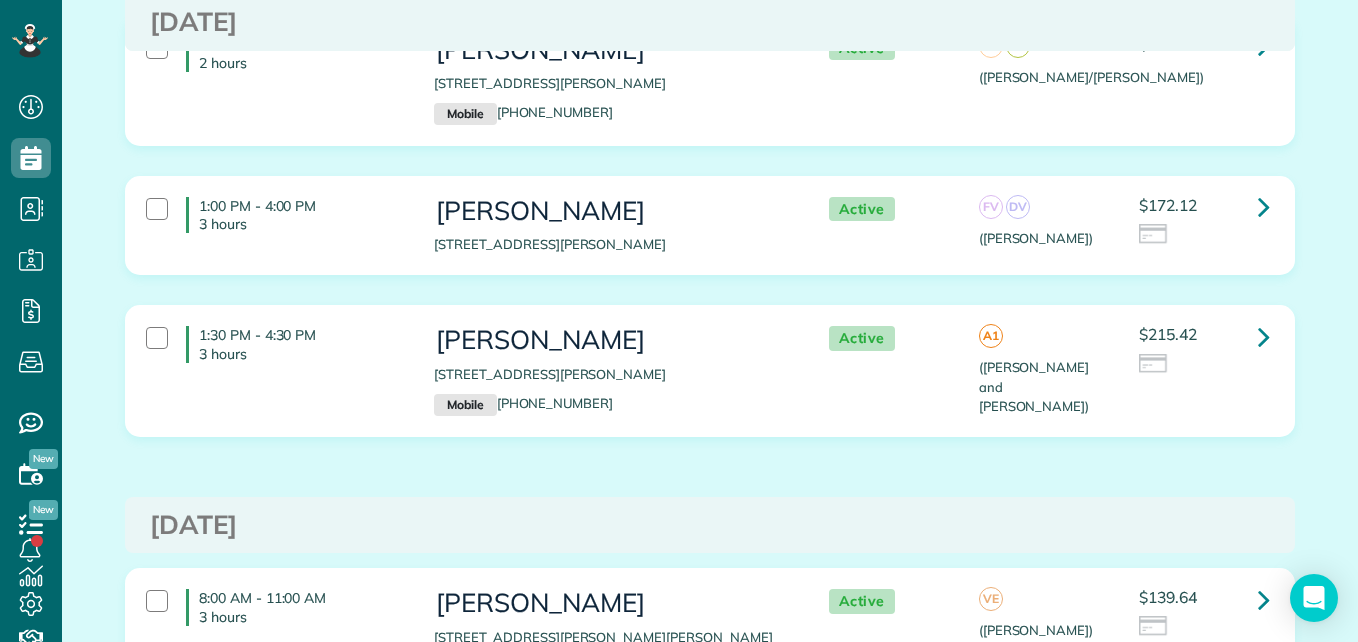 scroll, scrollTop: 3122, scrollLeft: 0, axis: vertical 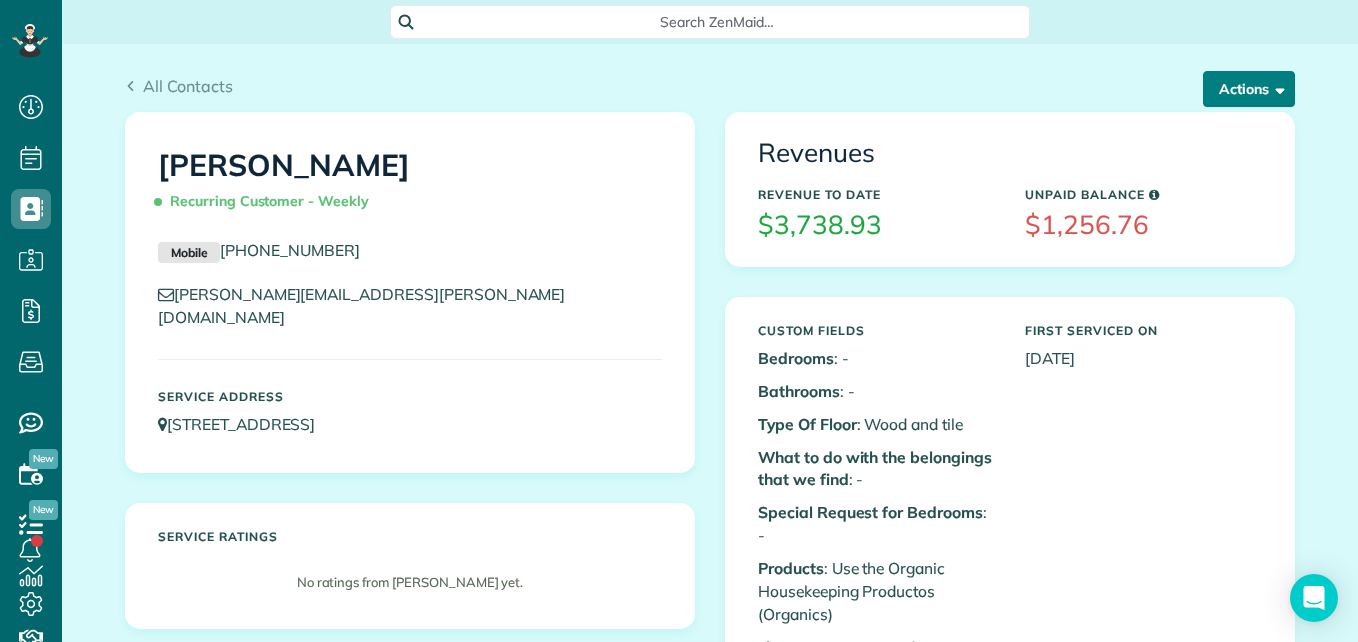 click on "Actions" at bounding box center [1249, 89] 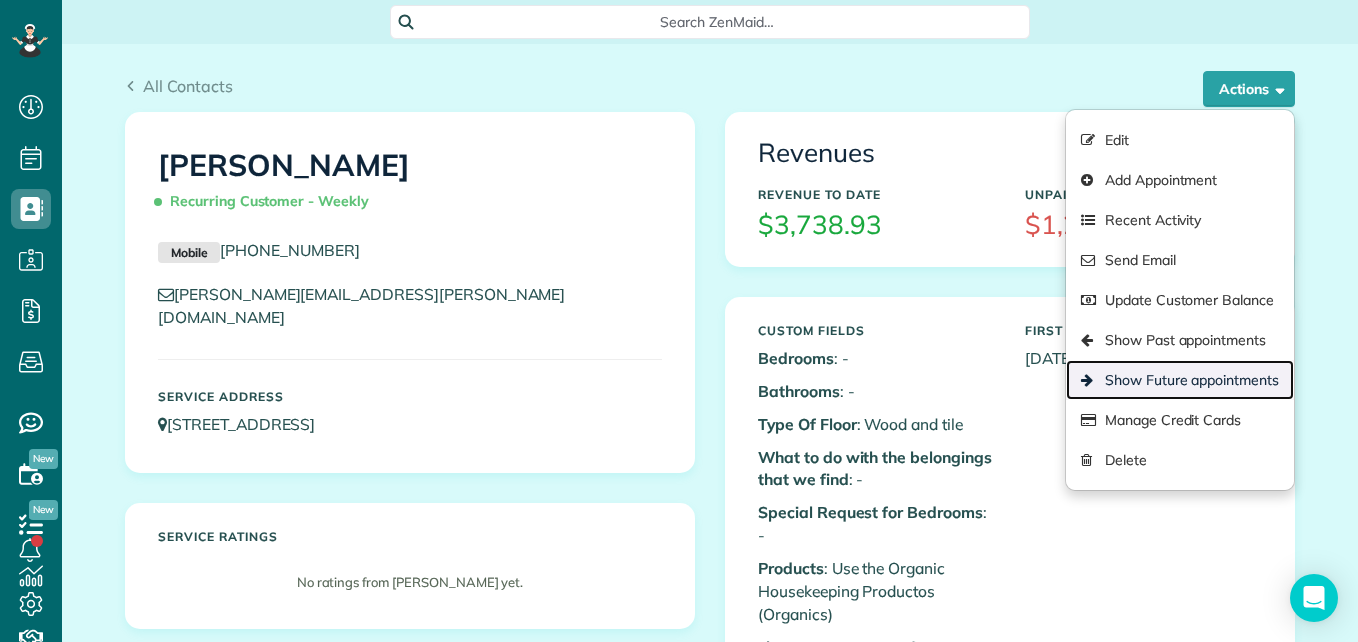 click on "Show Future appointments" at bounding box center [1180, 380] 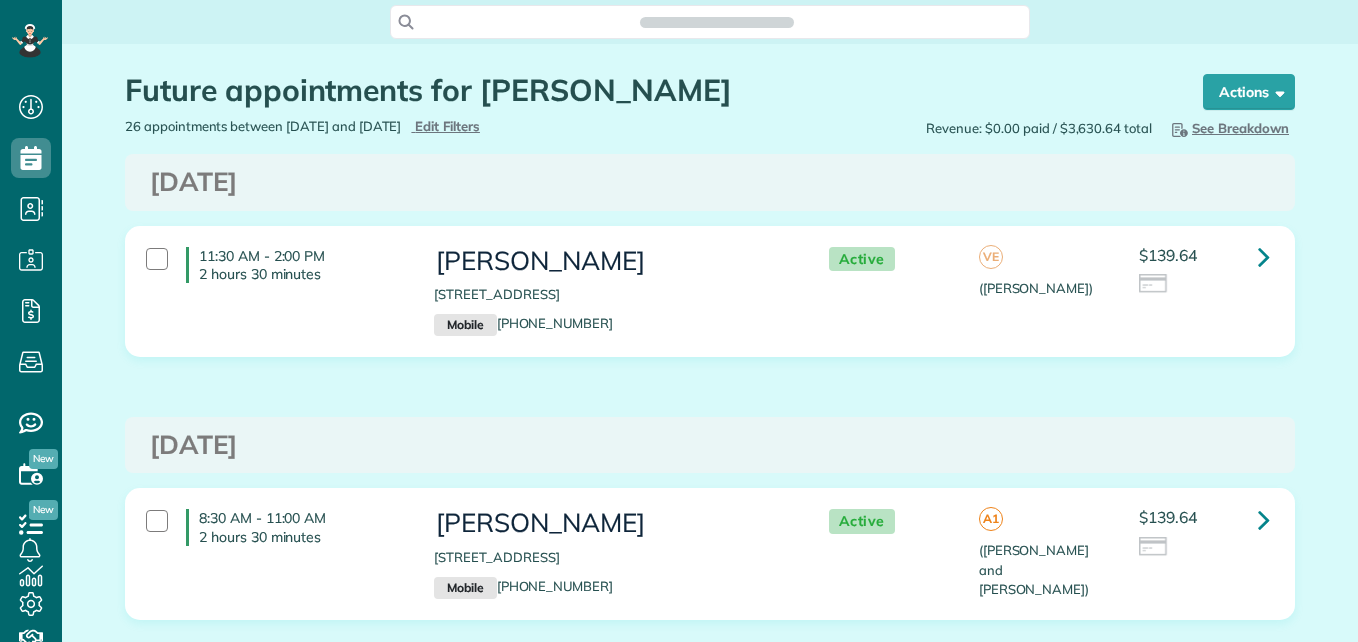 scroll, scrollTop: 0, scrollLeft: 0, axis: both 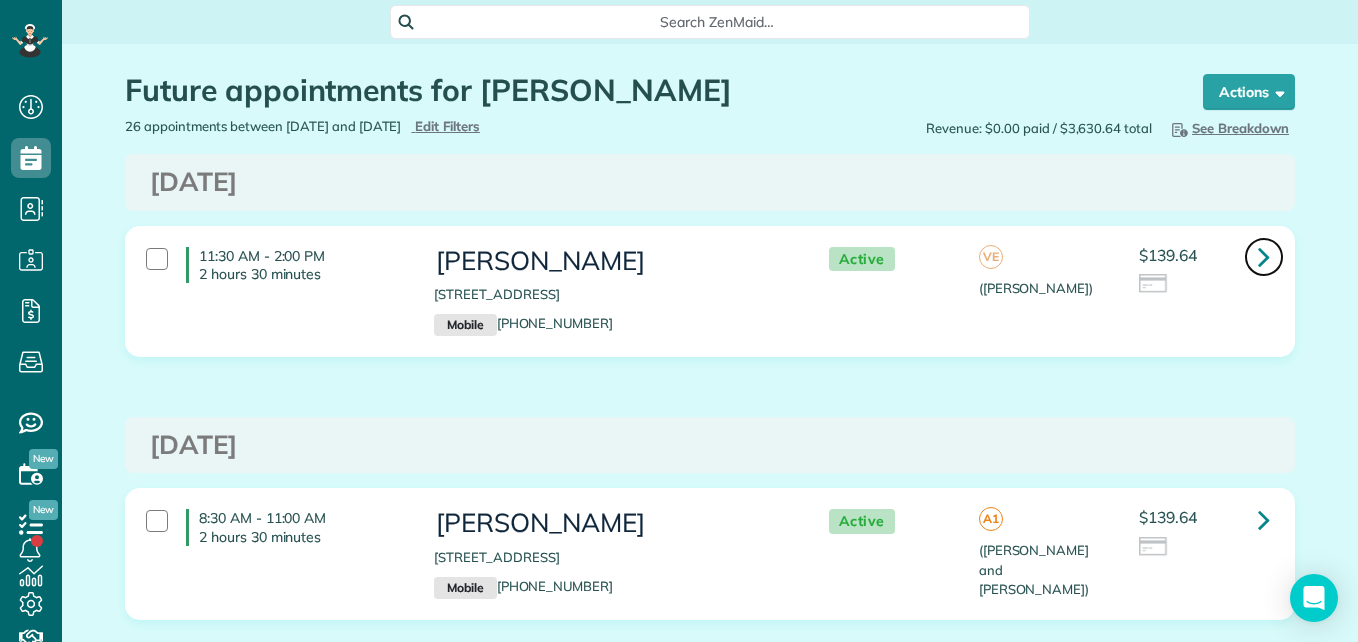 click at bounding box center [1264, 257] 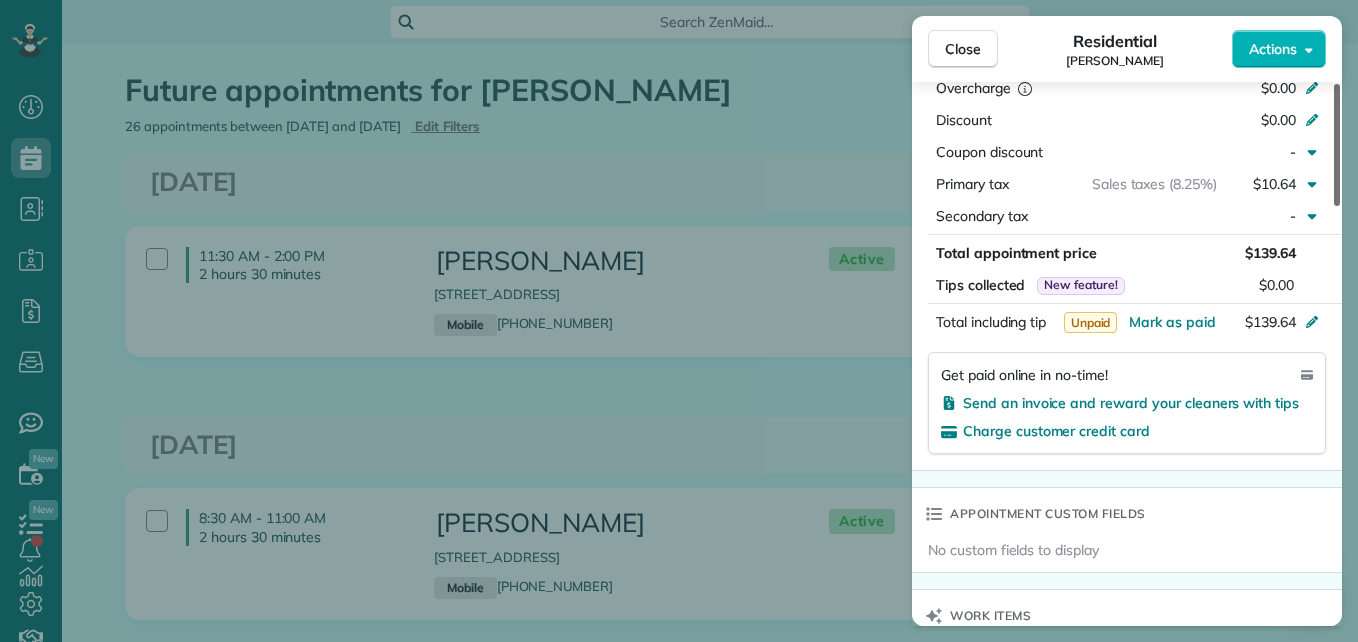 scroll, scrollTop: 1148, scrollLeft: 0, axis: vertical 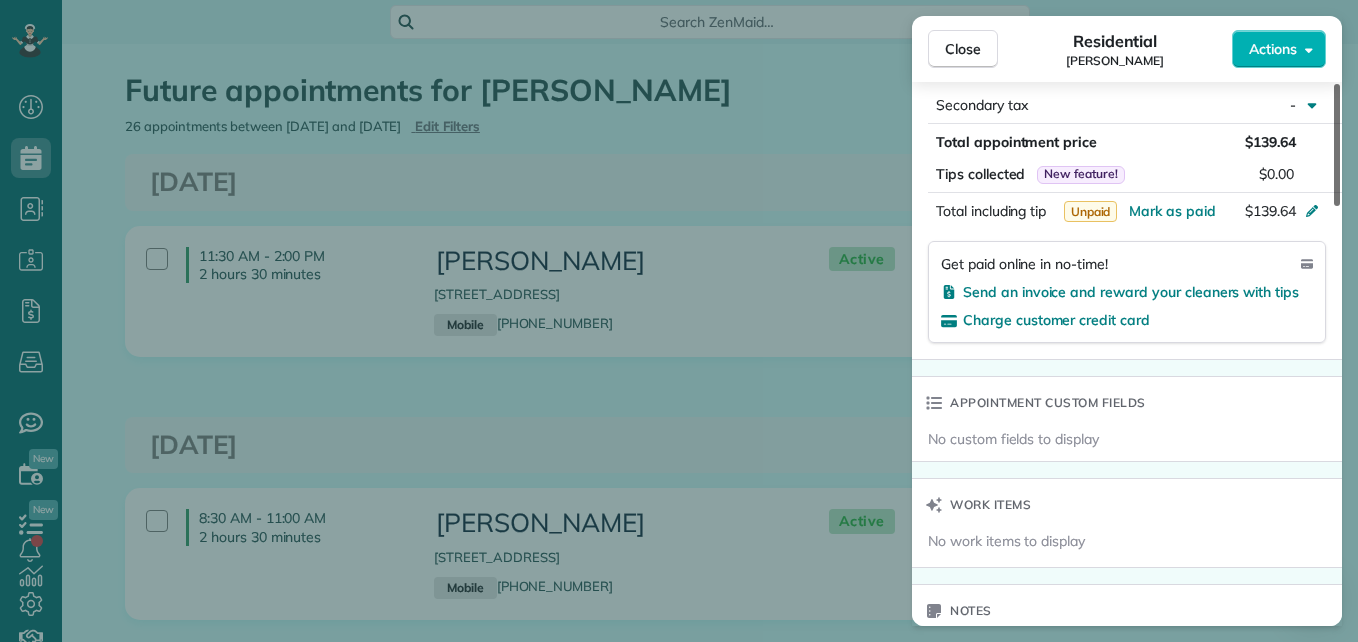 drag, startPoint x: 1337, startPoint y: 174, endPoint x: 1325, endPoint y: 432, distance: 258.27893 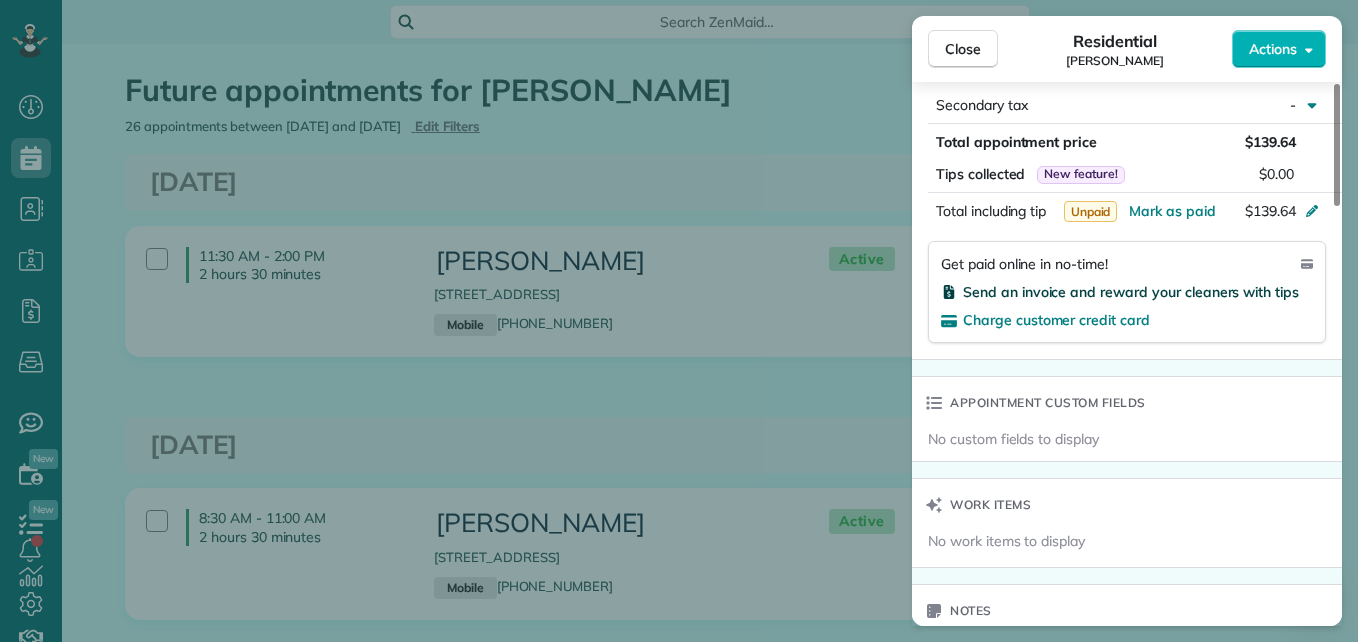 click on "Send an invoice and reward your cleaners with tips" at bounding box center [1131, 292] 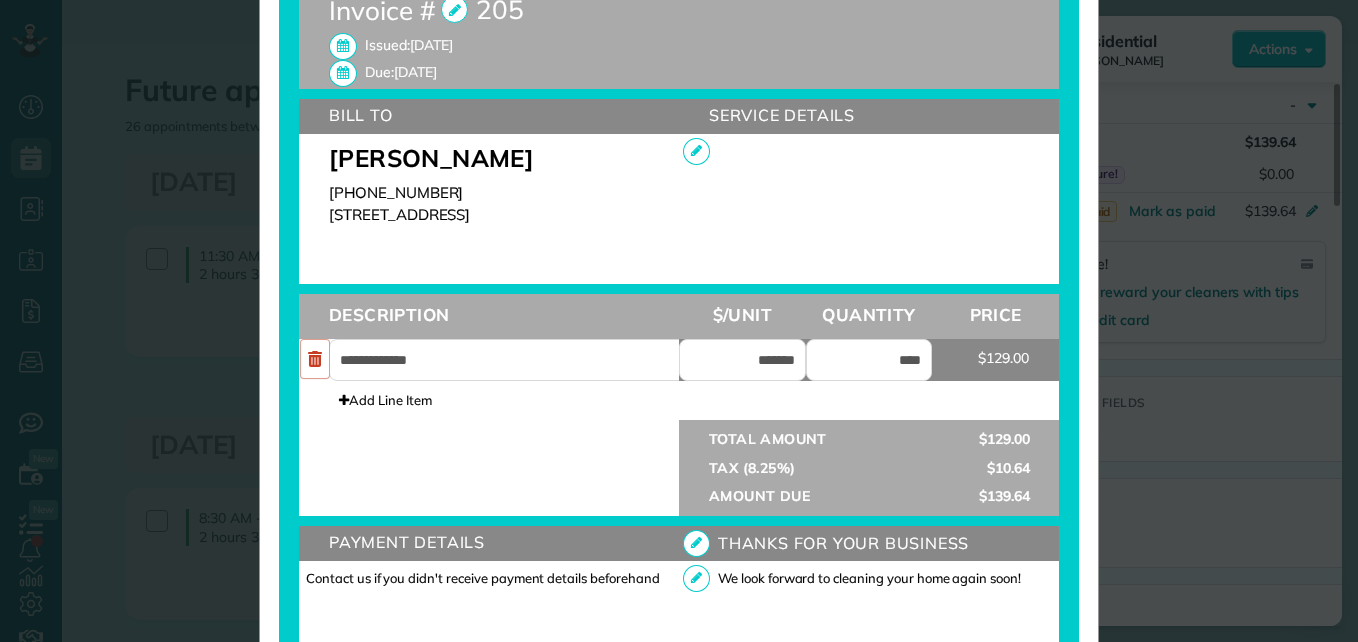 scroll, scrollTop: 595, scrollLeft: 0, axis: vertical 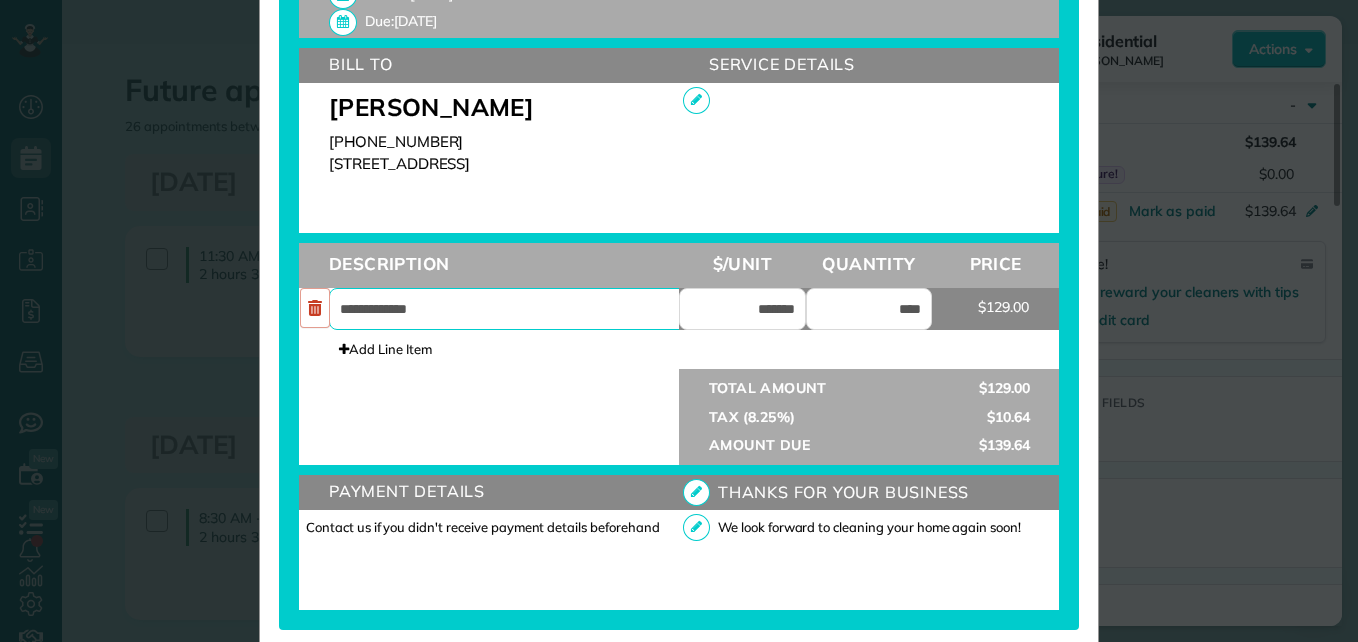 drag, startPoint x: 414, startPoint y: 309, endPoint x: 189, endPoint y: 315, distance: 225.07999 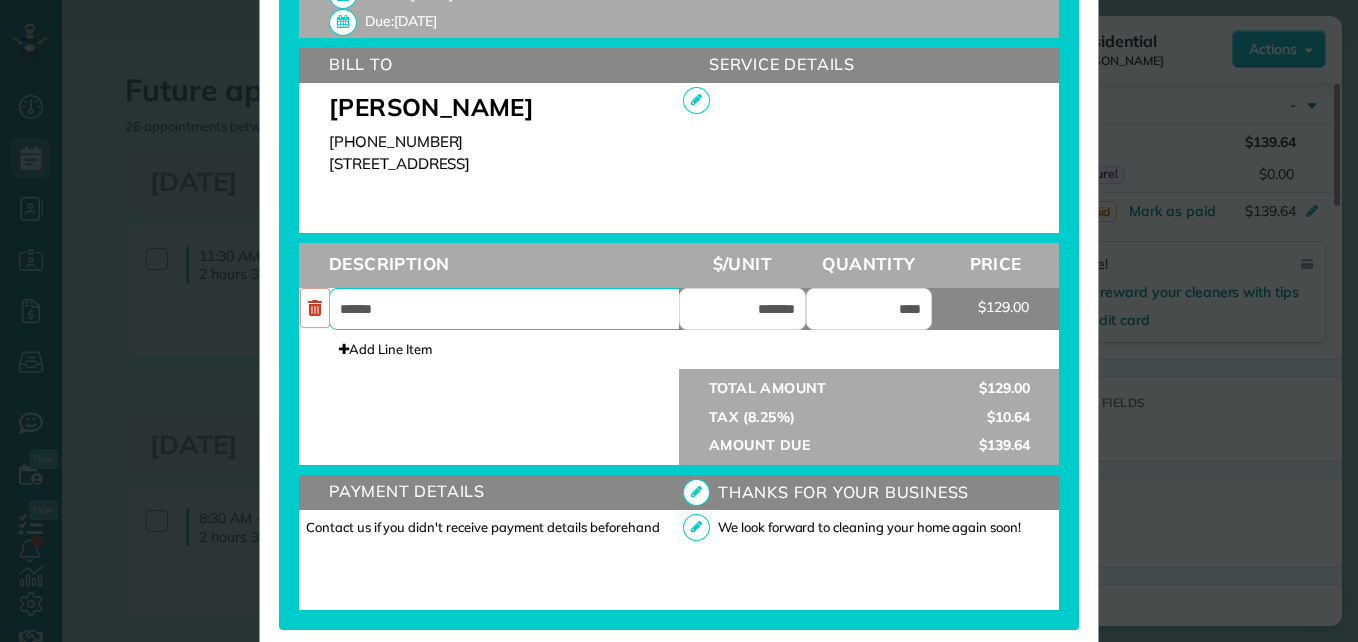 type on "******" 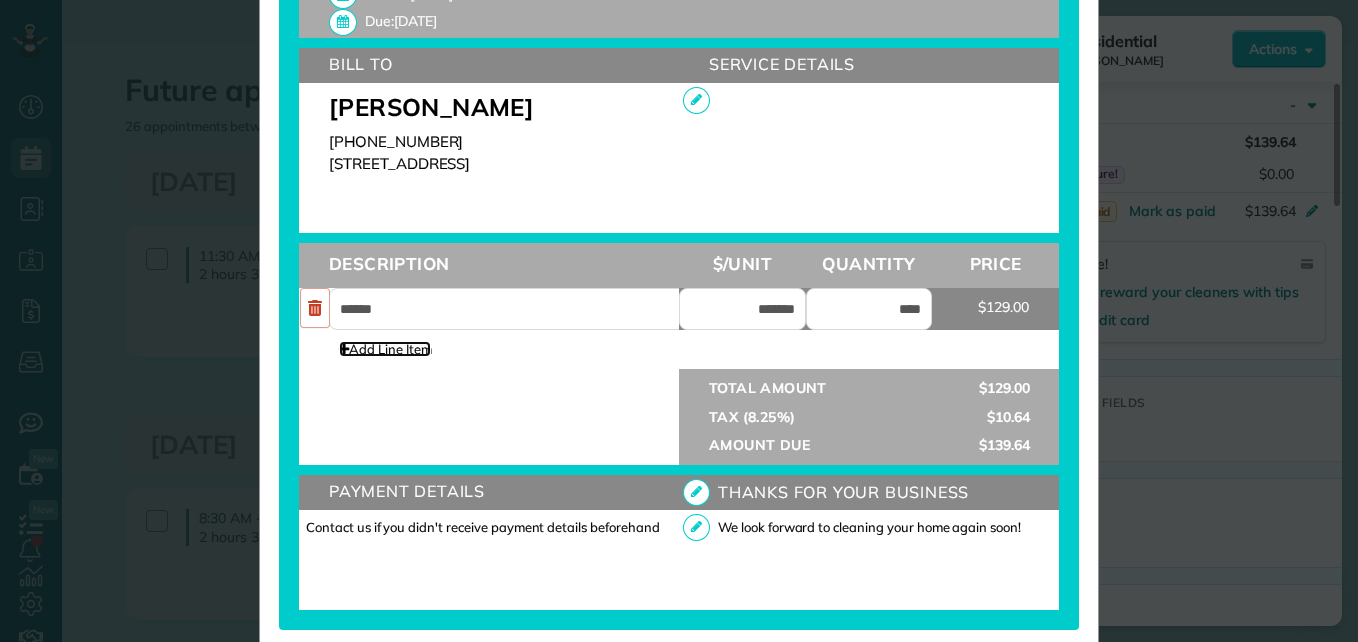 click on "Add Line Item" at bounding box center [385, 349] 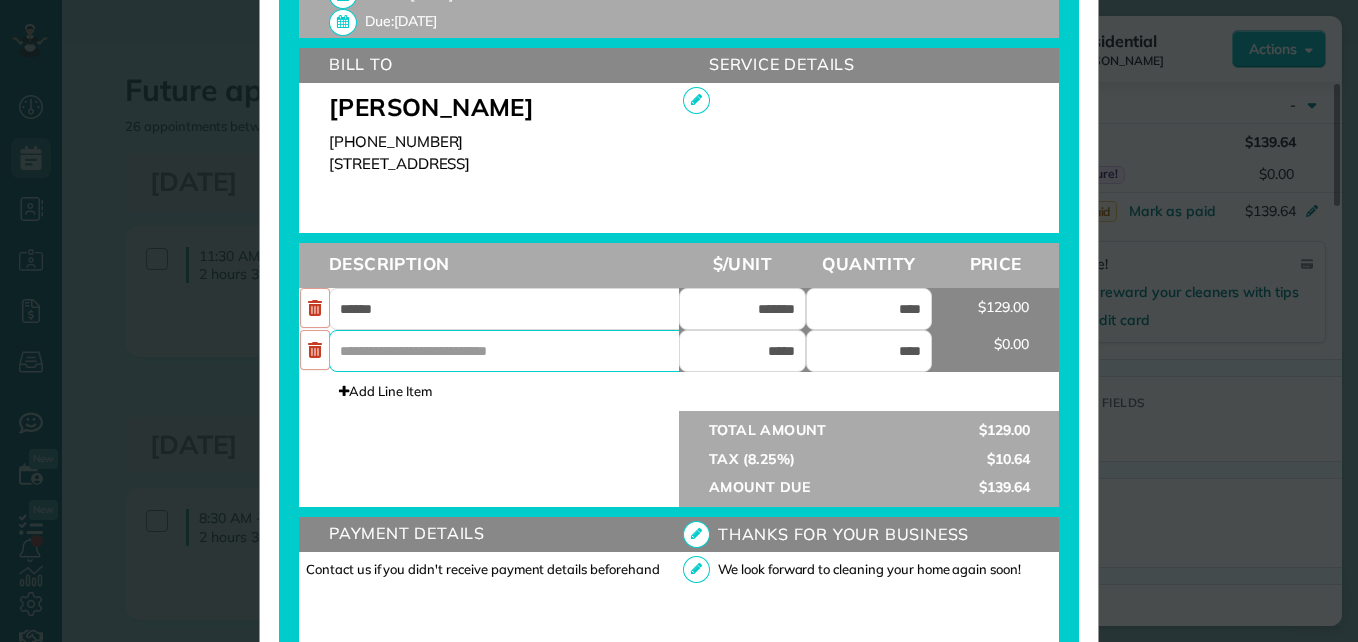 click at bounding box center [519, 351] 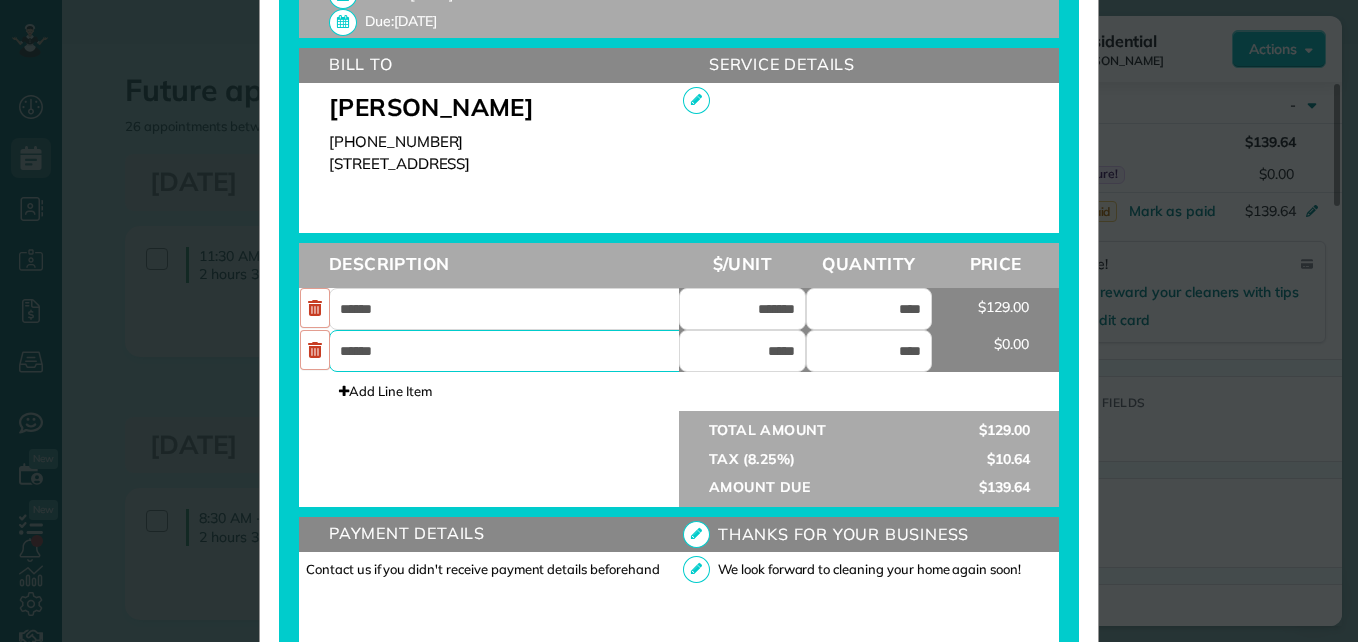 type on "******" 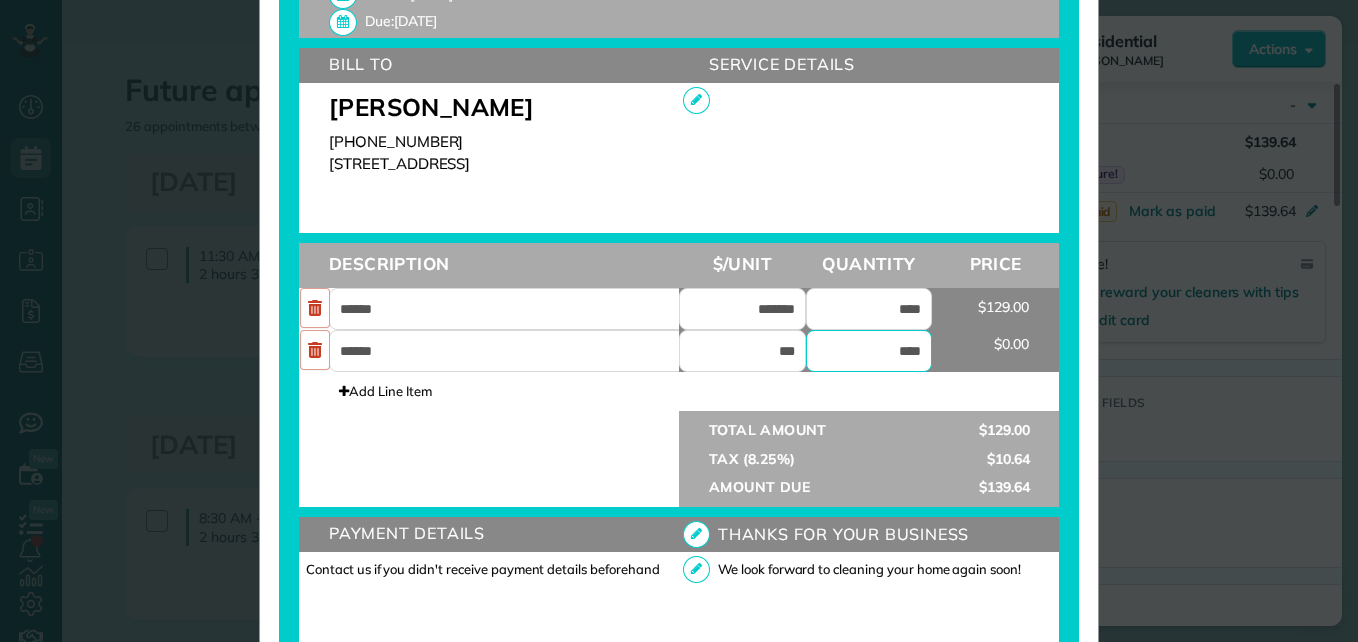 type on "*******" 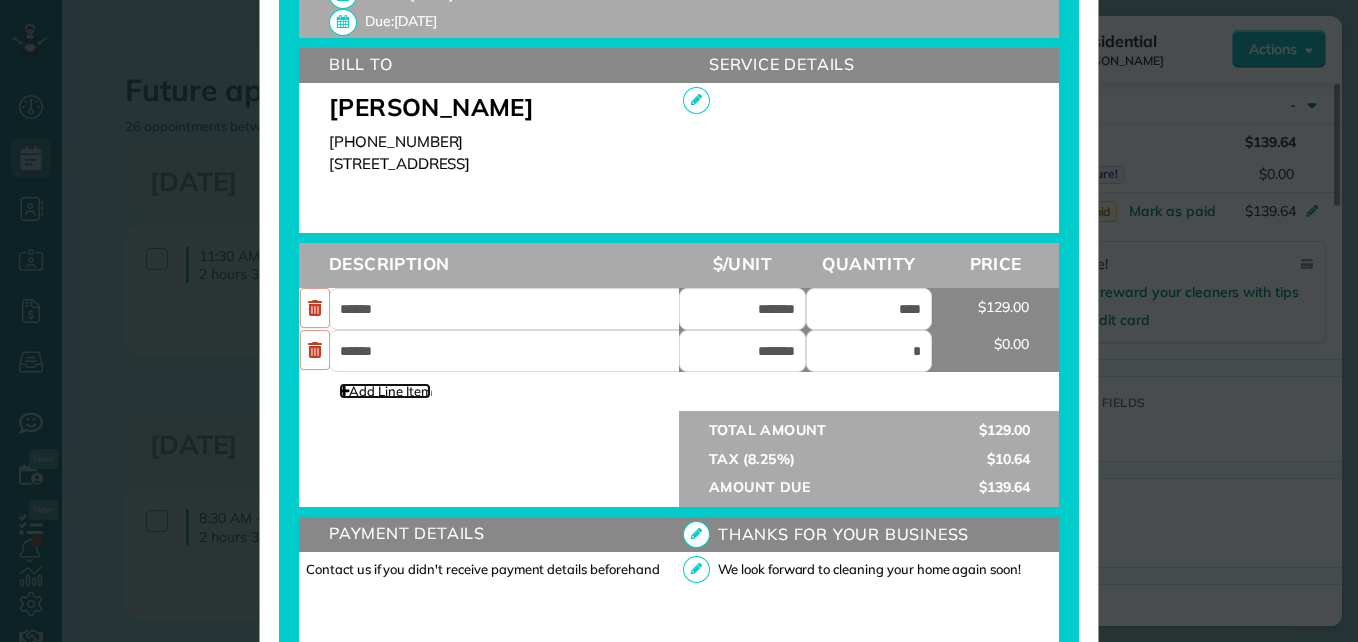 type on "****" 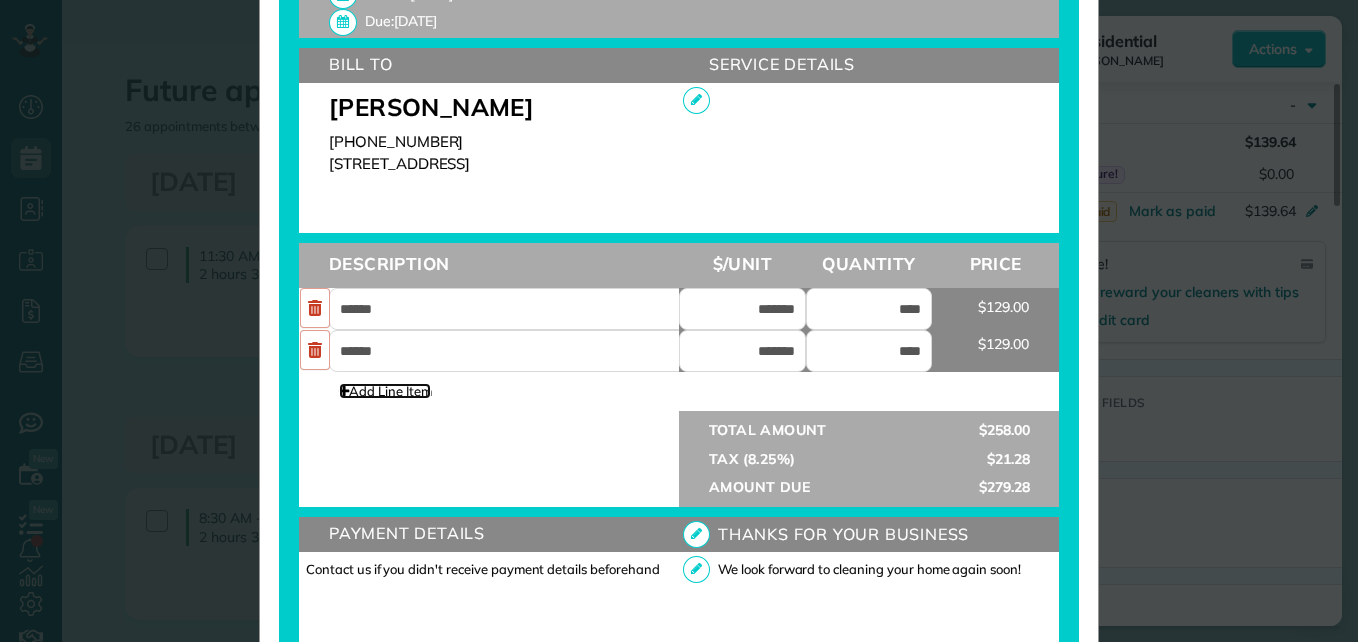 click on "Add Line Item" at bounding box center (385, 391) 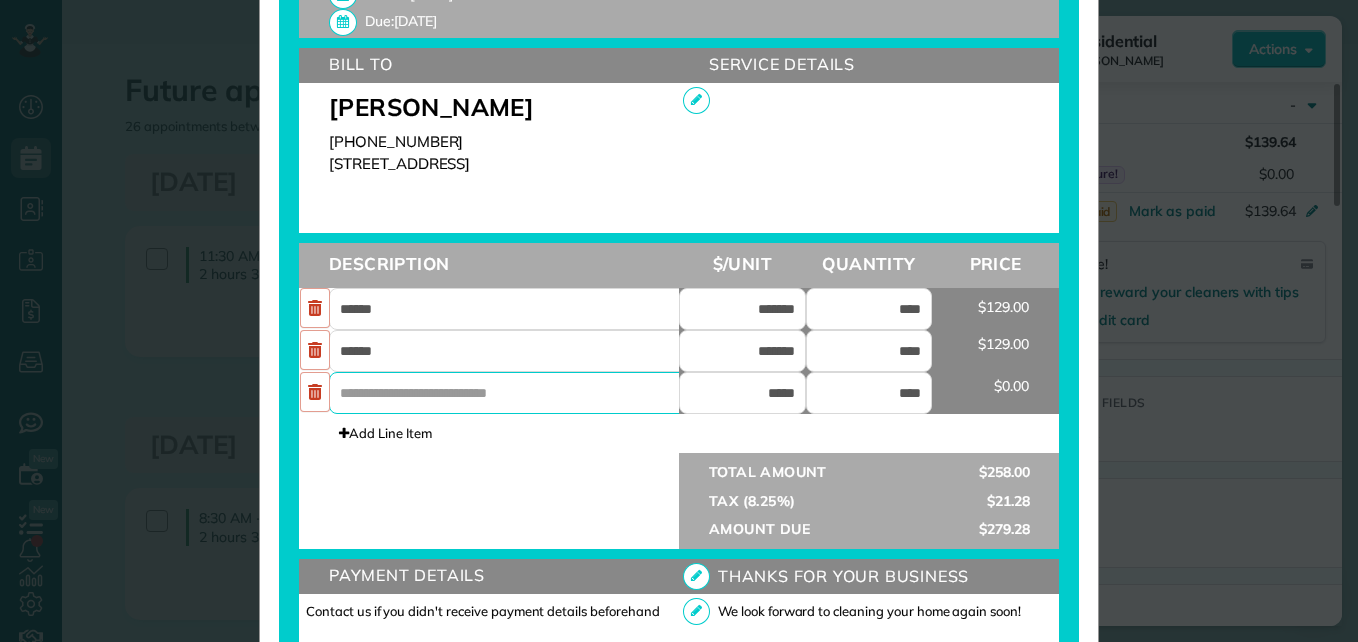 click at bounding box center [519, 393] 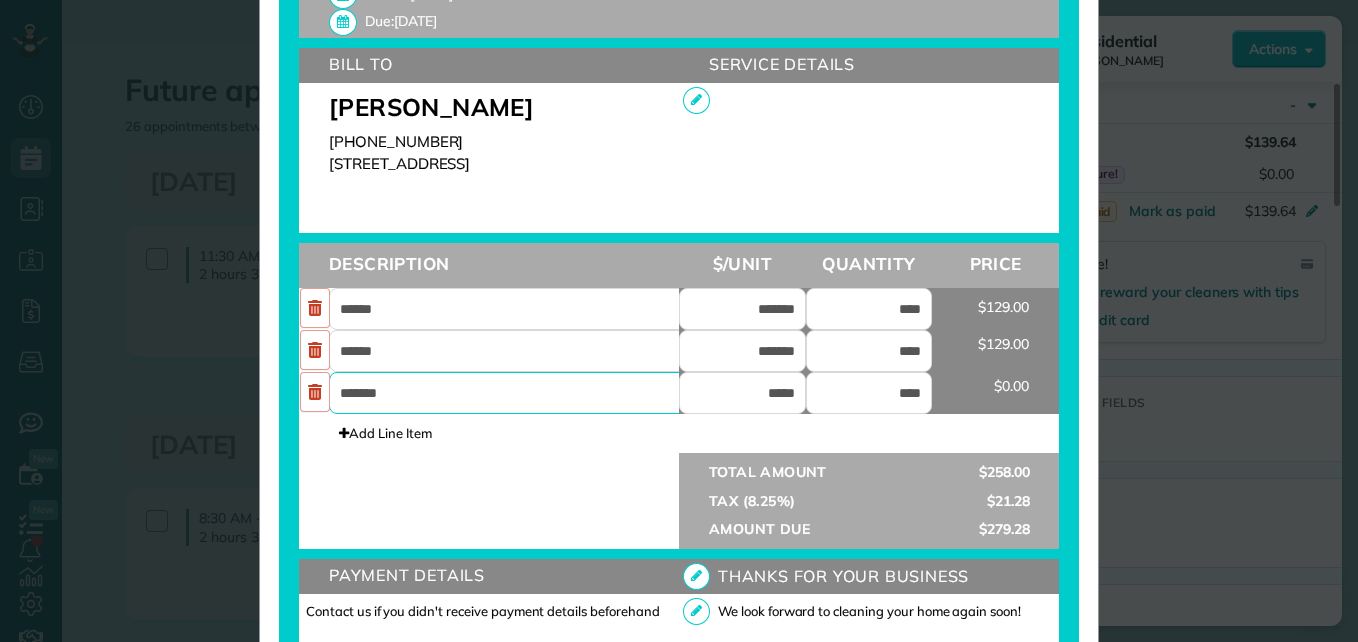 type on "*******" 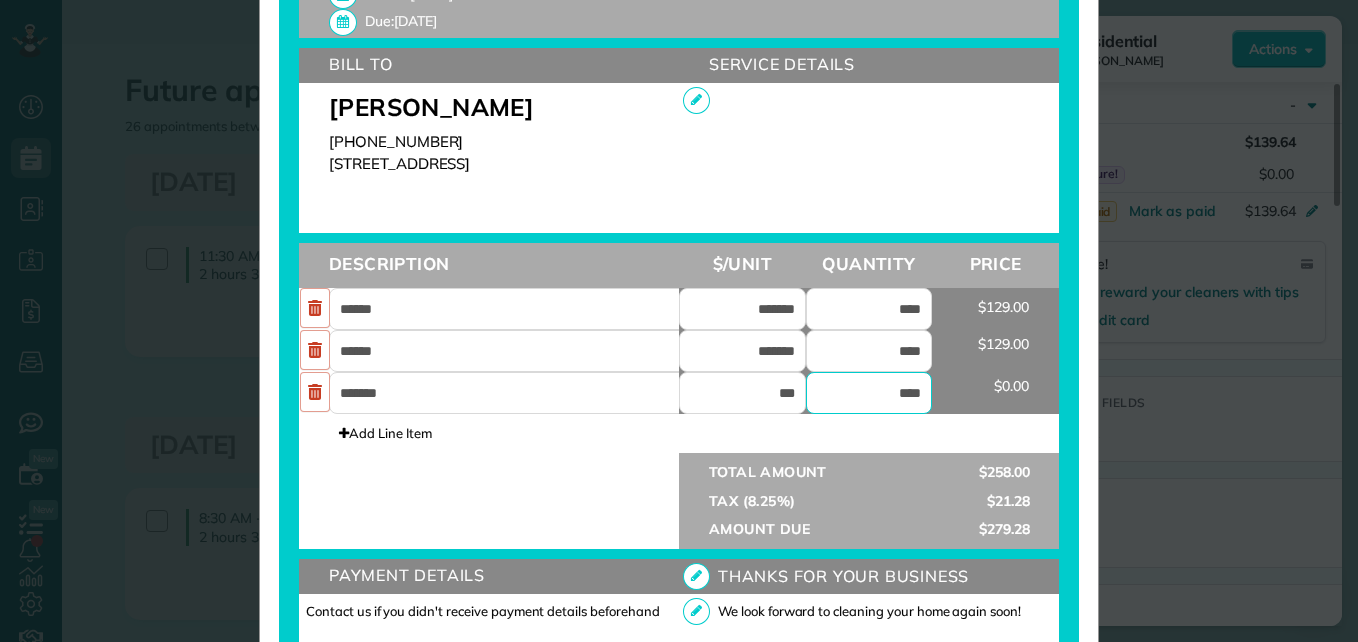 type on "*******" 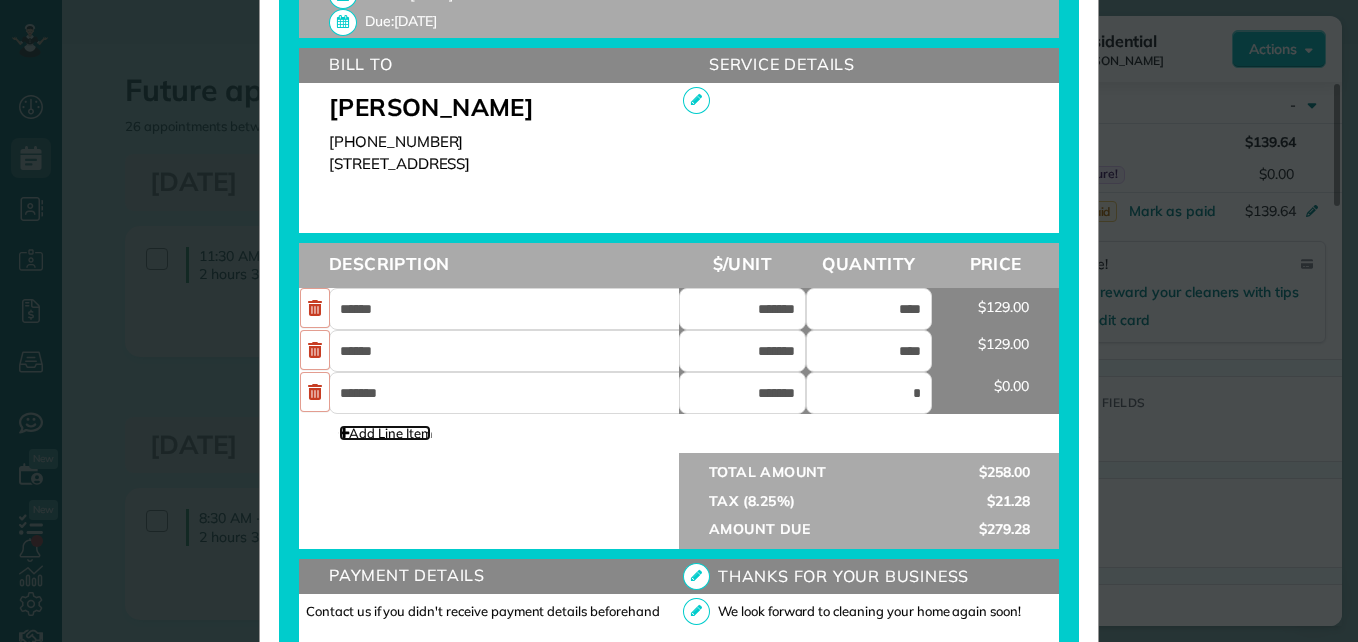 type on "****" 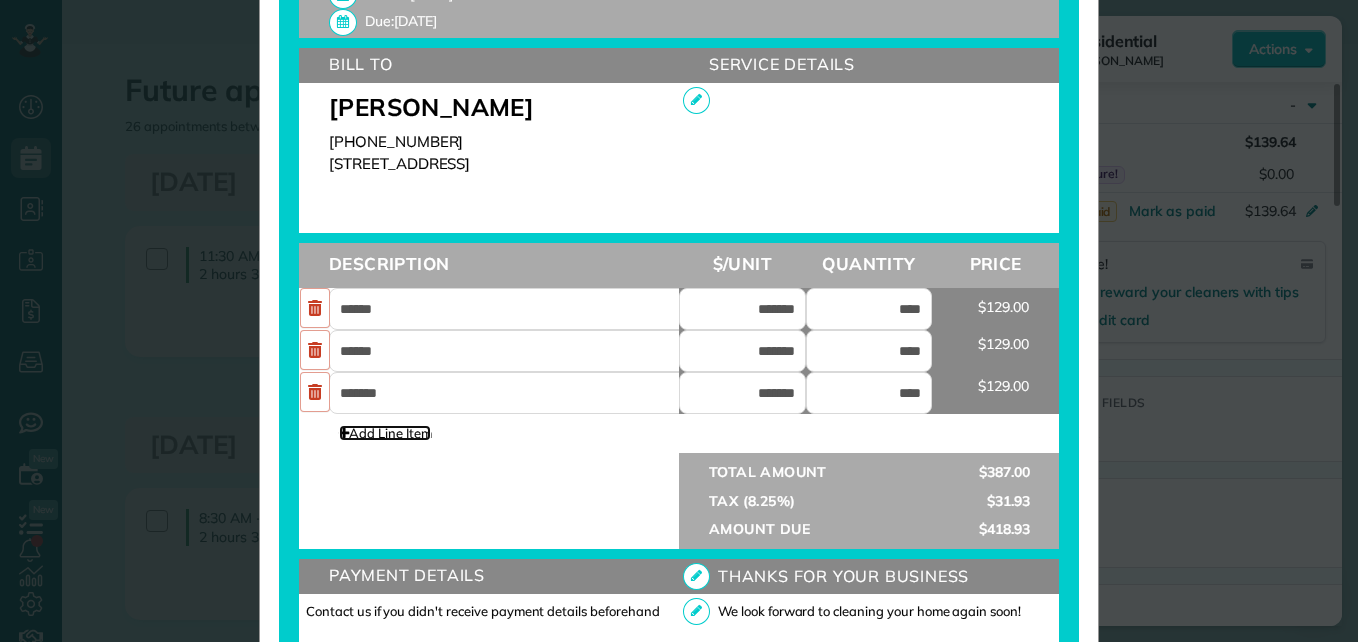 click on "Add Line Item" at bounding box center (385, 433) 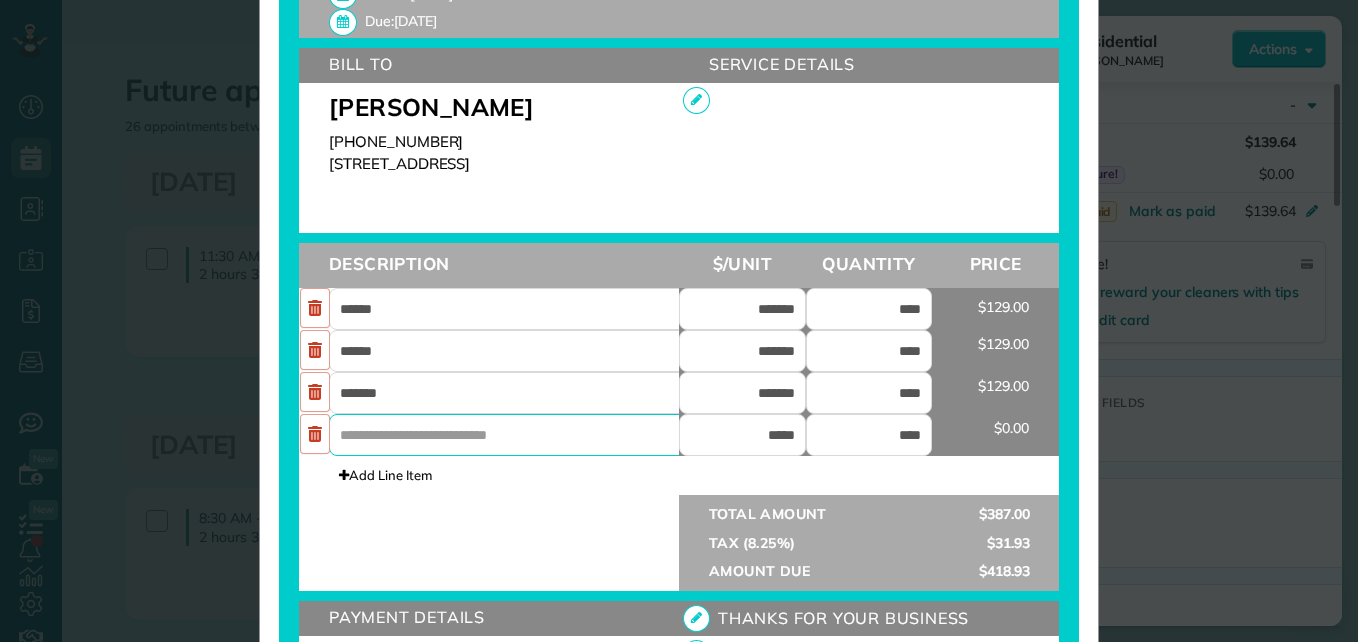 click at bounding box center (519, 435) 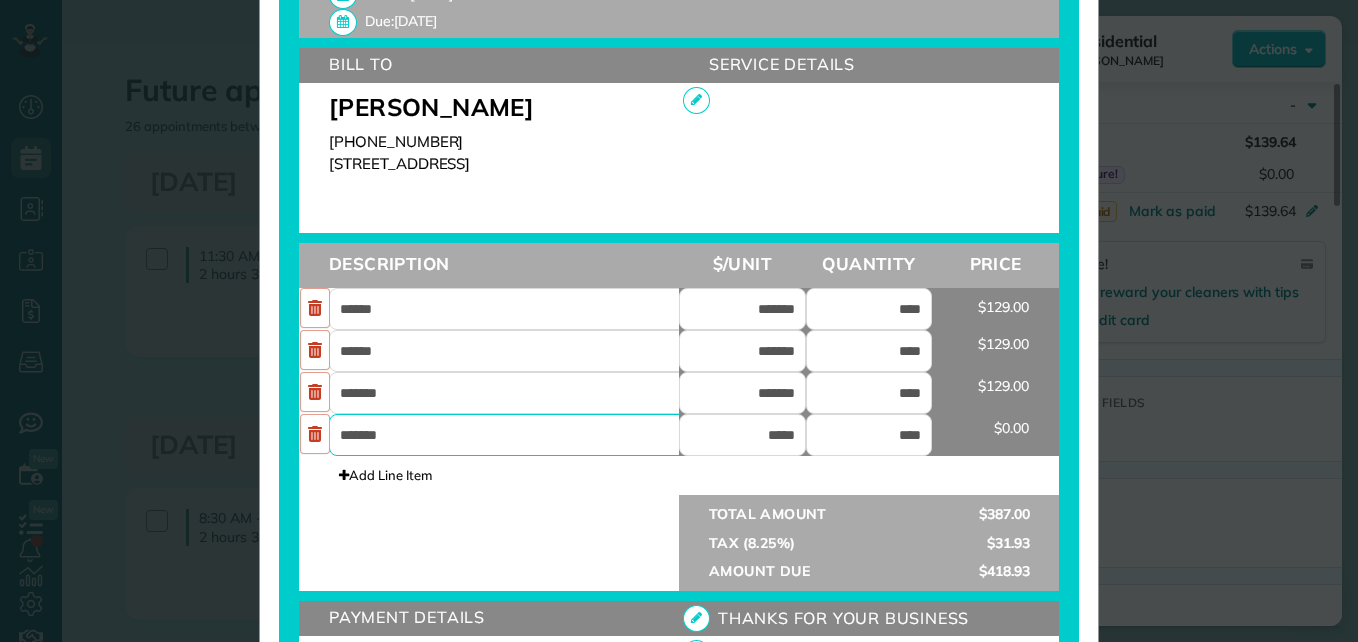 type on "*******" 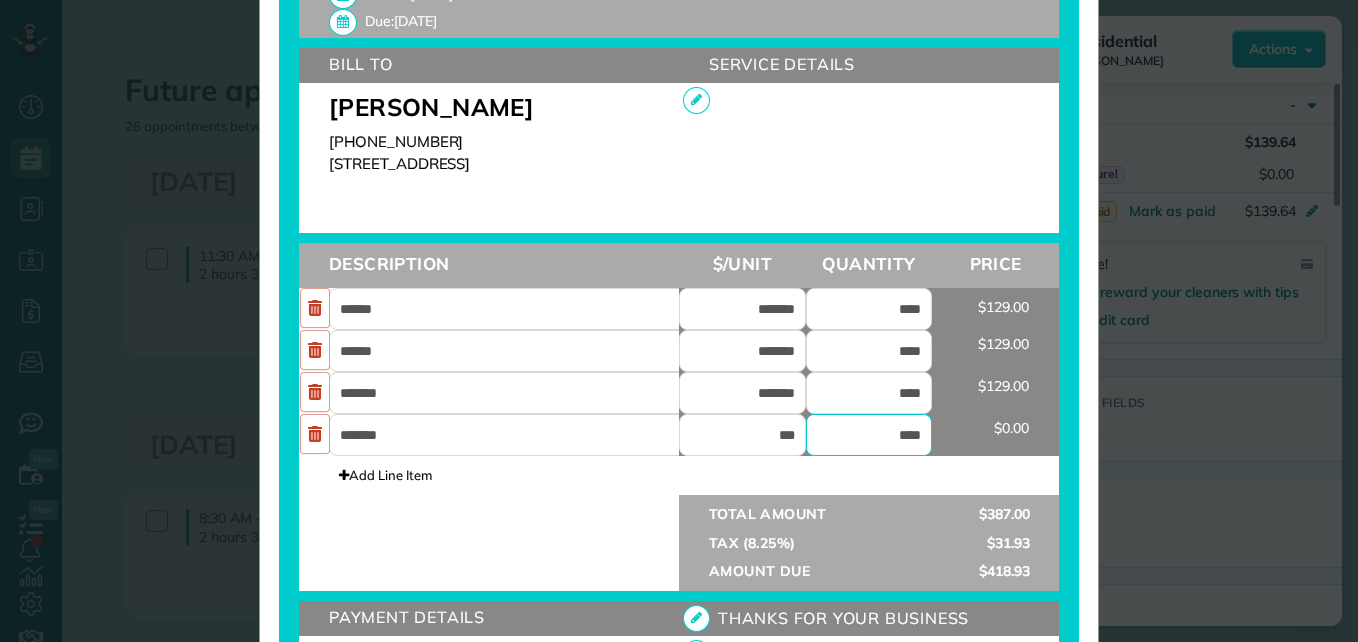 type on "*******" 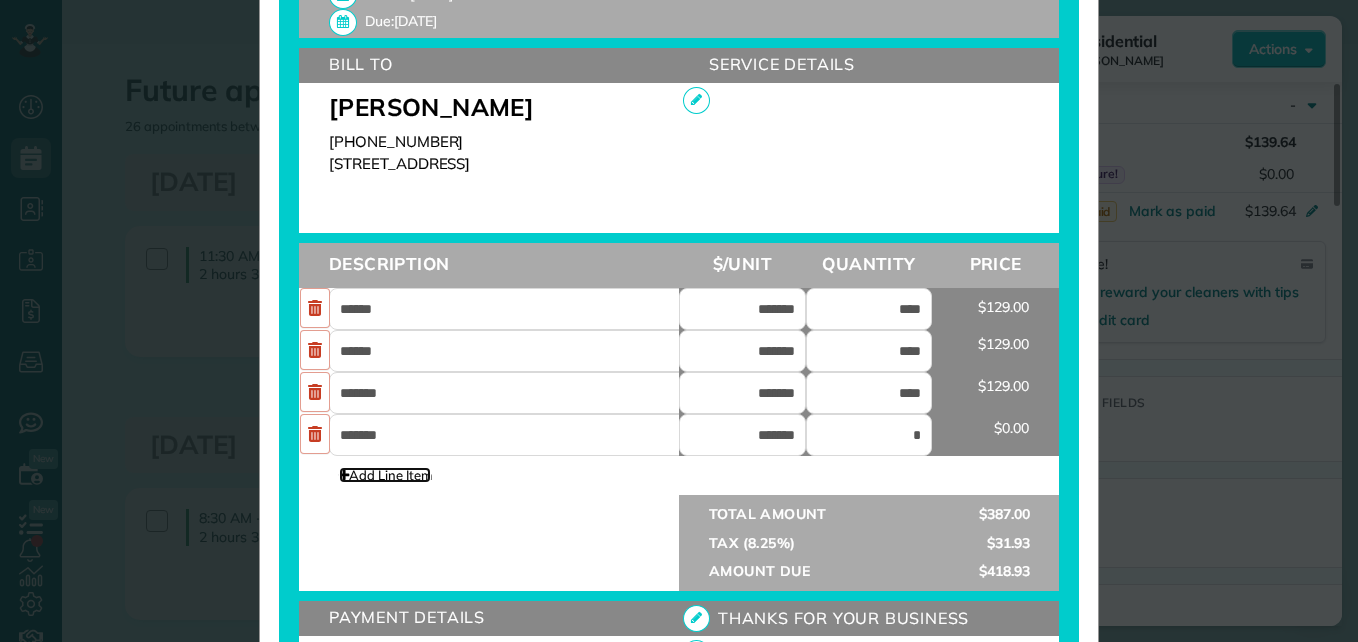 type on "****" 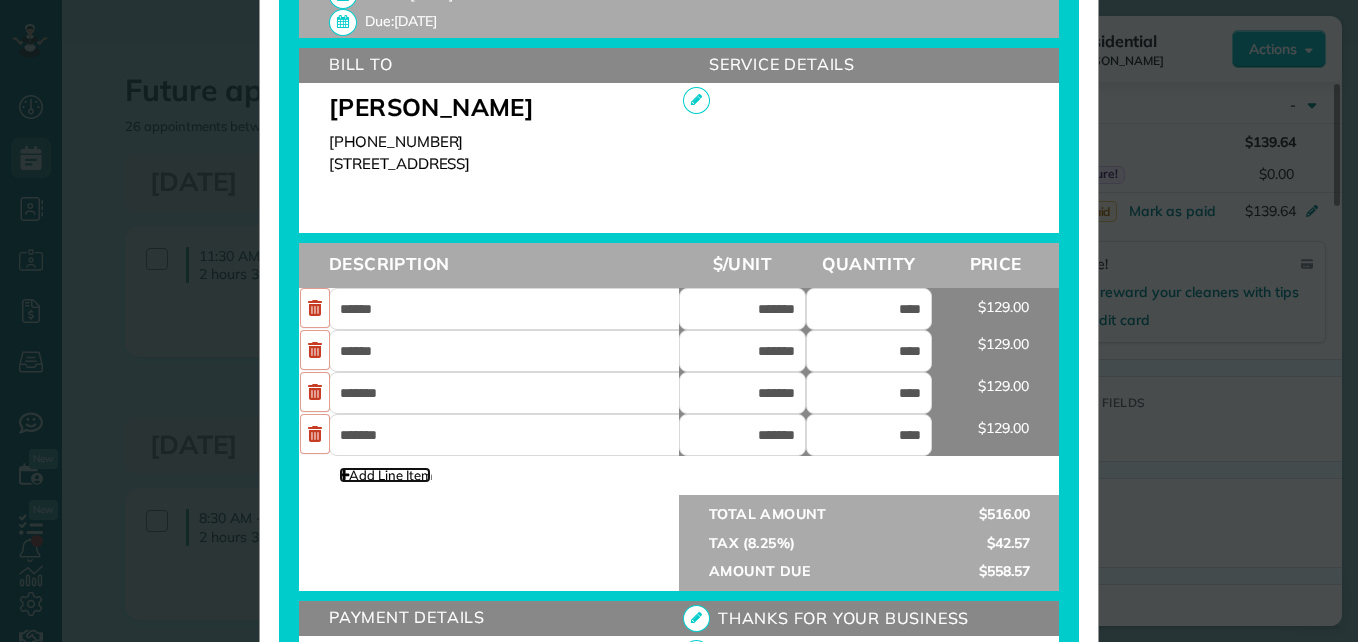click on "Add Line Item" at bounding box center (385, 475) 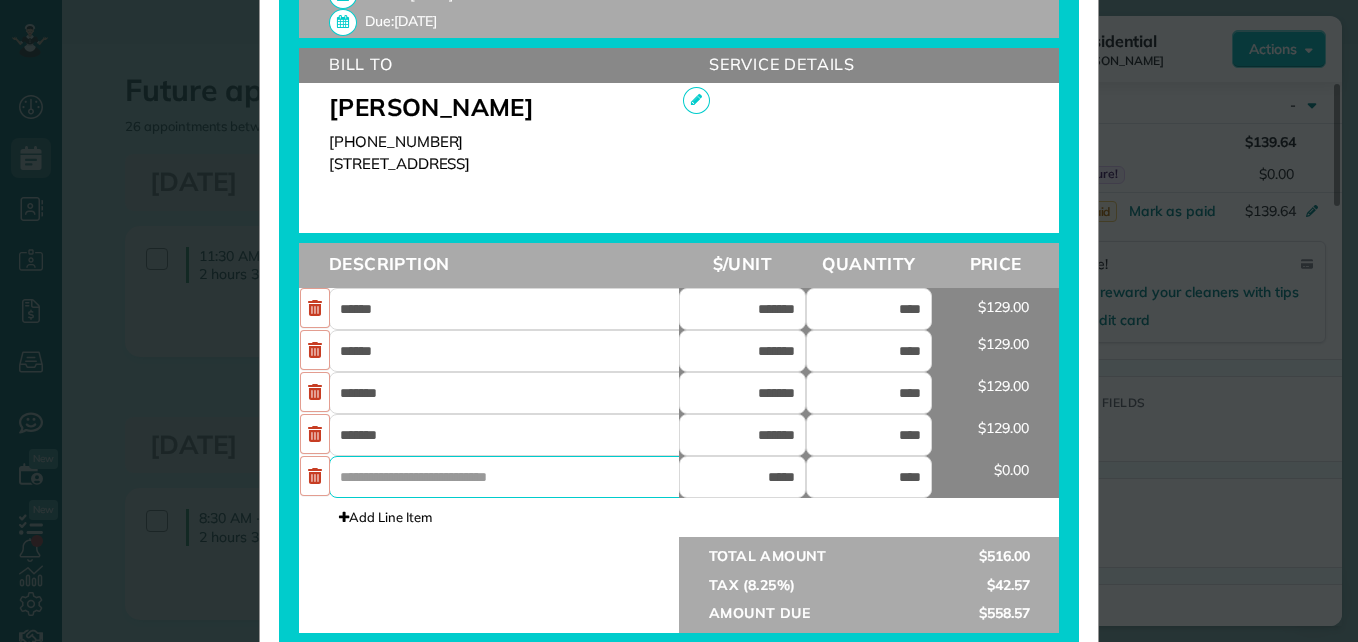 click at bounding box center [519, 477] 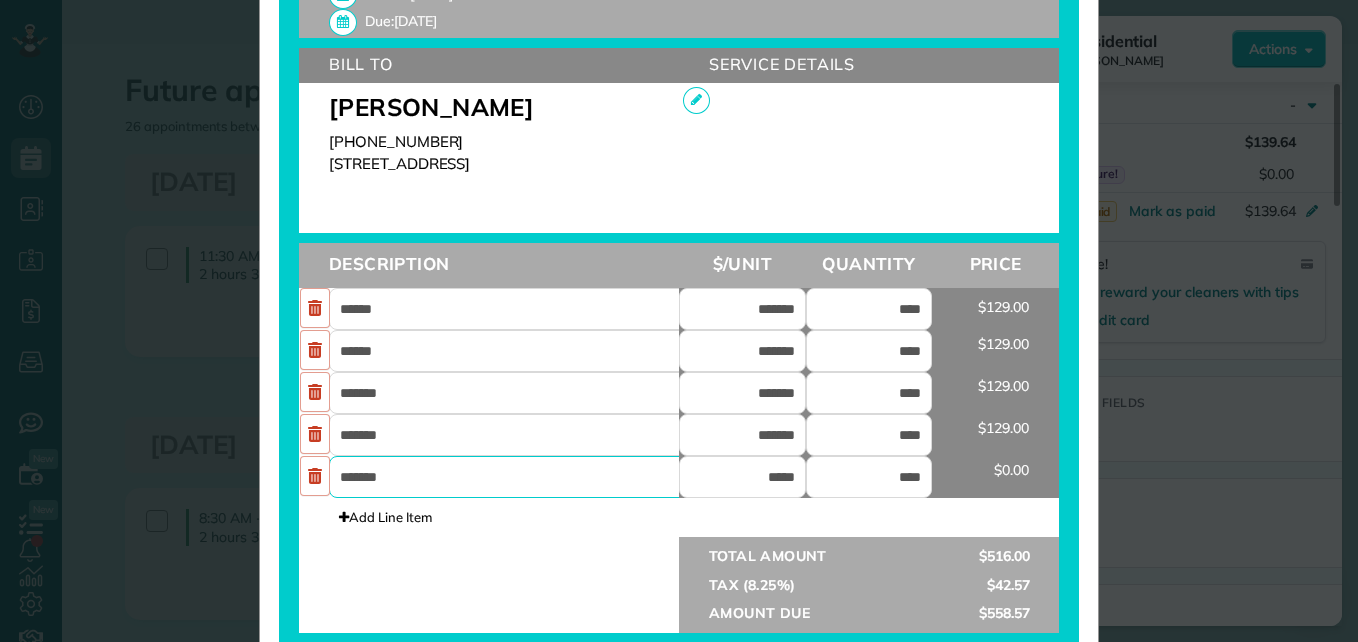 type on "*******" 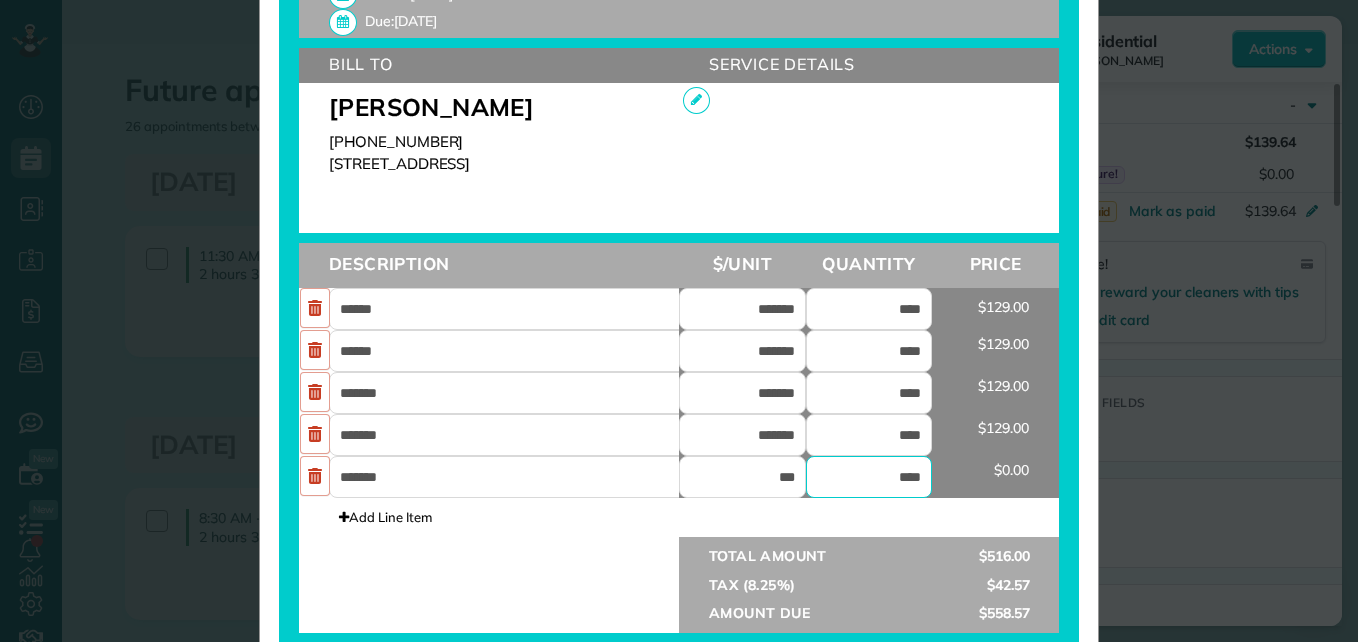 type on "*******" 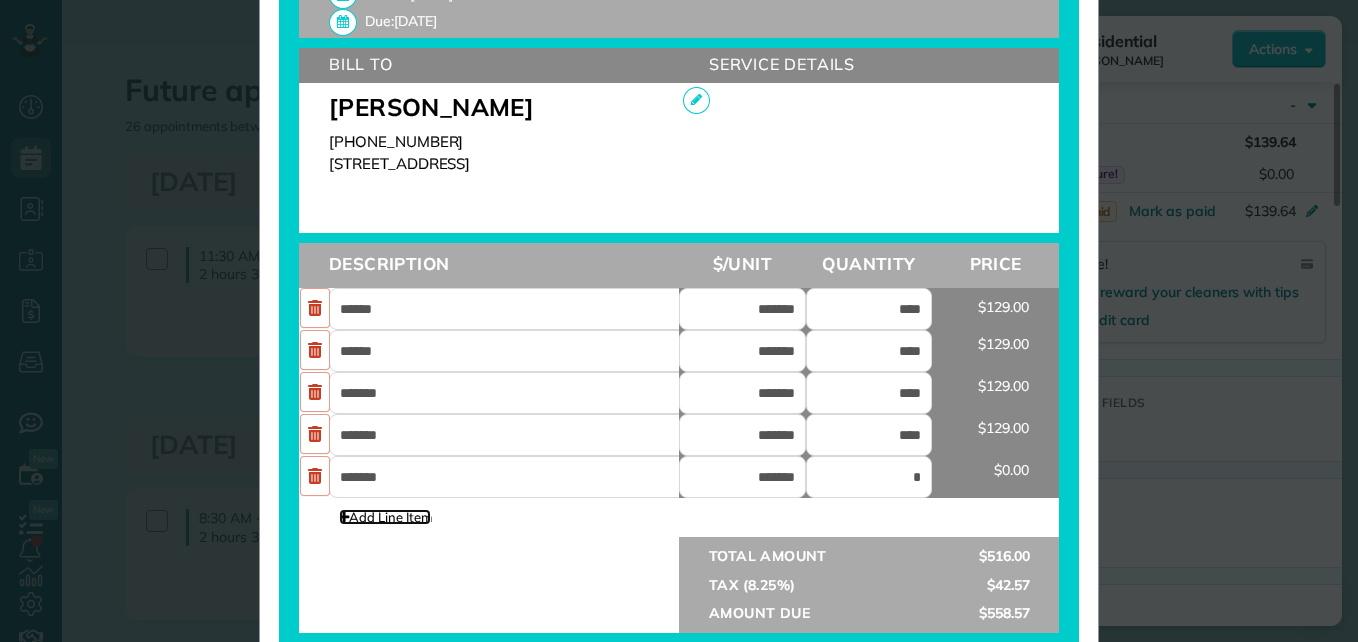 type on "****" 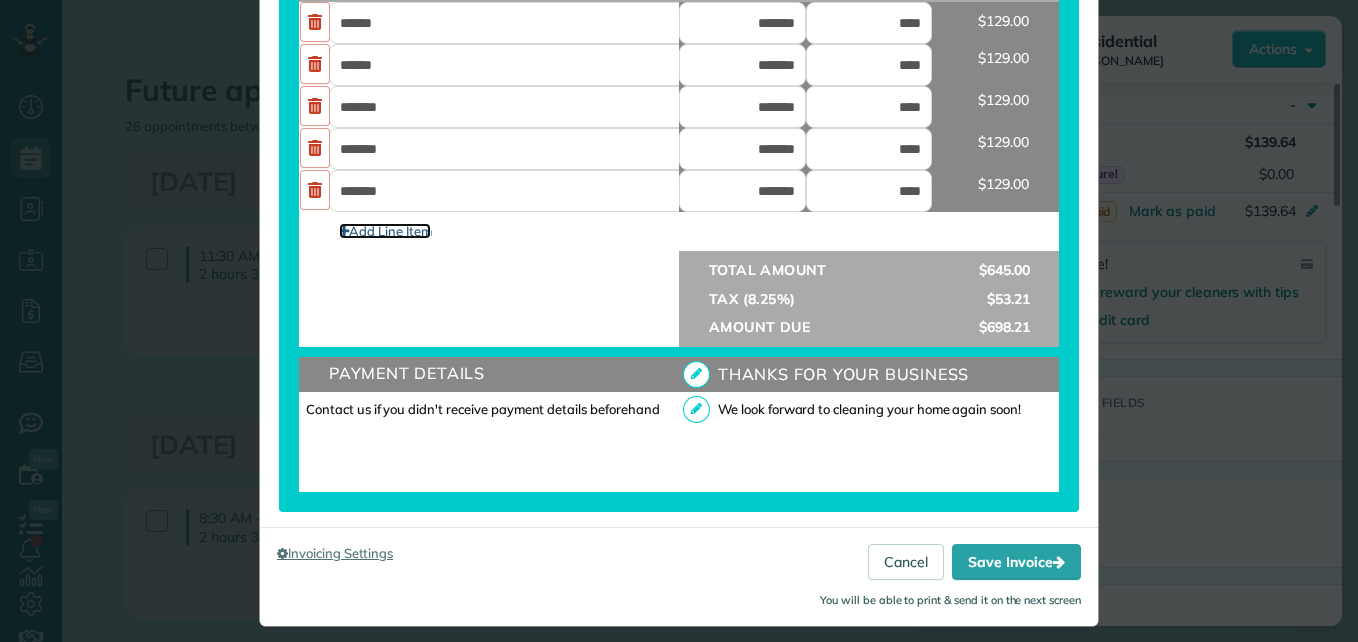 scroll, scrollTop: 896, scrollLeft: 0, axis: vertical 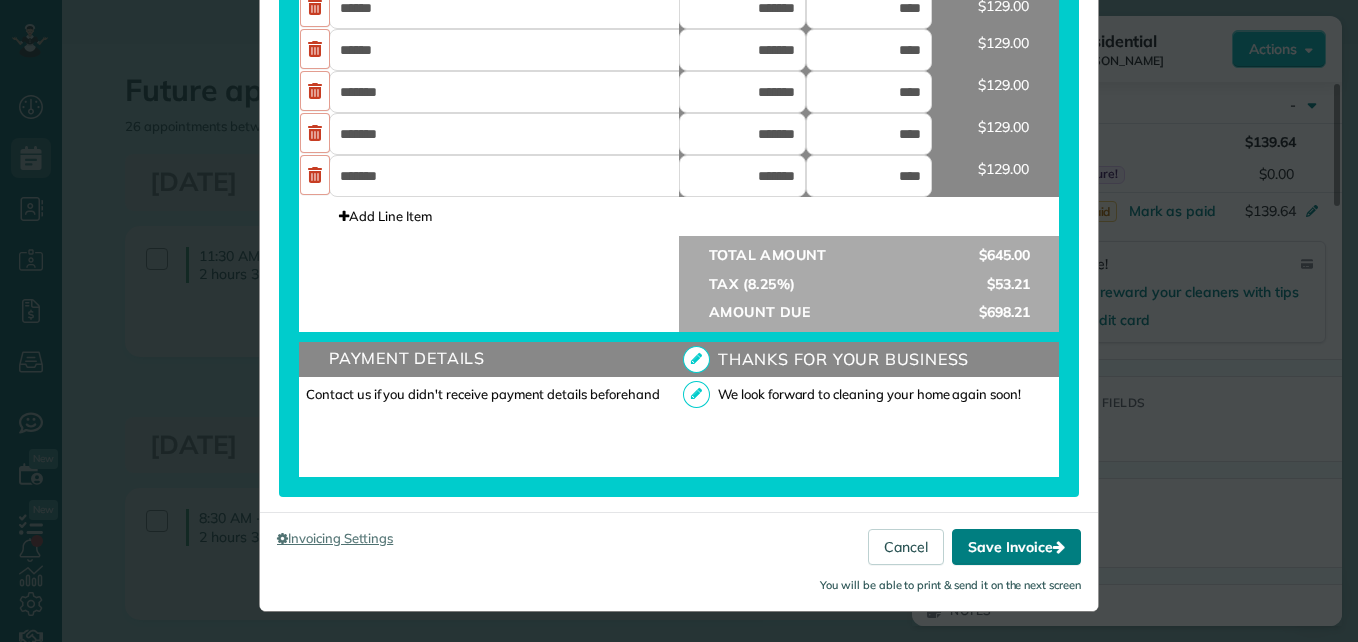 click on "Save Invoice" at bounding box center [1016, 547] 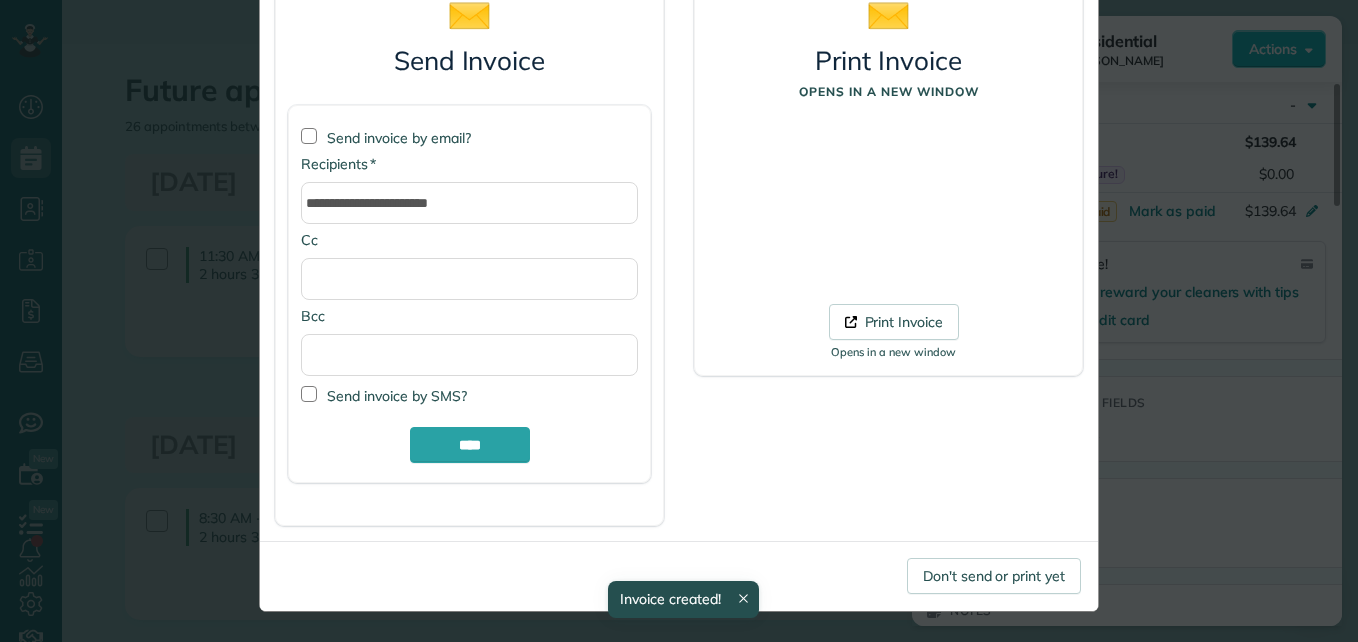 scroll, scrollTop: 168, scrollLeft: 0, axis: vertical 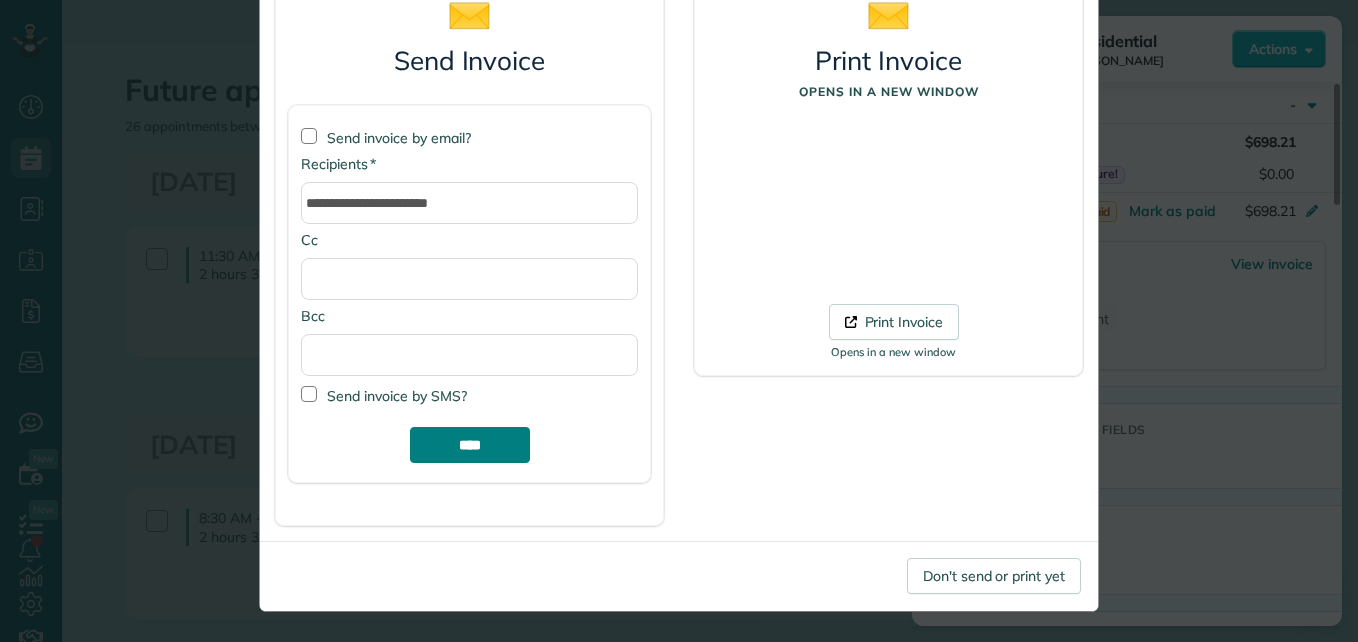 click on "****" at bounding box center (470, 445) 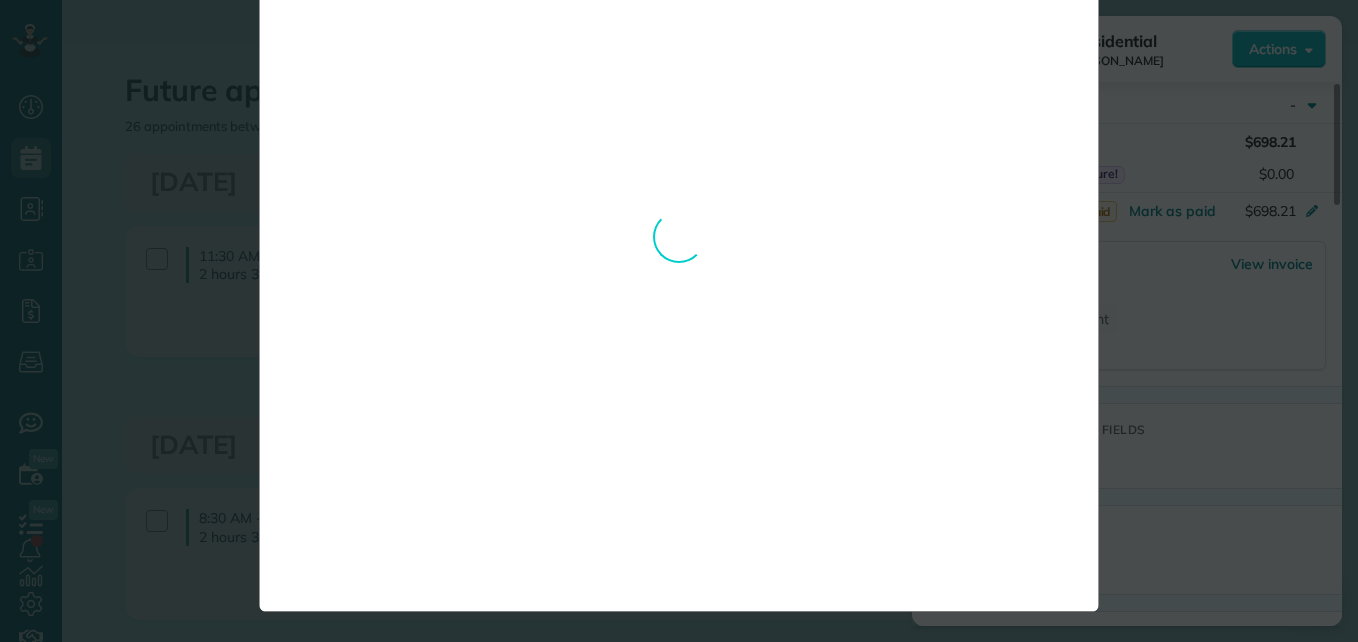 scroll, scrollTop: 0, scrollLeft: 0, axis: both 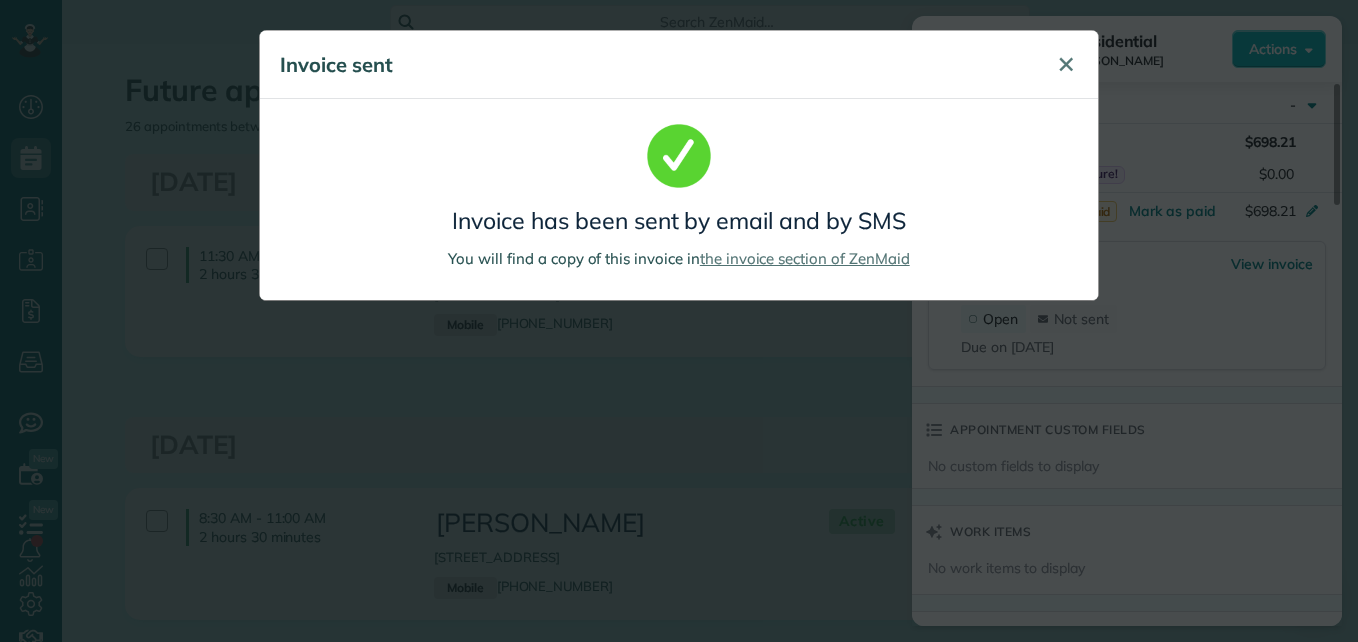 click on "✕" at bounding box center [1066, 65] 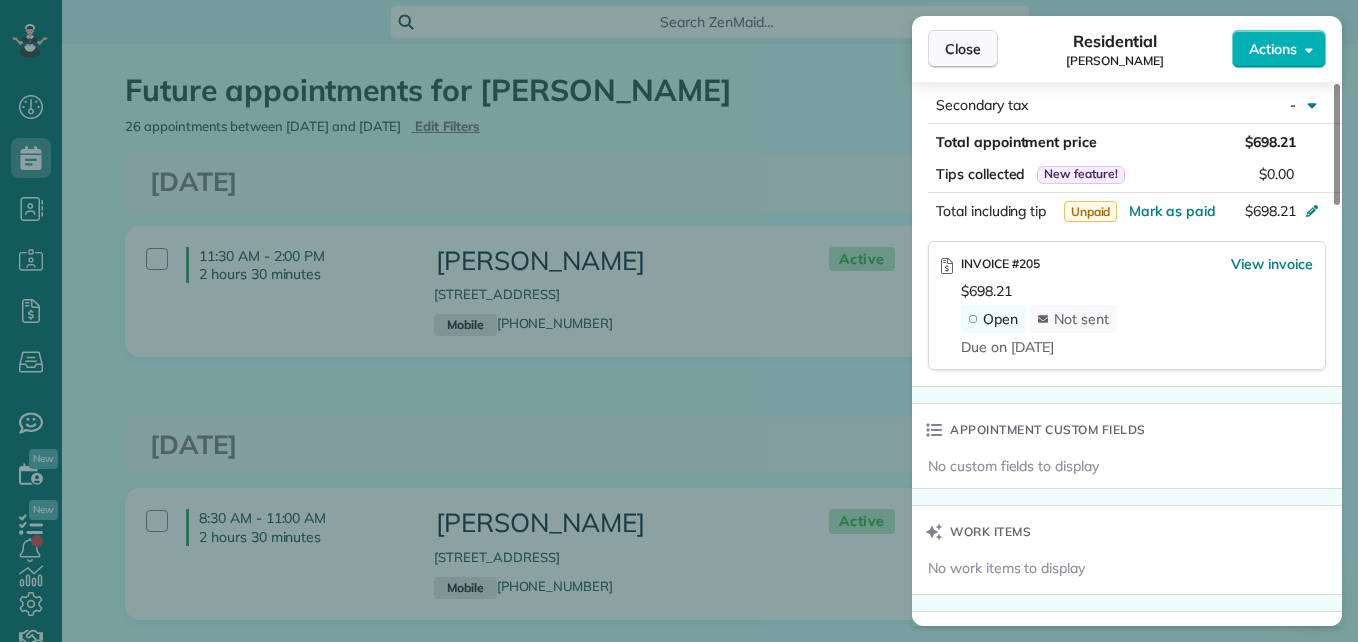 click on "Close" at bounding box center [963, 49] 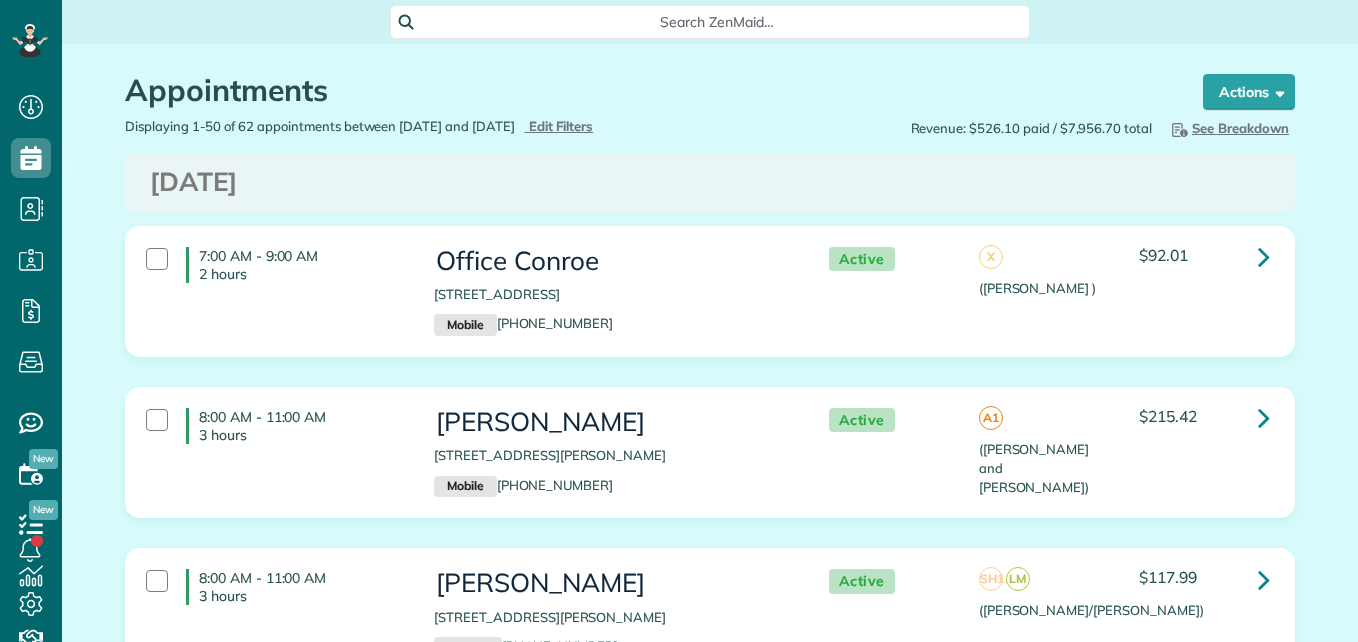 scroll, scrollTop: 0, scrollLeft: 0, axis: both 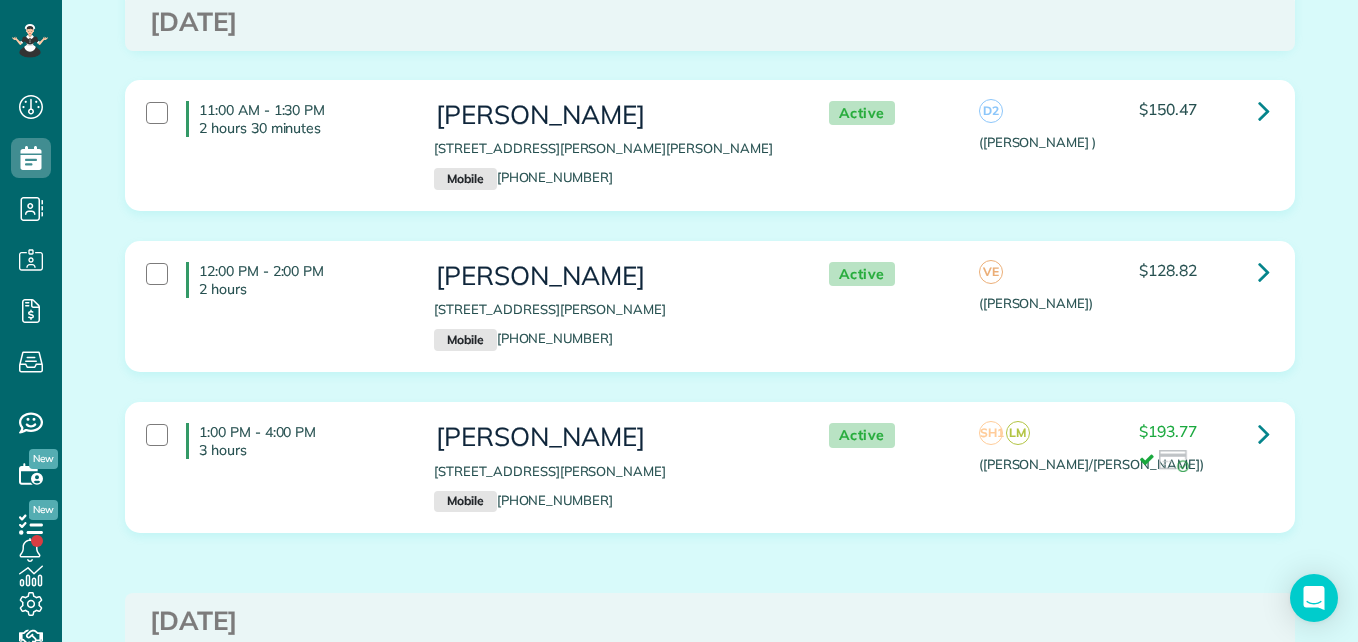 click on "12:00 PM -  2:00 PM
2 hours" at bounding box center [275, 280] 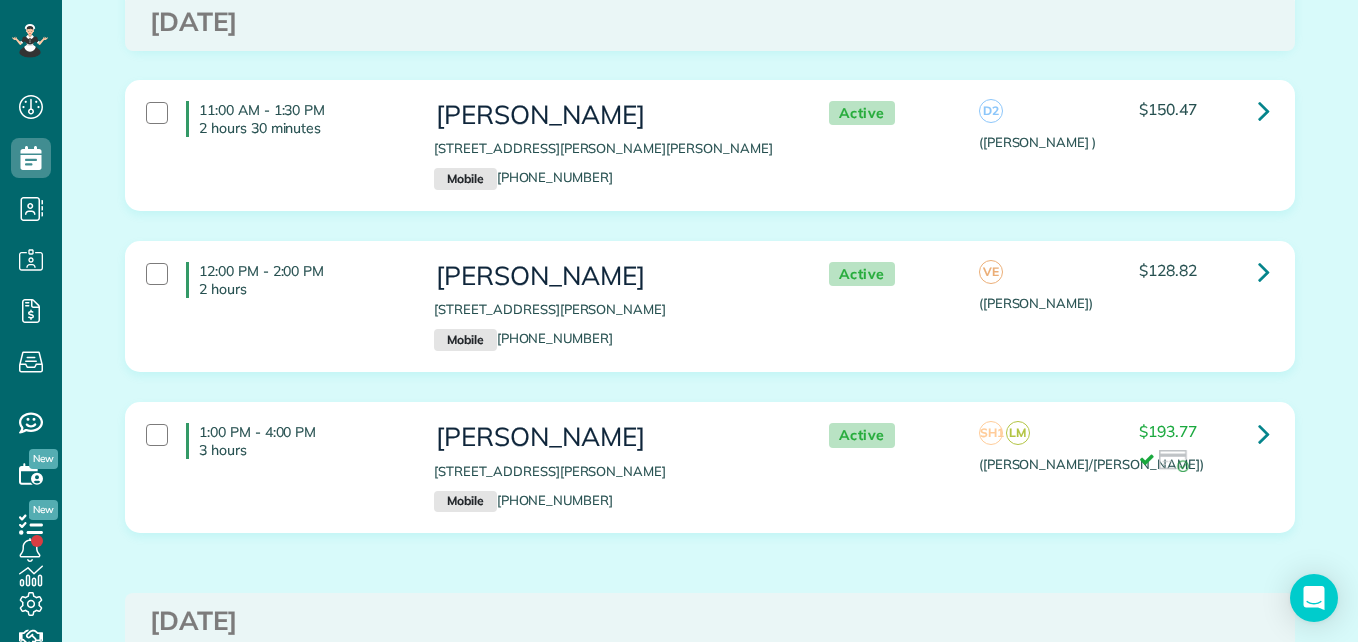 scroll, scrollTop: 0, scrollLeft: 0, axis: both 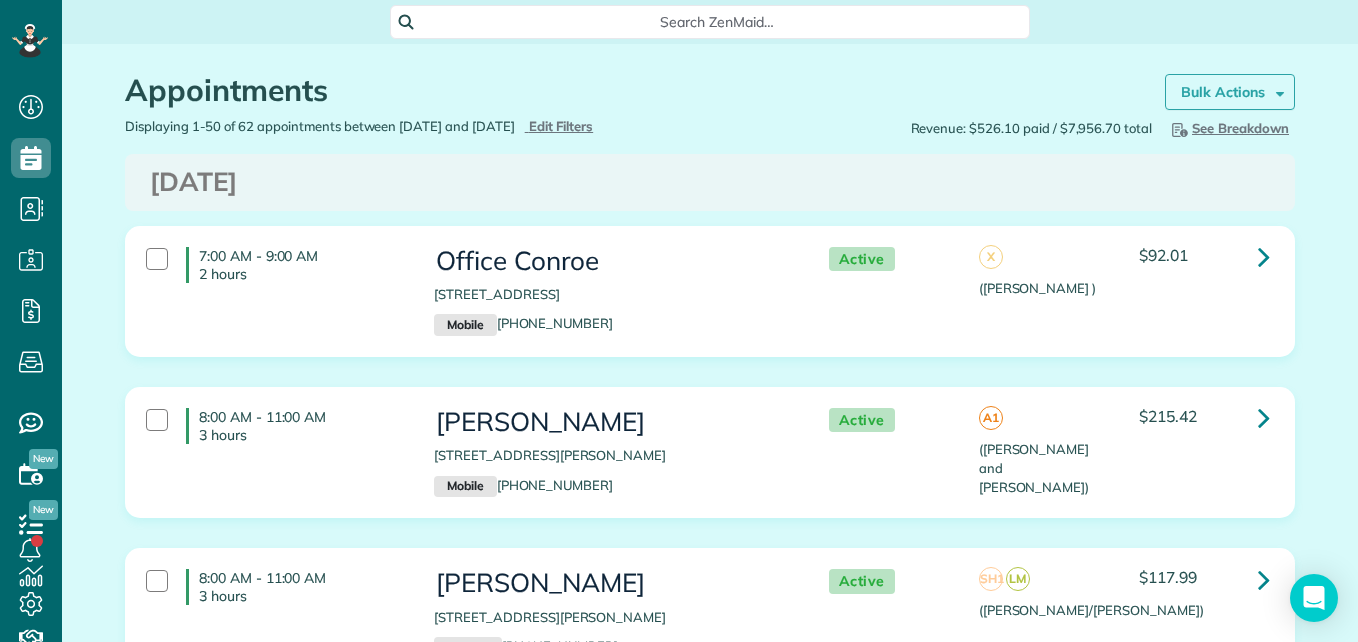 click on "Bulk Actions" at bounding box center (1223, 92) 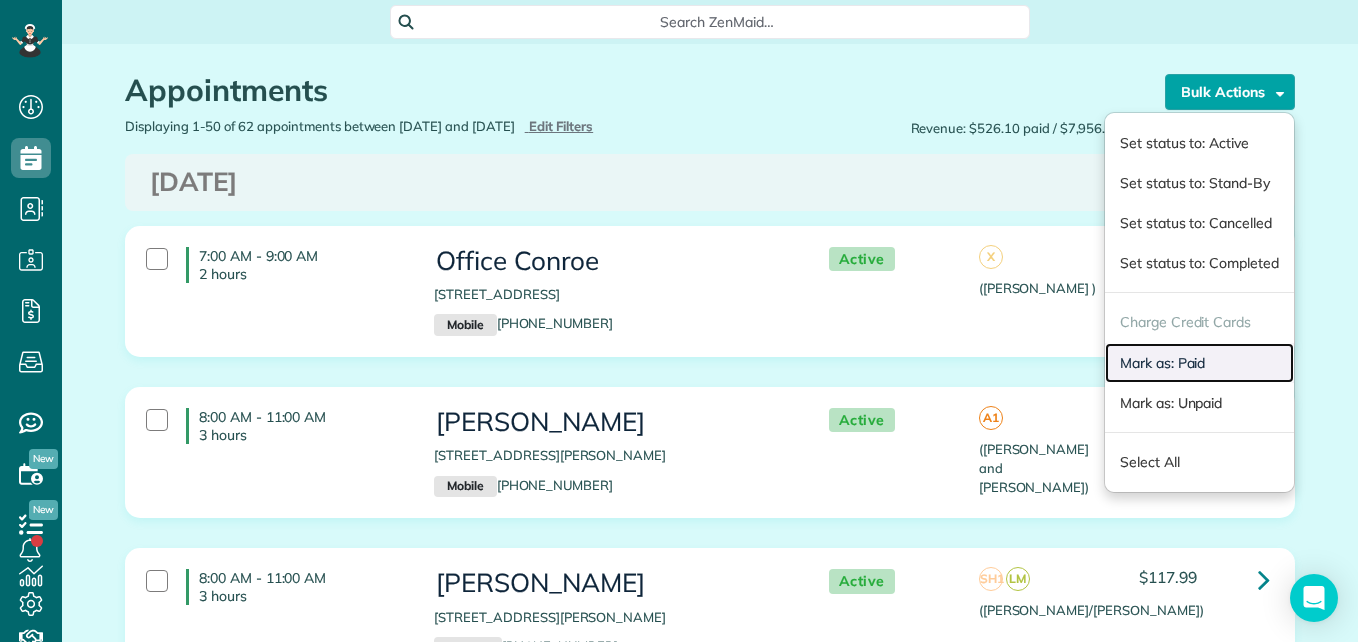 click on "Mark as: Paid" at bounding box center (1199, 363) 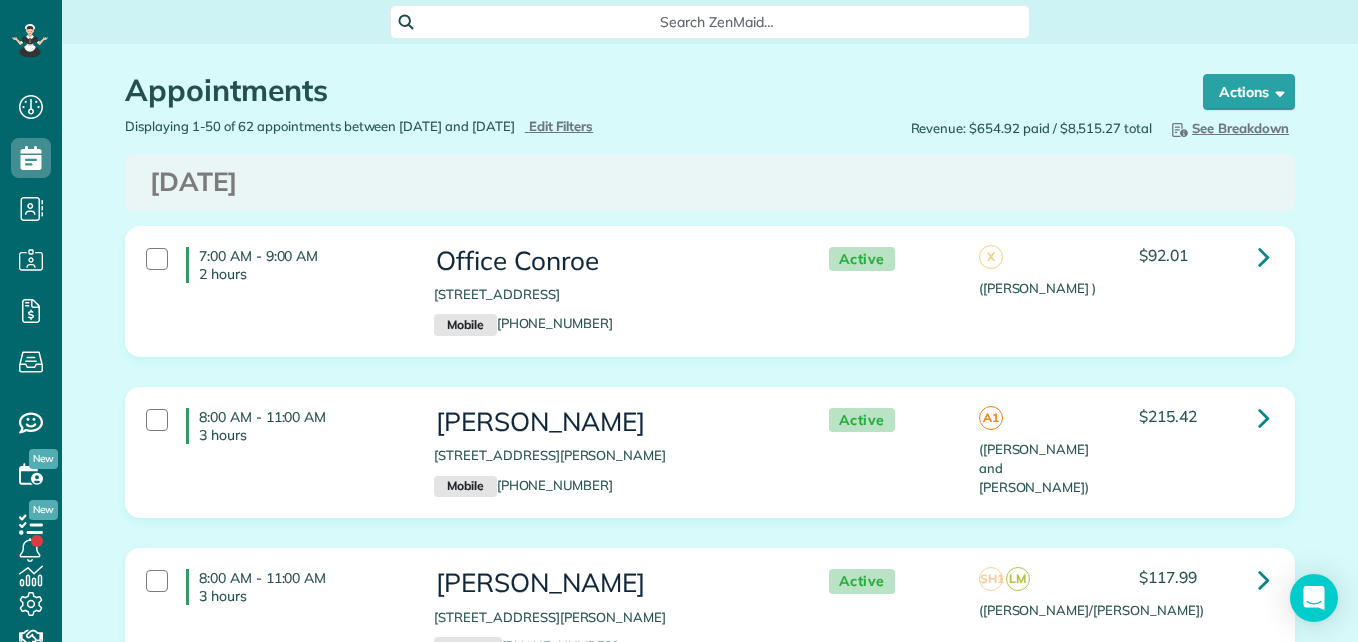 scroll, scrollTop: 0, scrollLeft: 0, axis: both 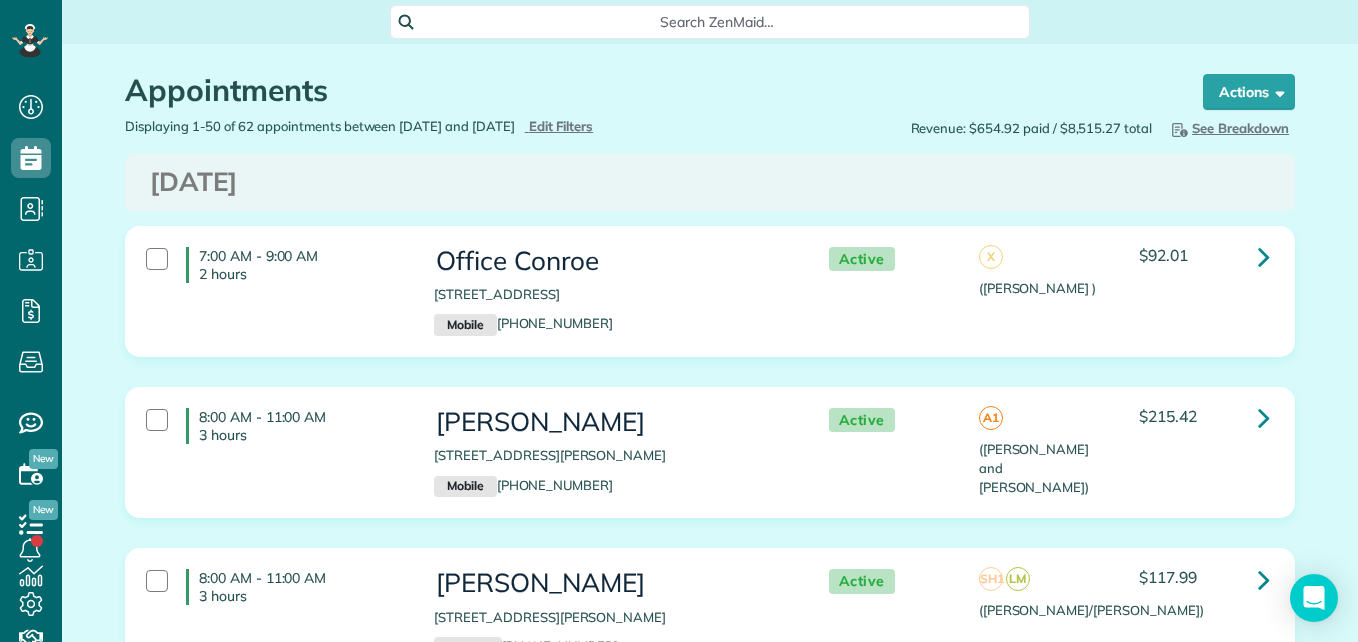 click on "Appointments" at bounding box center (645, 95) 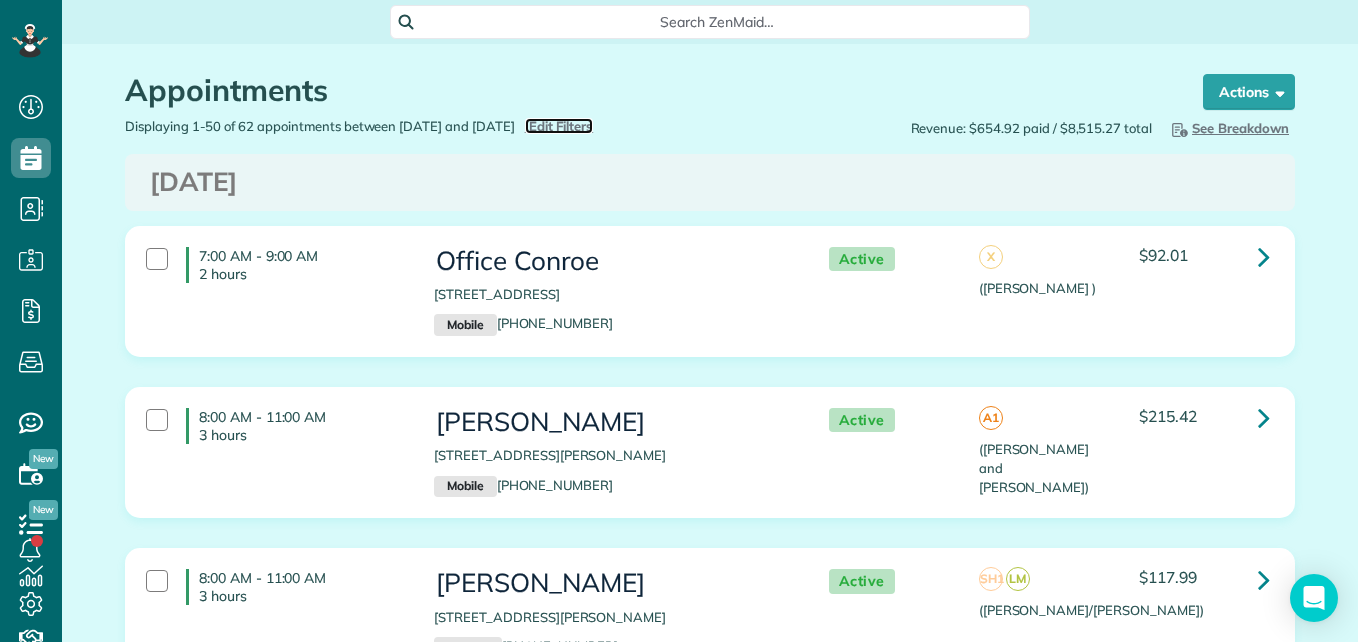 click on "Edit Filters" at bounding box center [561, 126] 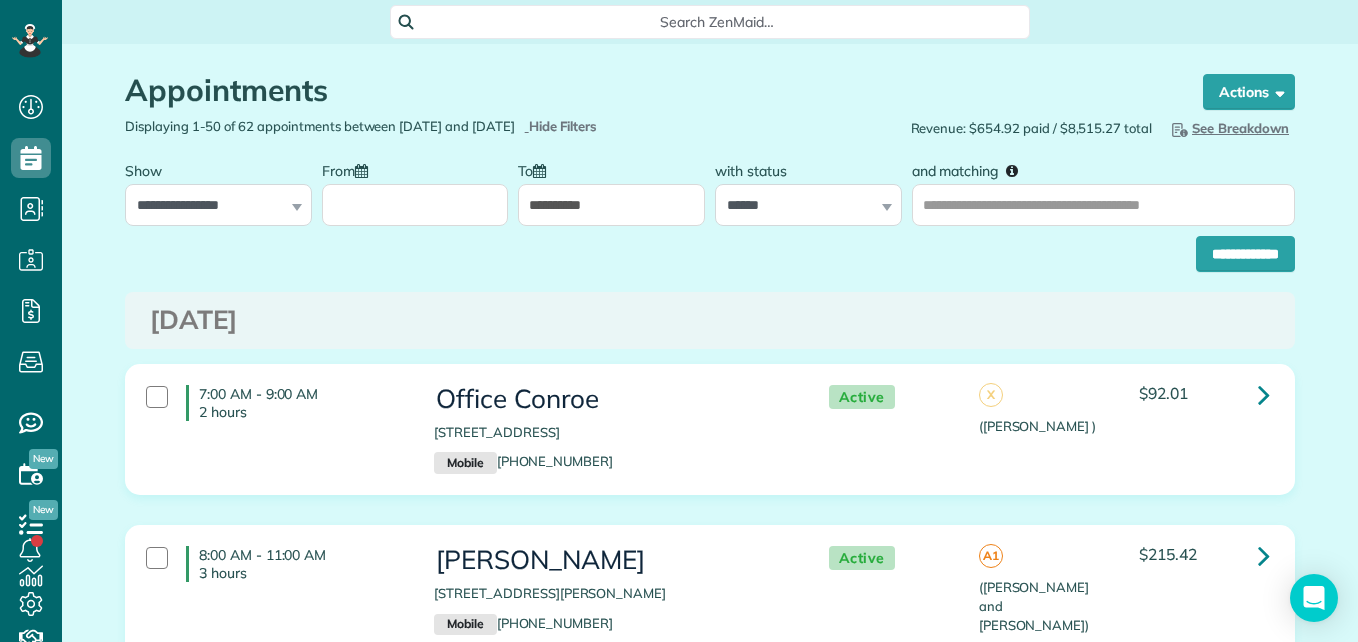 click on "From" at bounding box center (415, 205) 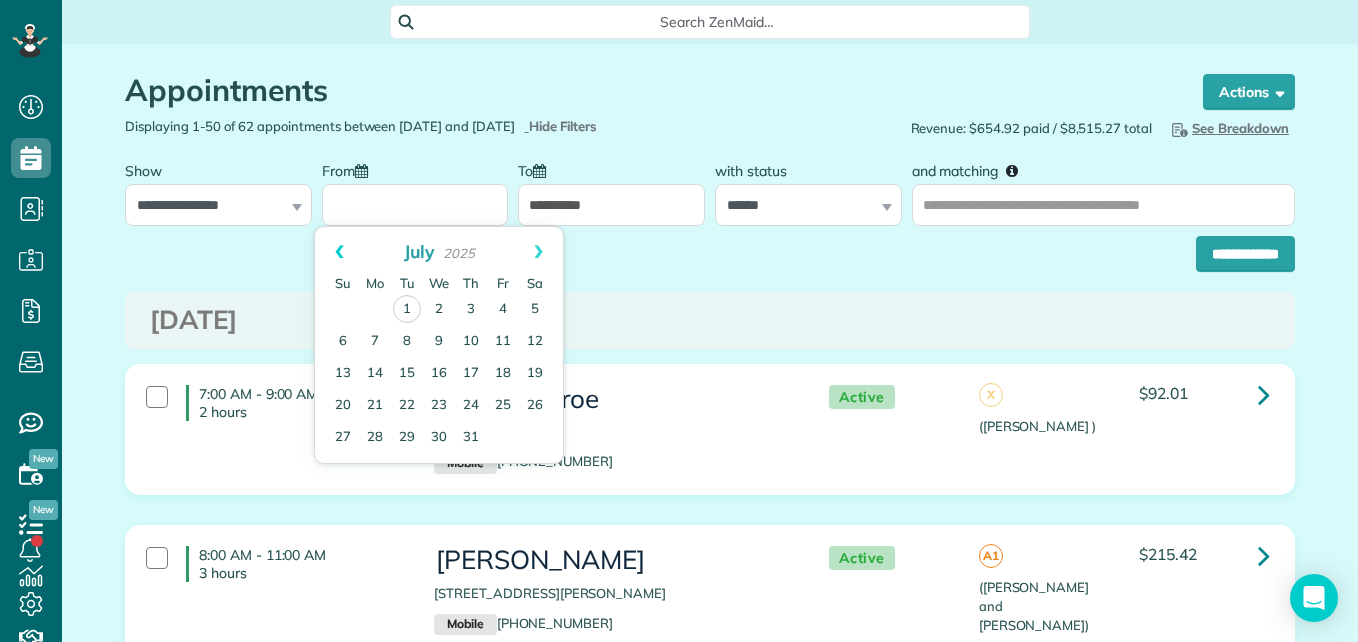 click on "Prev" at bounding box center [339, 252] 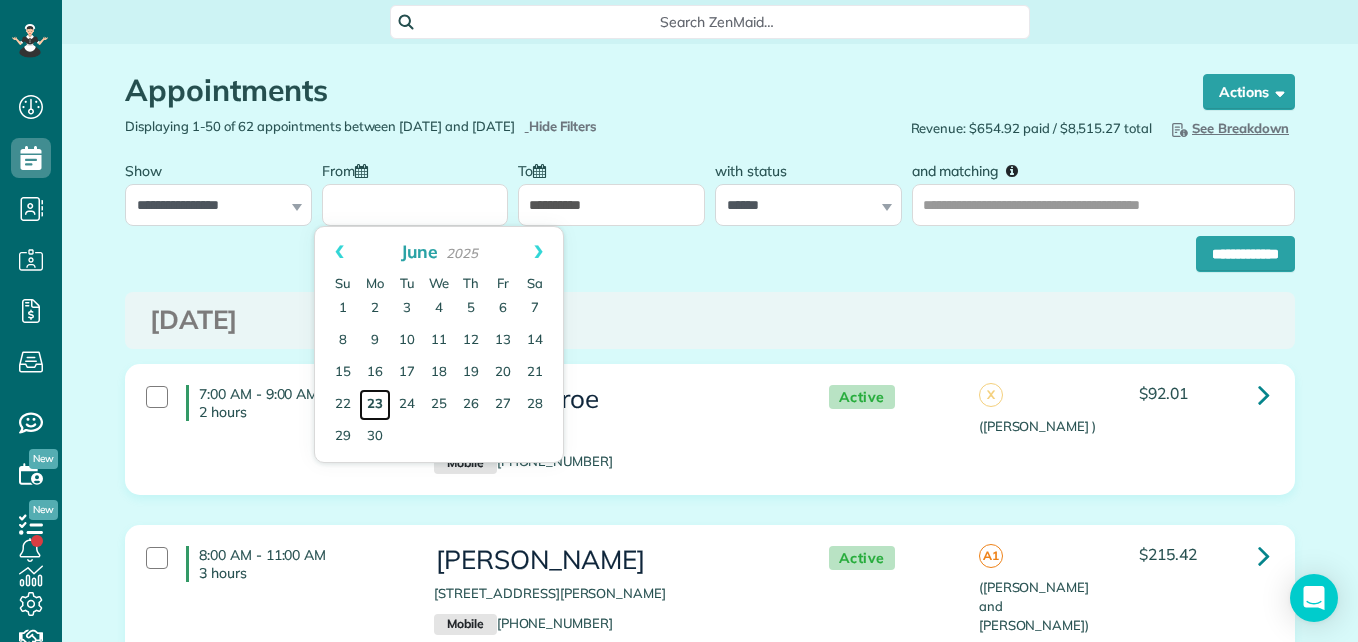 click on "23" at bounding box center [375, 405] 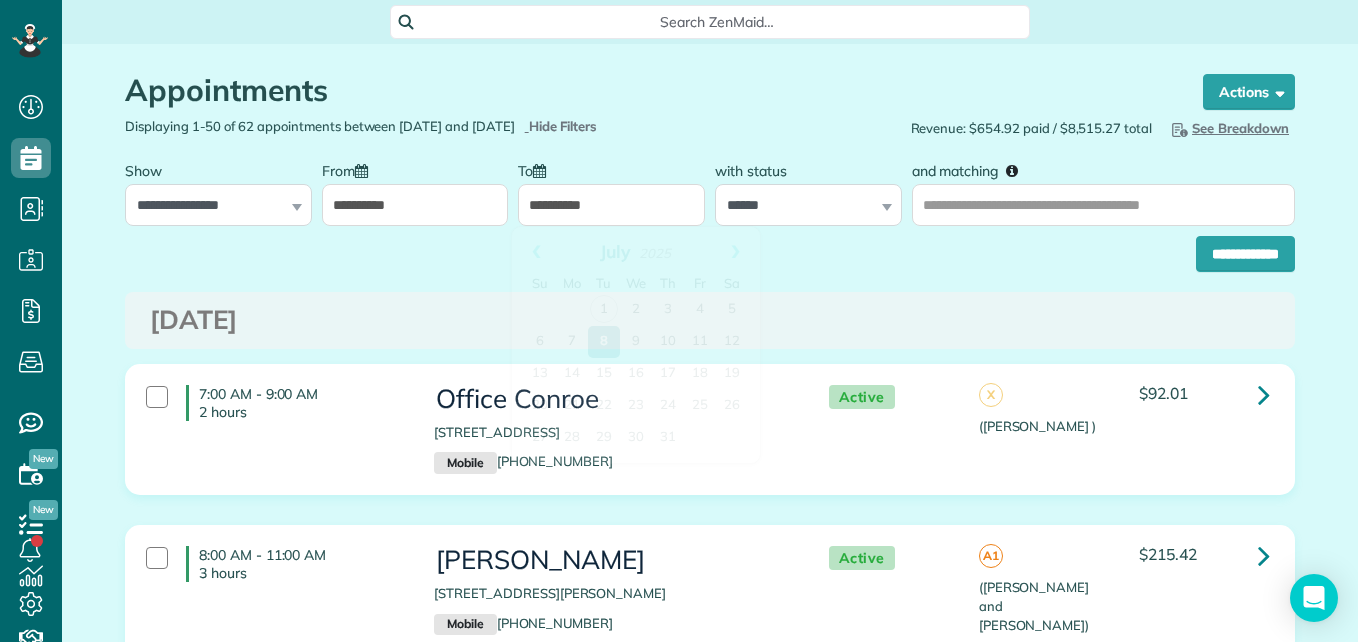 click on "**********" at bounding box center (611, 205) 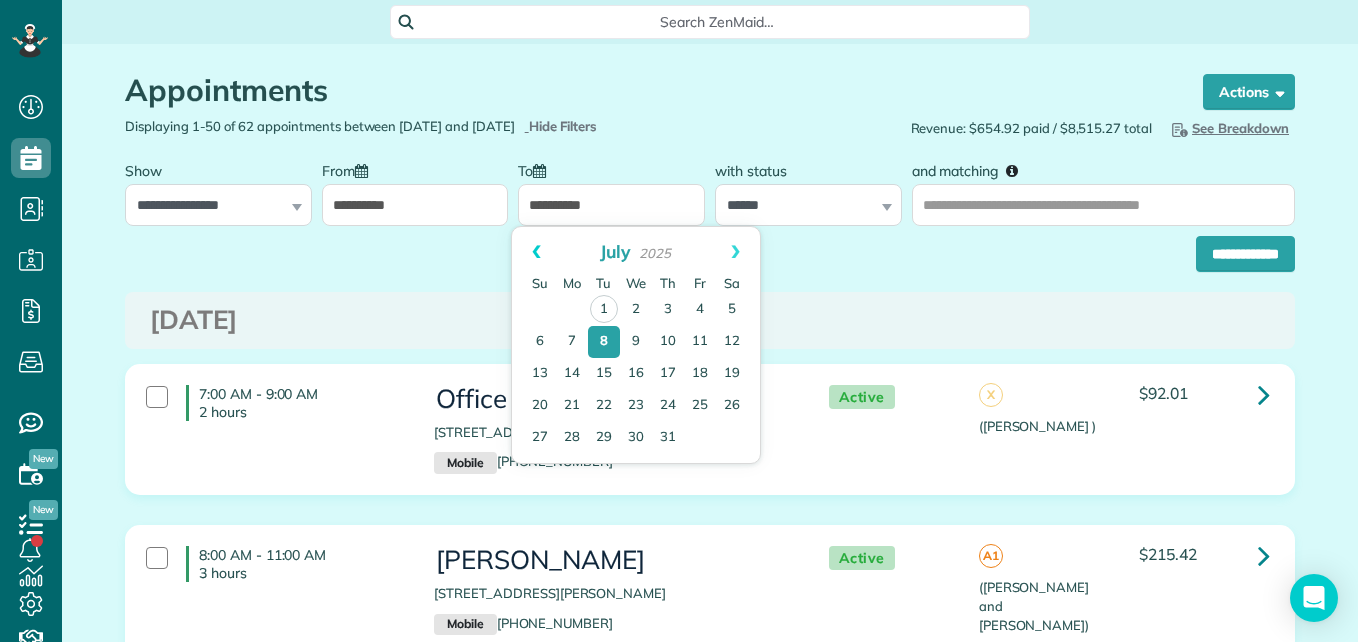 click on "Prev" at bounding box center [536, 252] 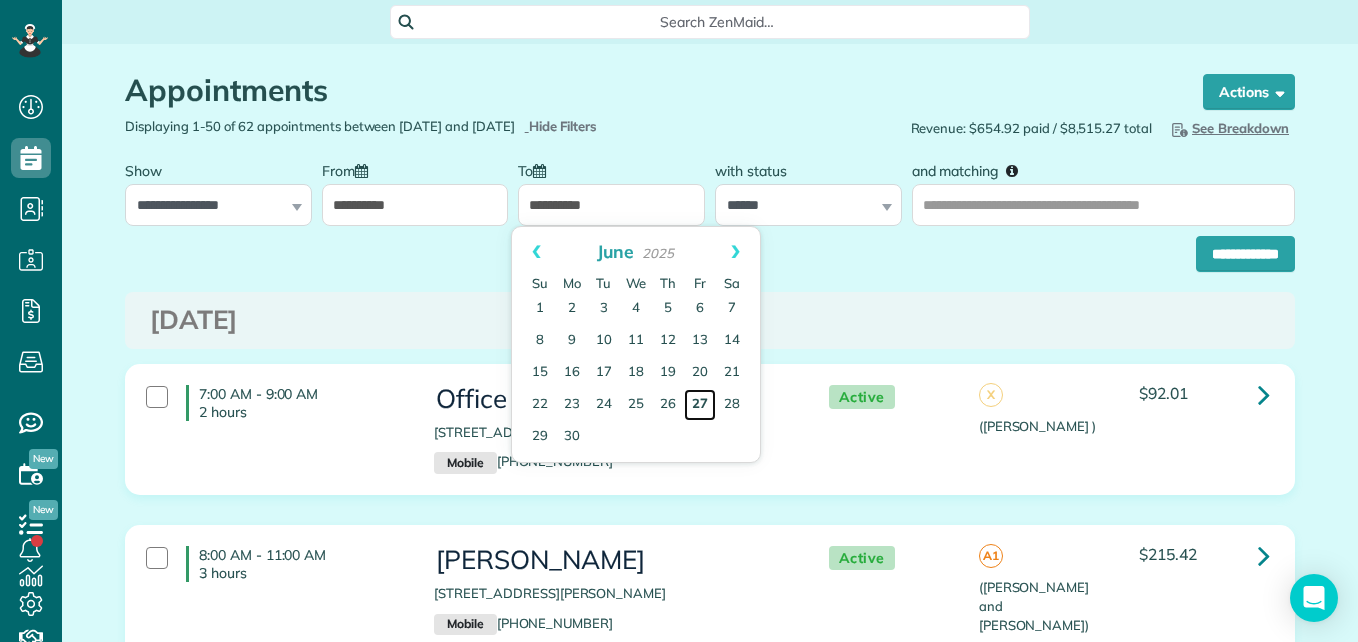 click on "27" at bounding box center (700, 405) 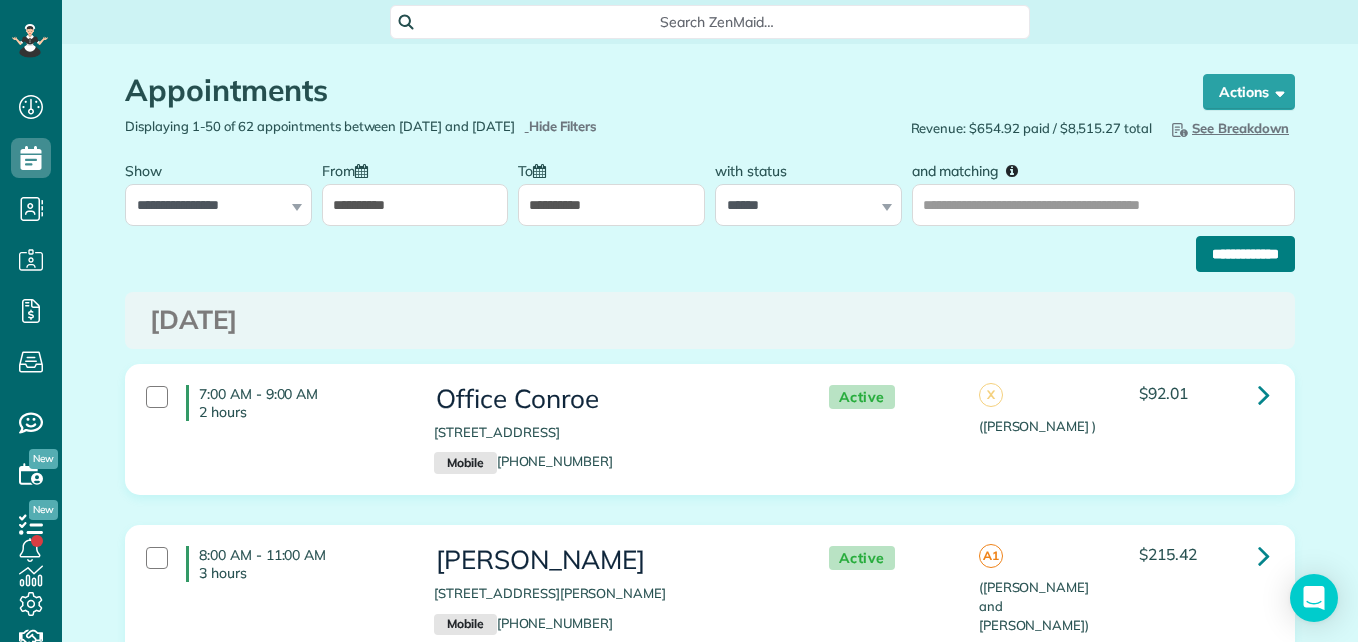 click on "**********" at bounding box center (1245, 254) 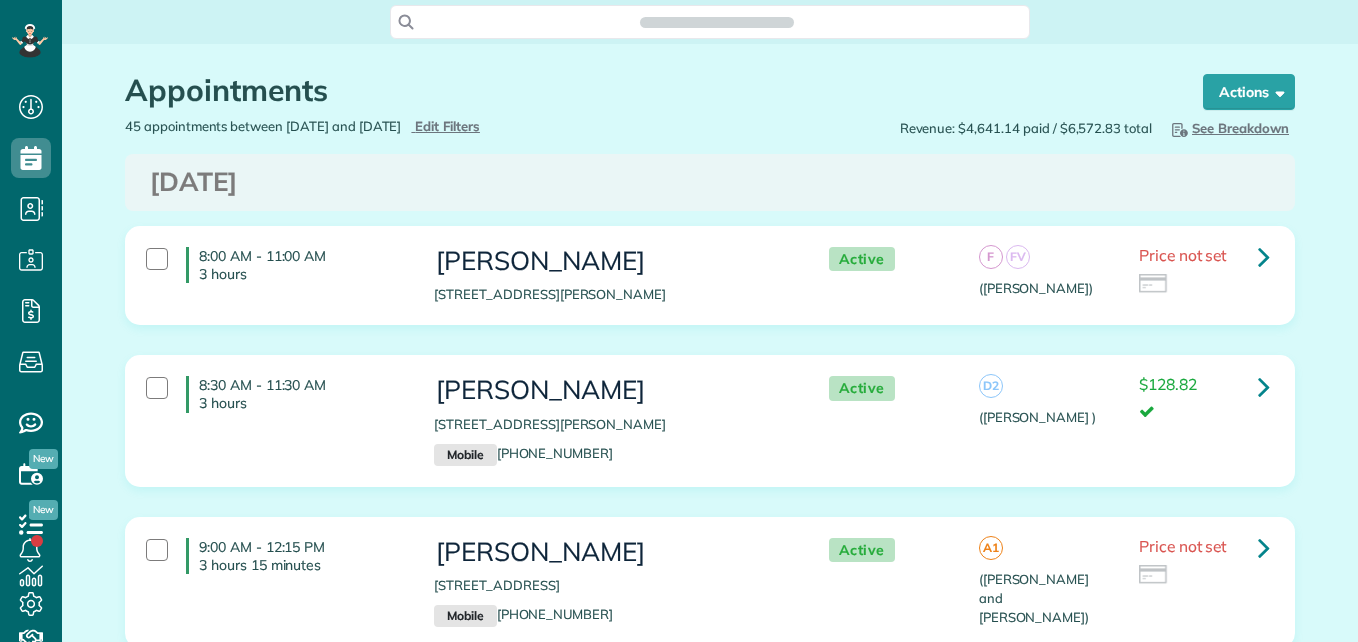 scroll, scrollTop: 0, scrollLeft: 0, axis: both 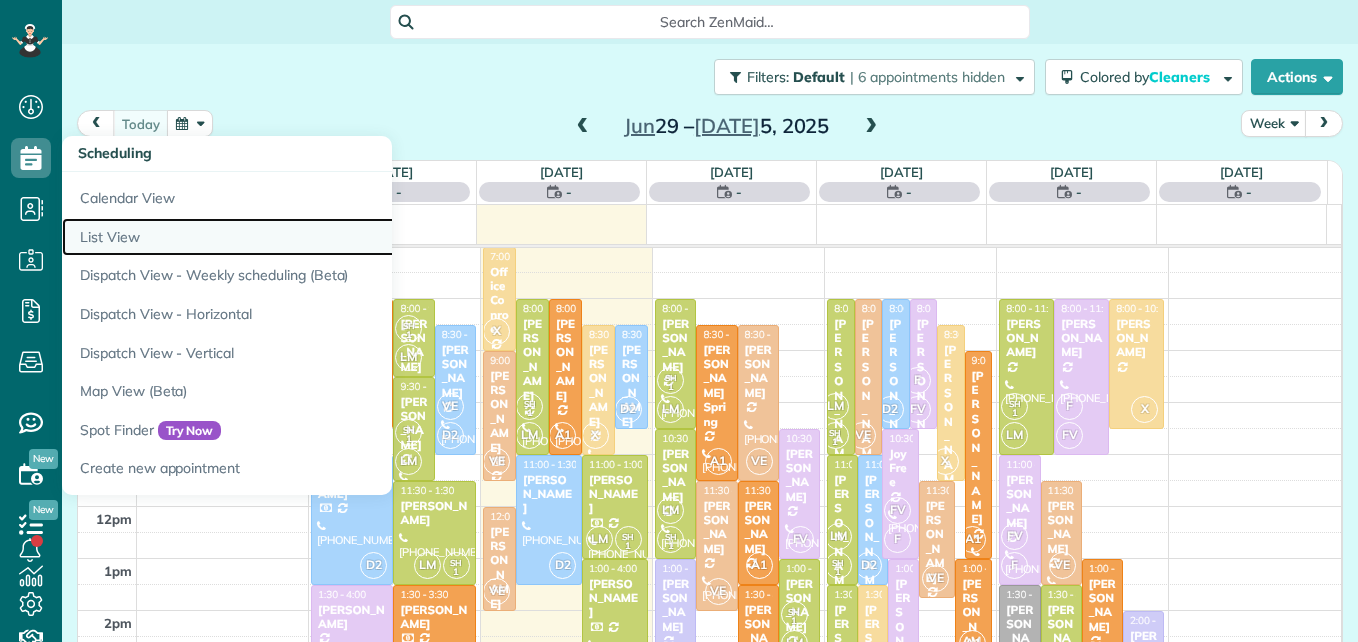 click on "List View" at bounding box center [312, 237] 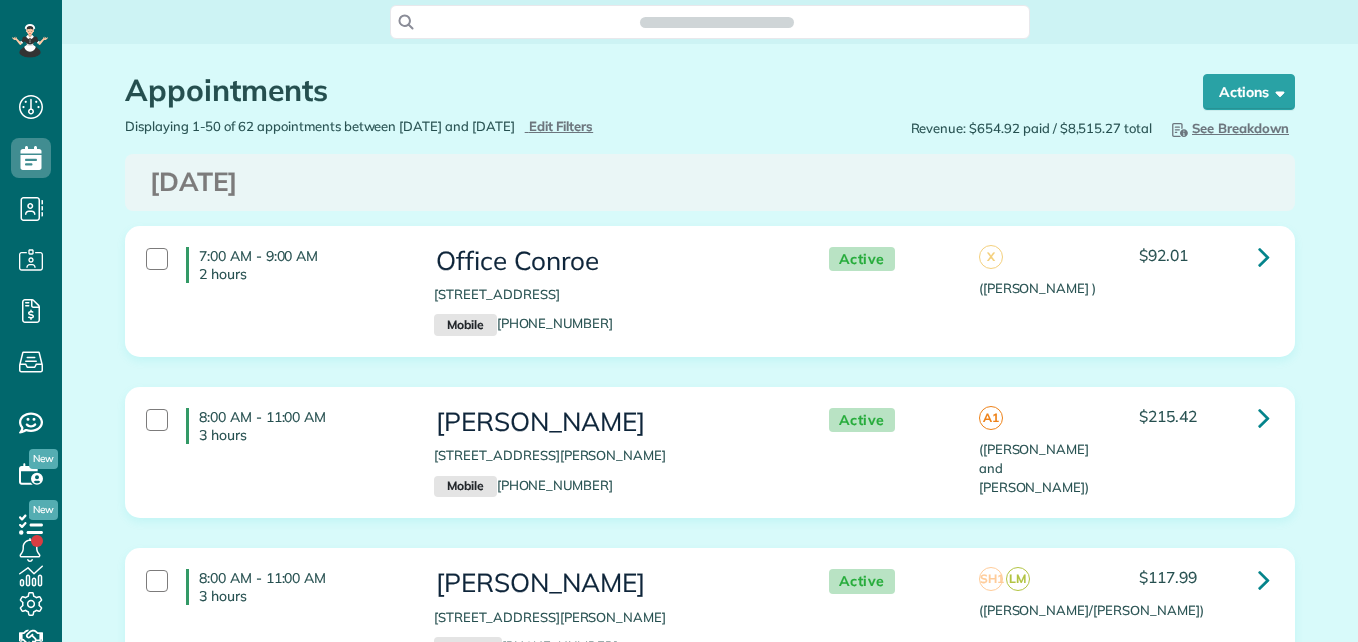 scroll, scrollTop: 0, scrollLeft: 0, axis: both 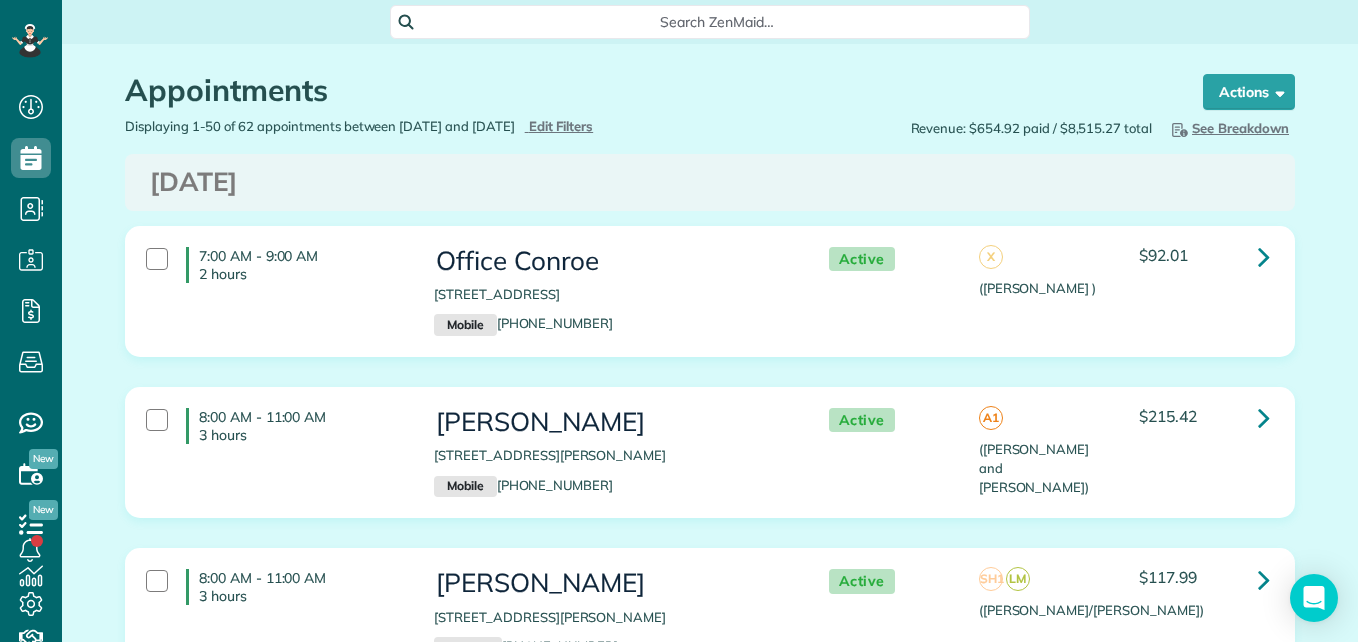 click on "Displaying 1-50 of 62 appointments
between
[DATE] and [DATE]
Hide Filters
Edit Filters" at bounding box center [410, 126] 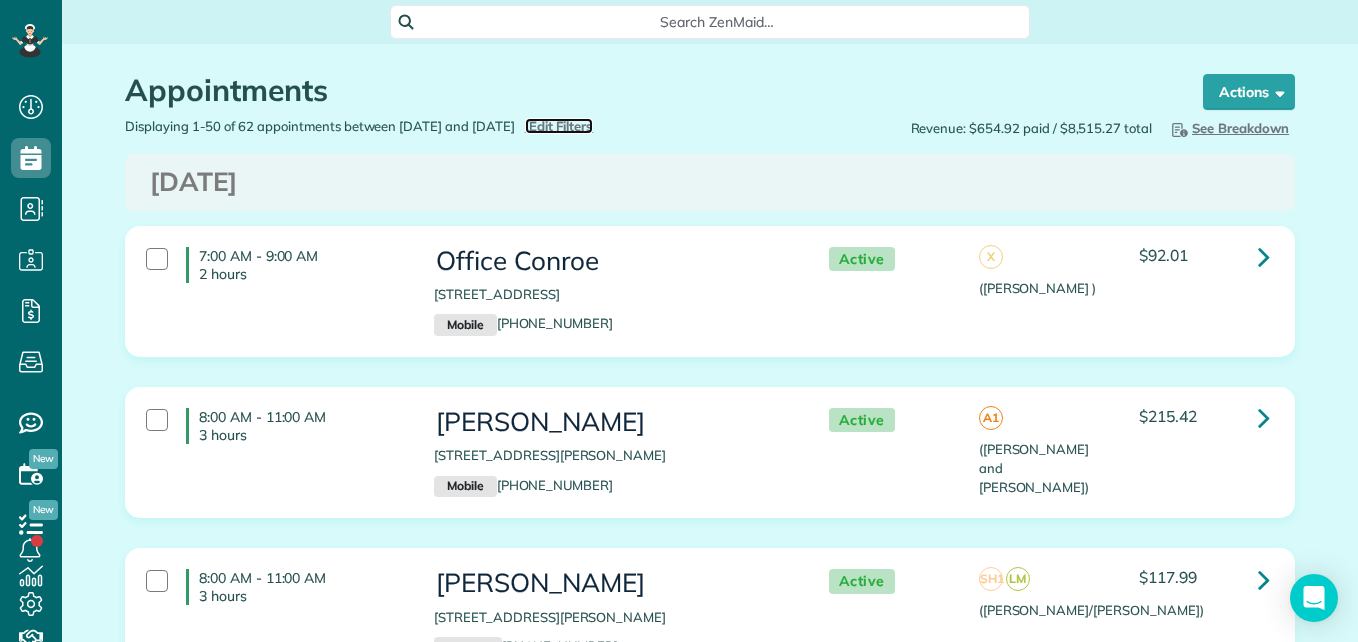 click on "Edit Filters" at bounding box center [561, 126] 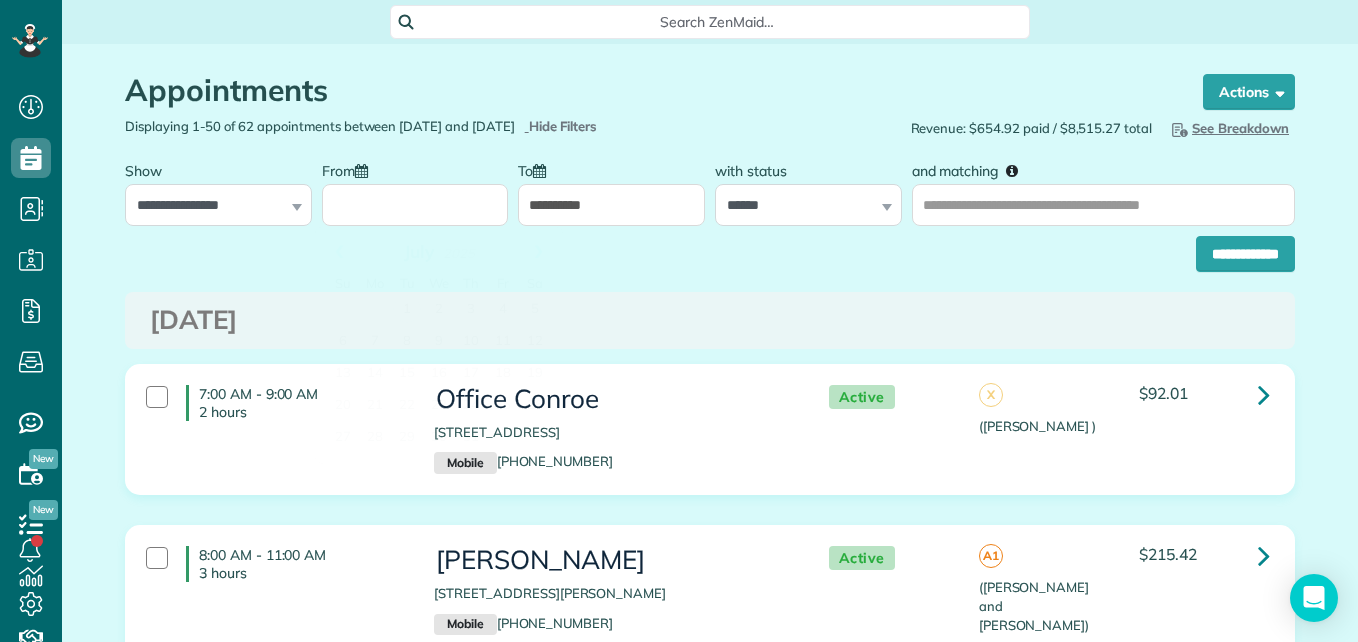 click on "From" at bounding box center (415, 205) 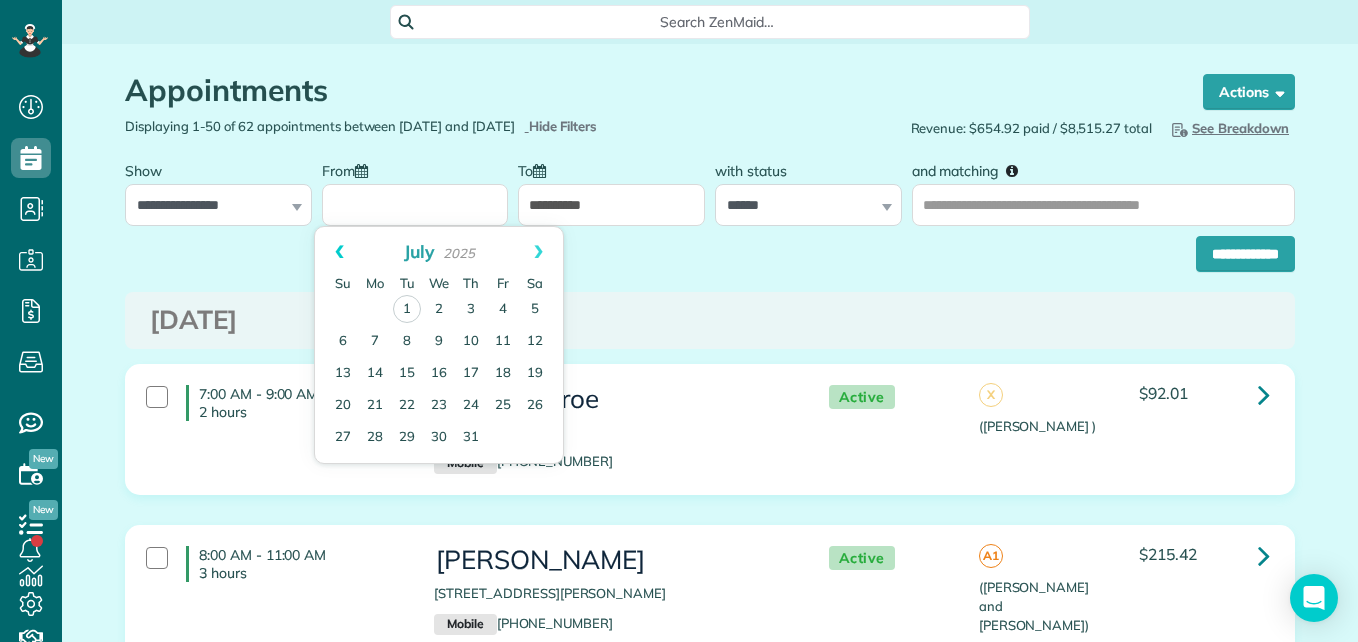 click on "Prev" at bounding box center (339, 252) 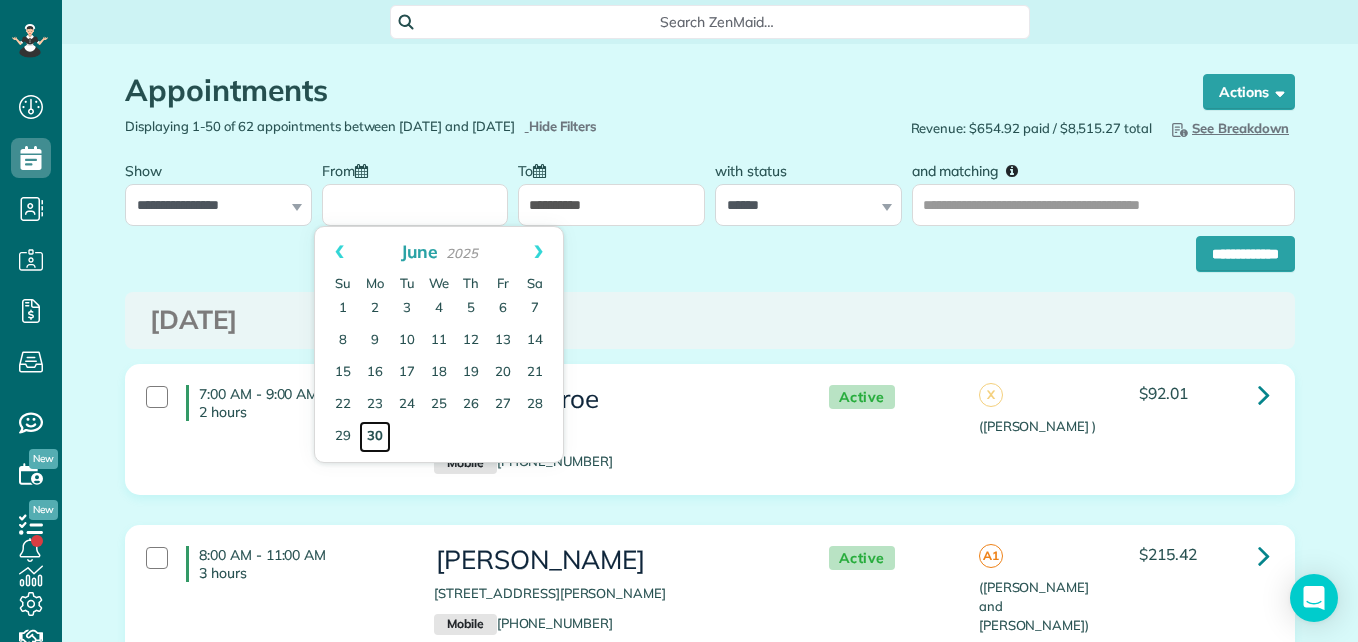 click on "30" at bounding box center (375, 437) 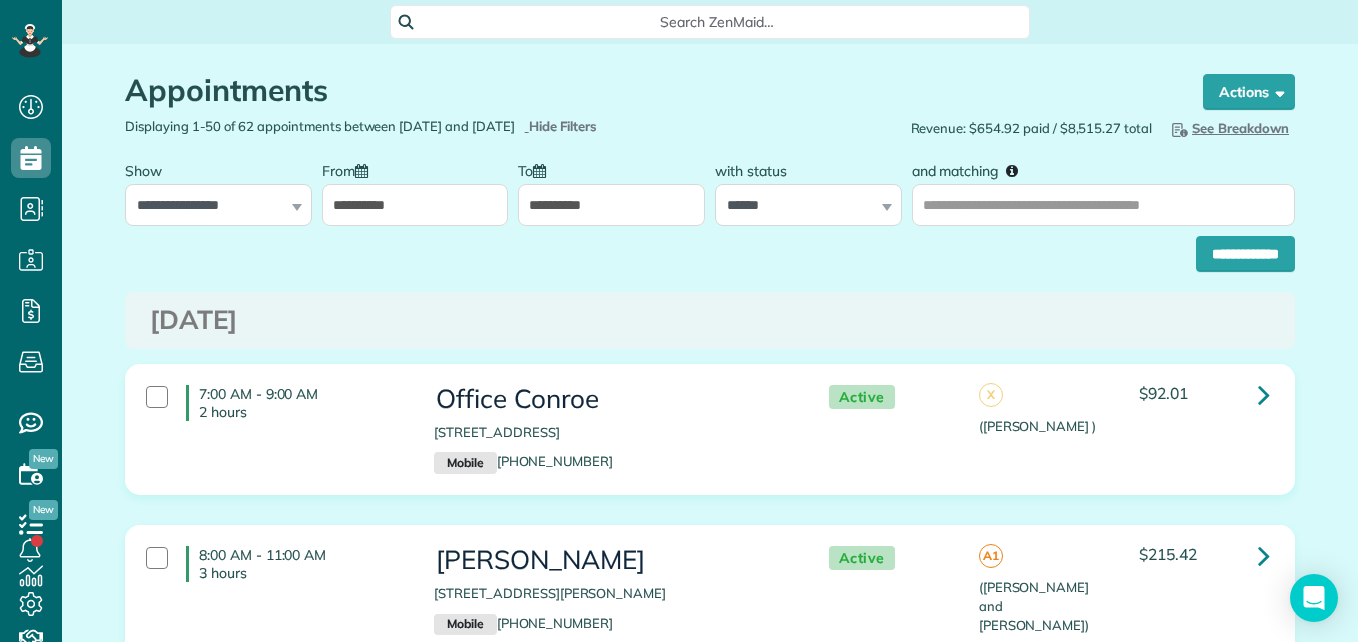 click on "**********" at bounding box center (710, 249) 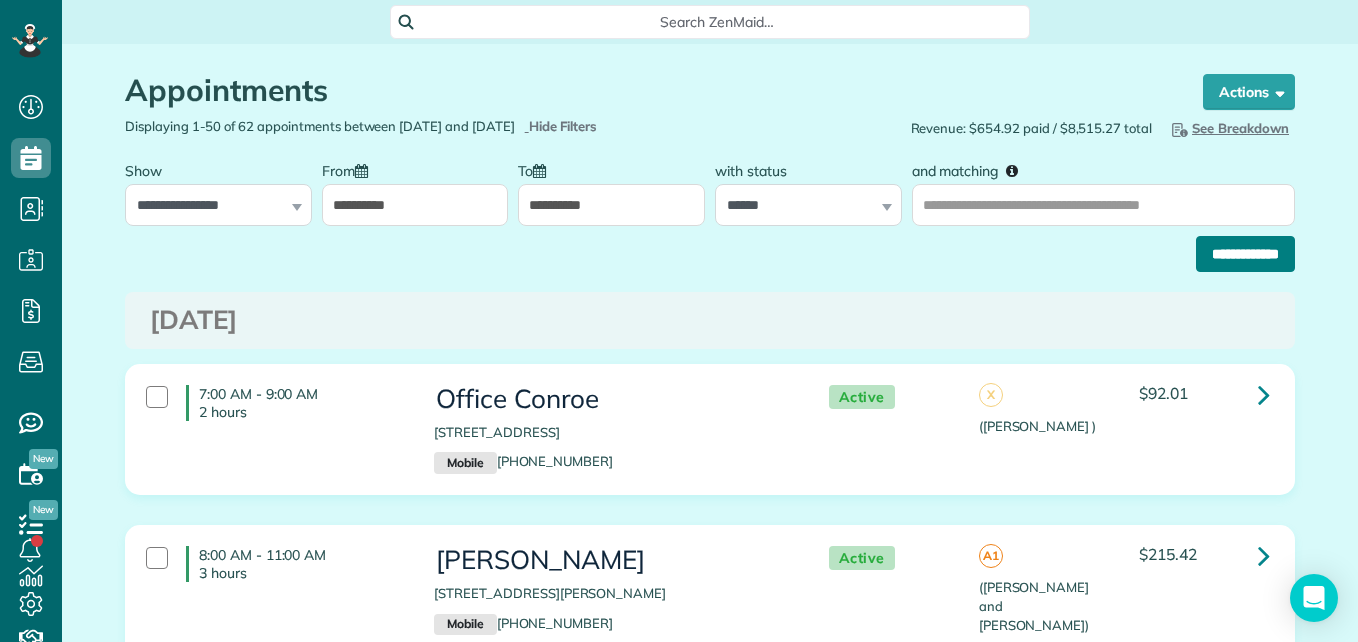 click on "**********" at bounding box center (1245, 254) 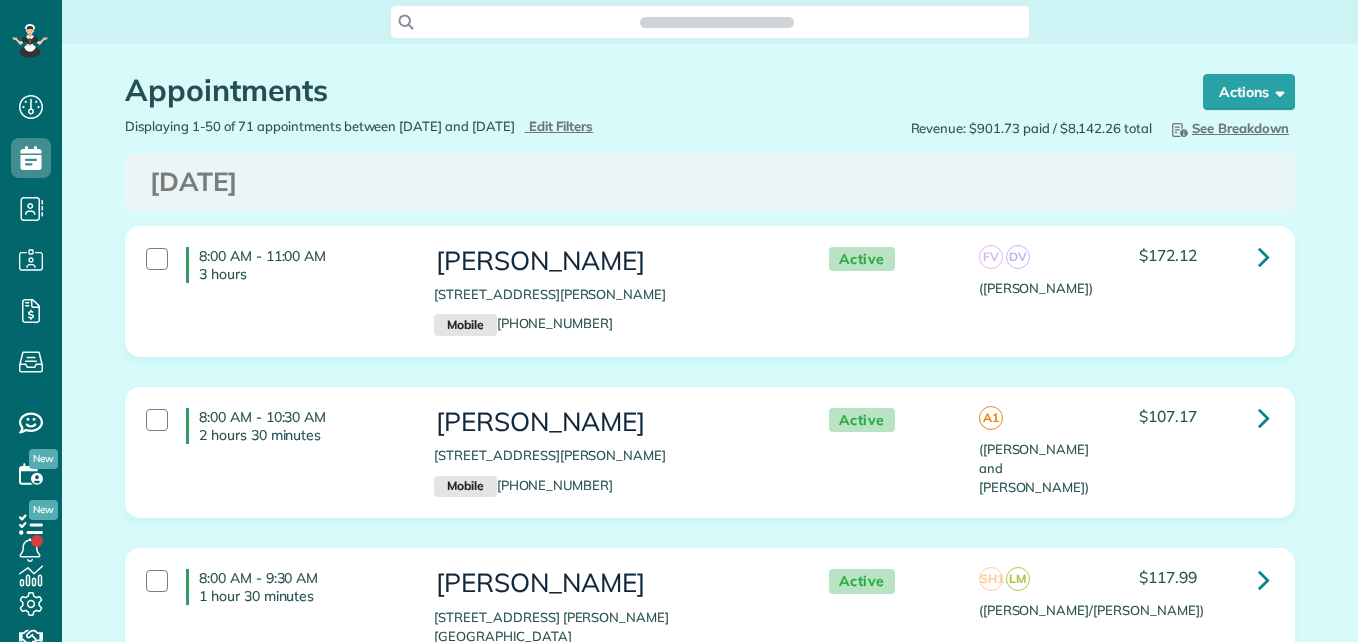 scroll, scrollTop: 0, scrollLeft: 0, axis: both 